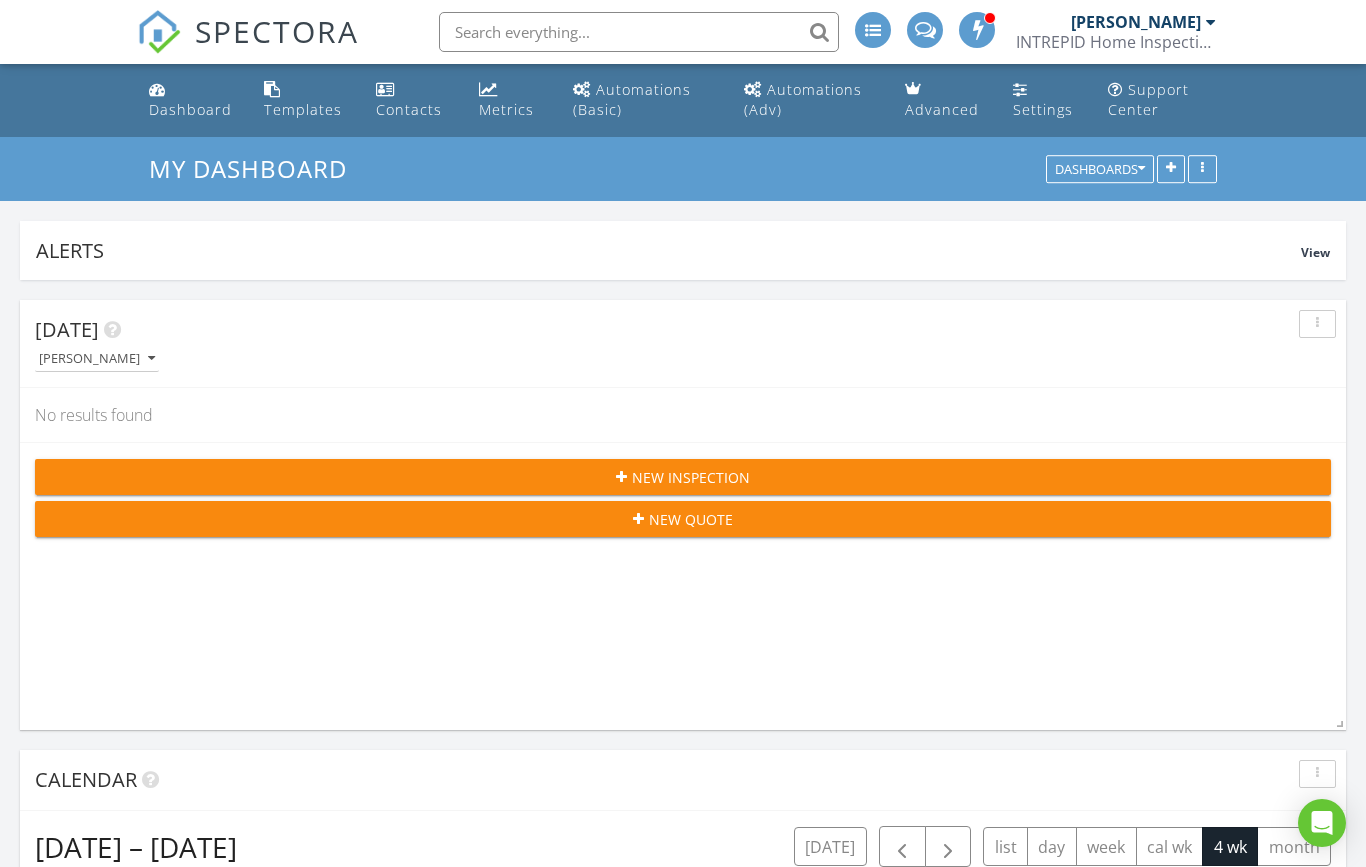 scroll, scrollTop: 691, scrollLeft: 0, axis: vertical 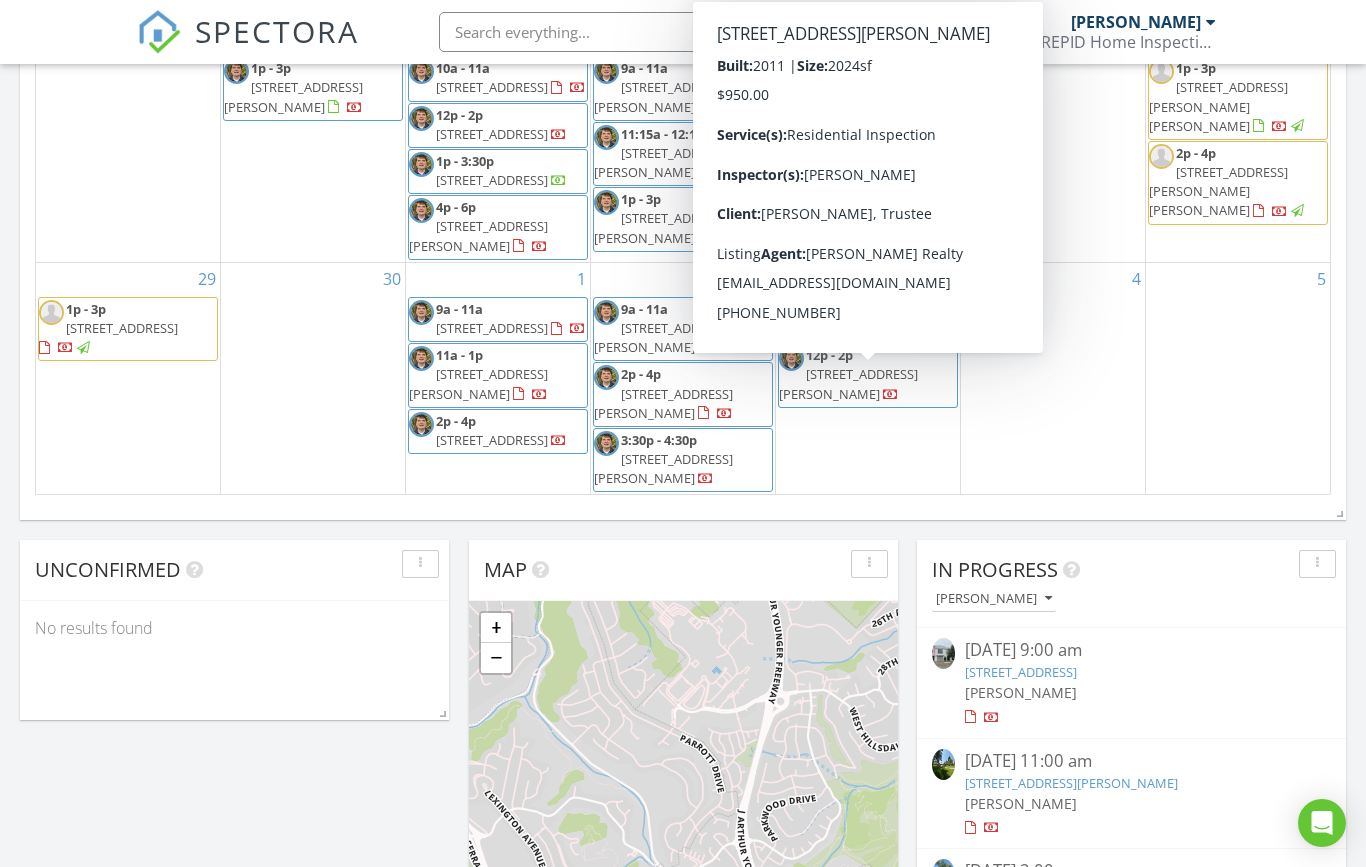 click on "154 Bryant St, Palo Alto 94301" at bounding box center (848, 383) 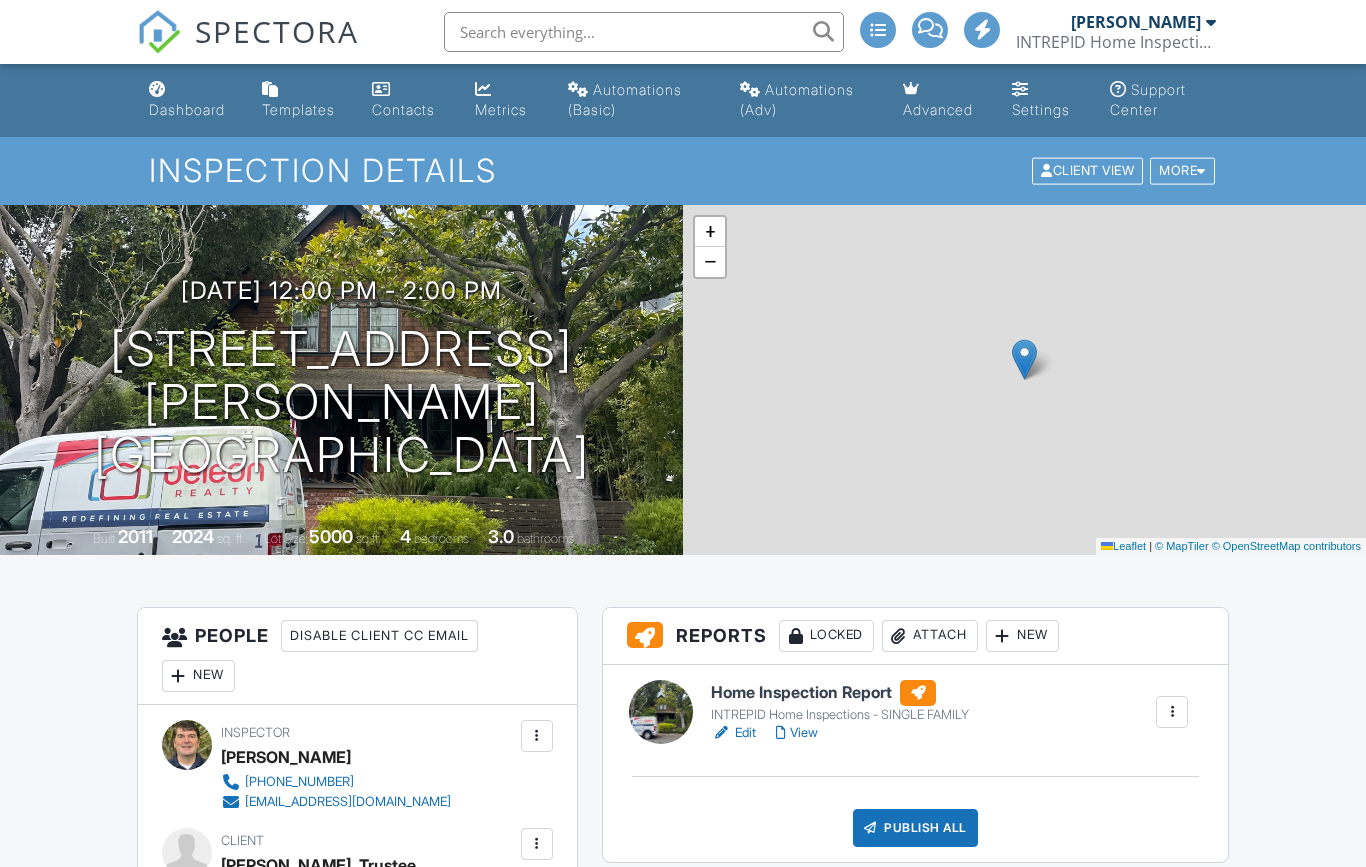 scroll, scrollTop: 0, scrollLeft: 0, axis: both 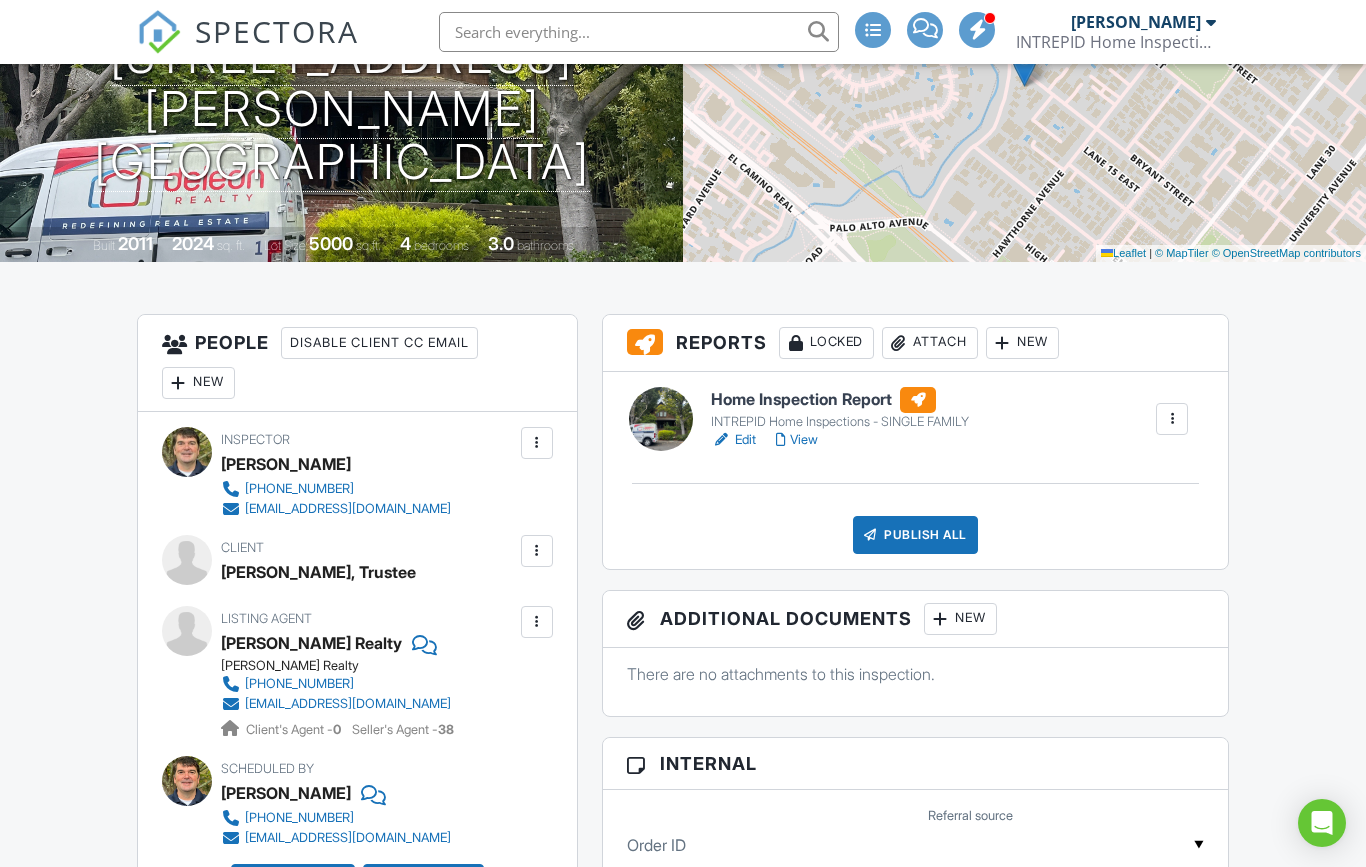 click at bounding box center [537, 551] 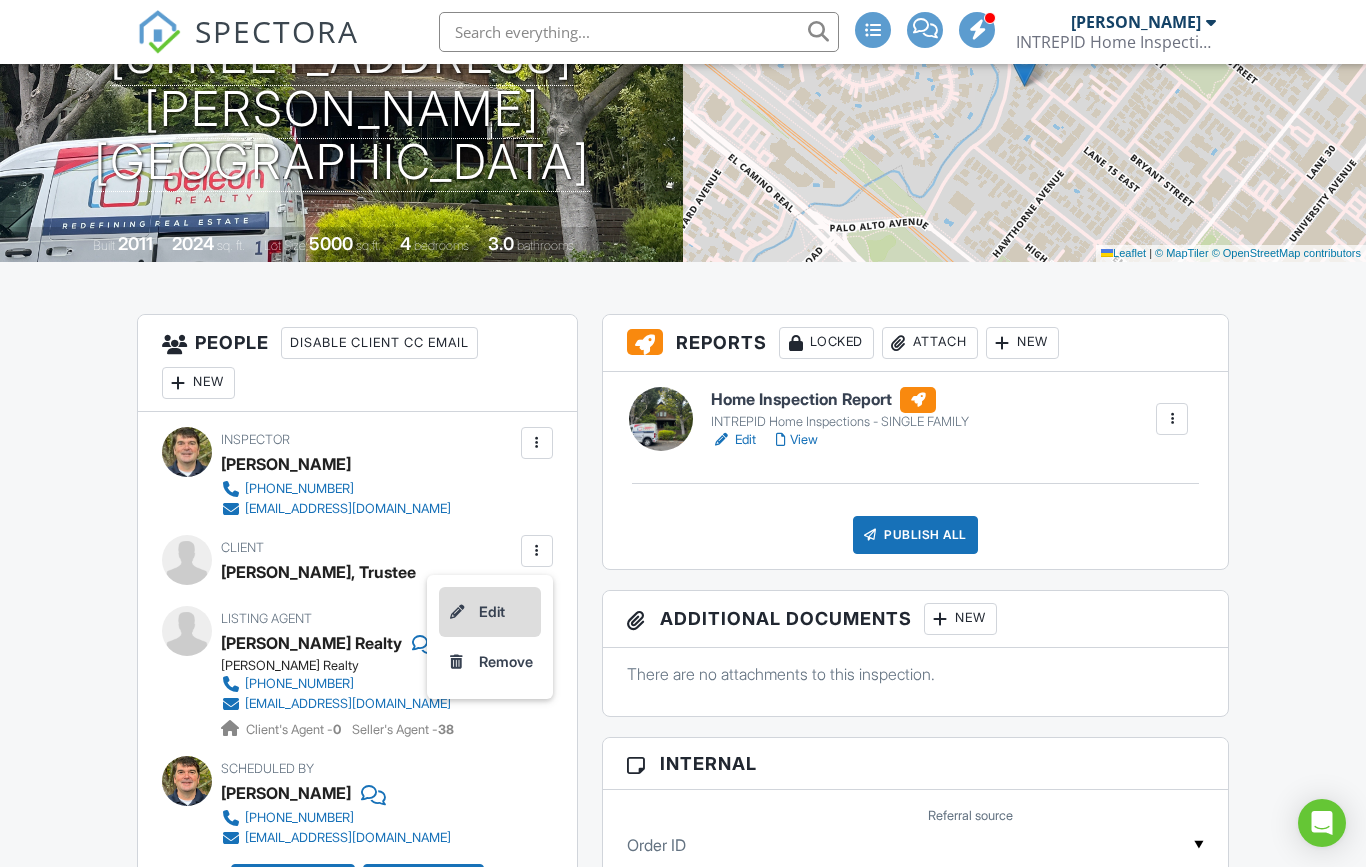 click on "Edit" at bounding box center [490, 612] 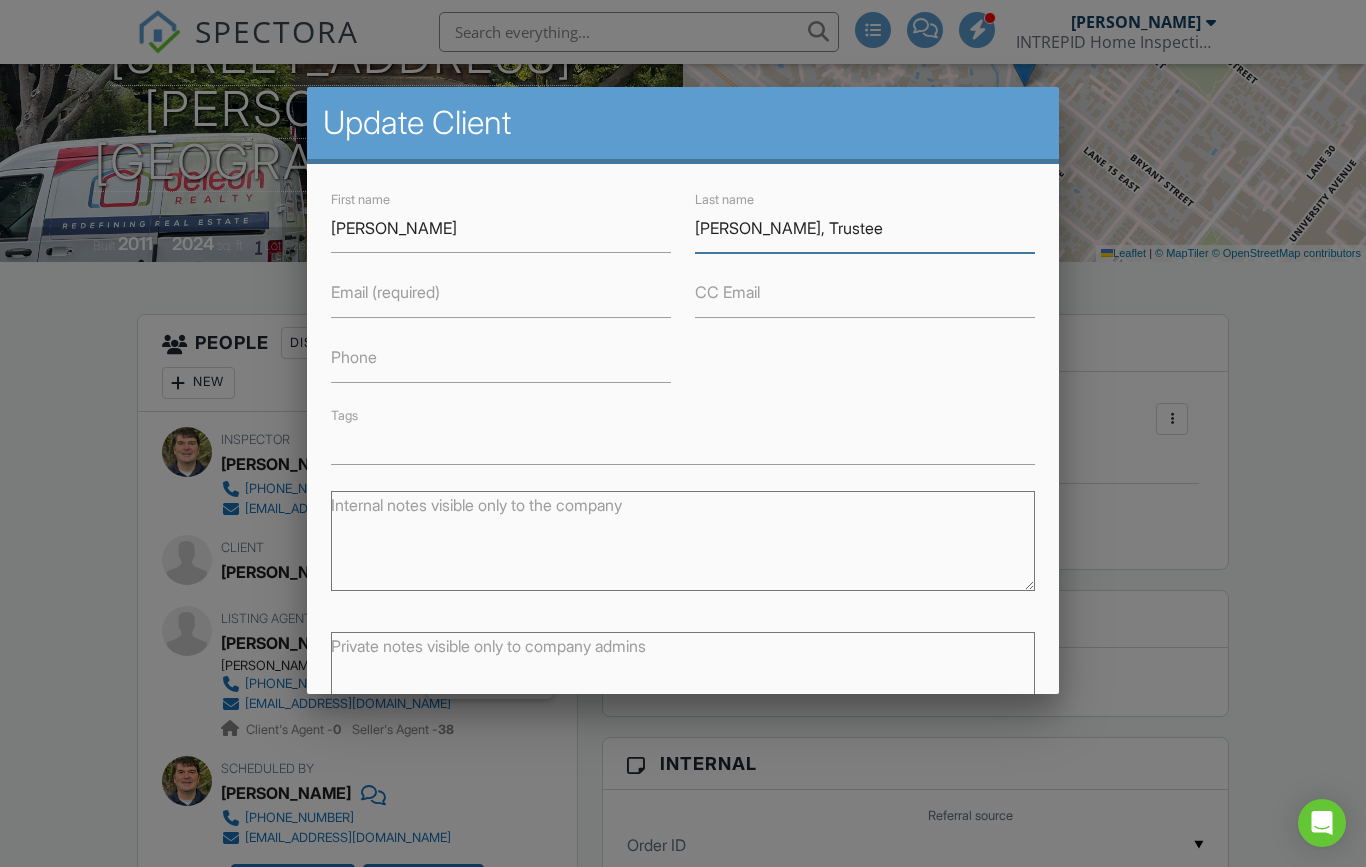 click on "Rosenblum, Trustee" at bounding box center [865, 228] 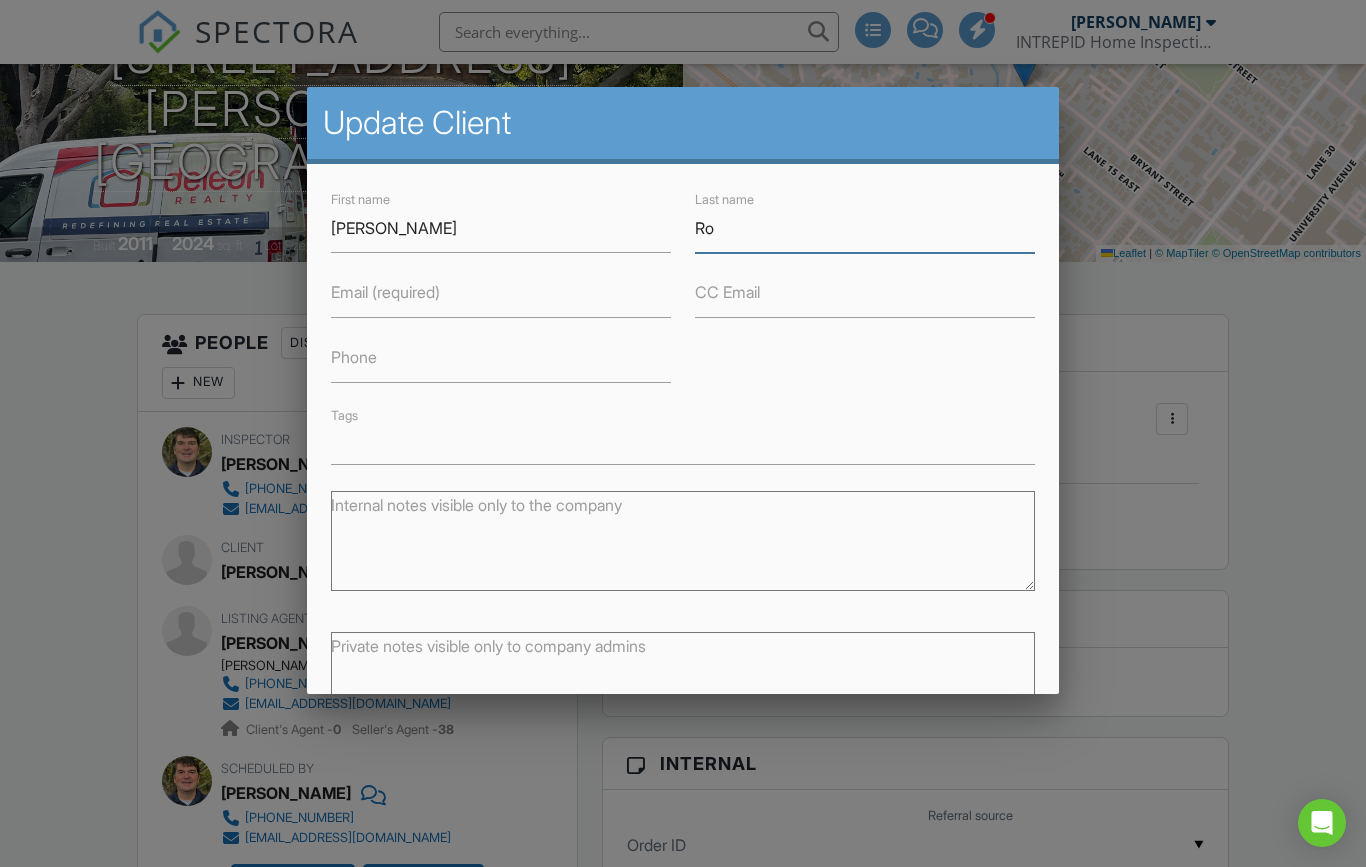 type on "R" 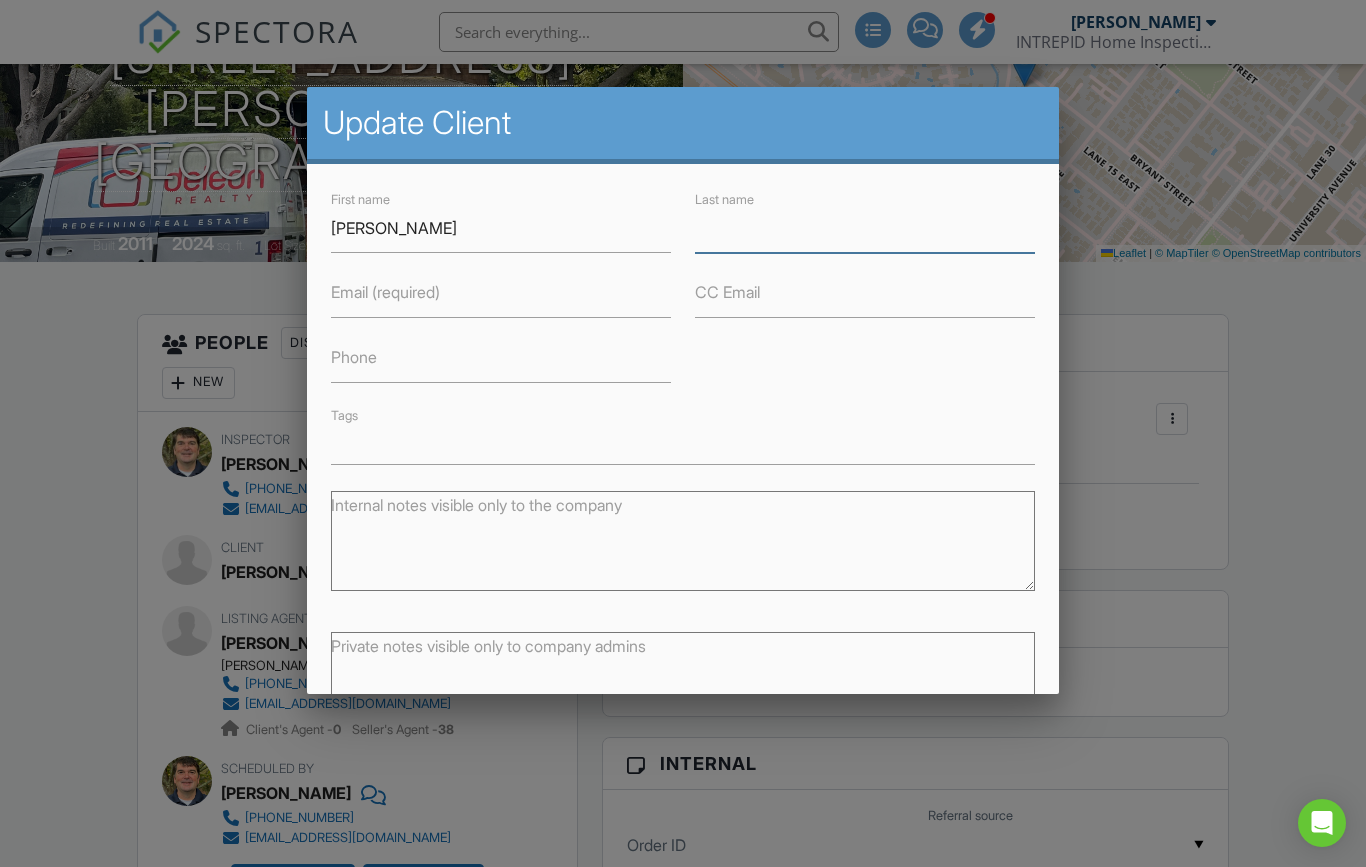 type 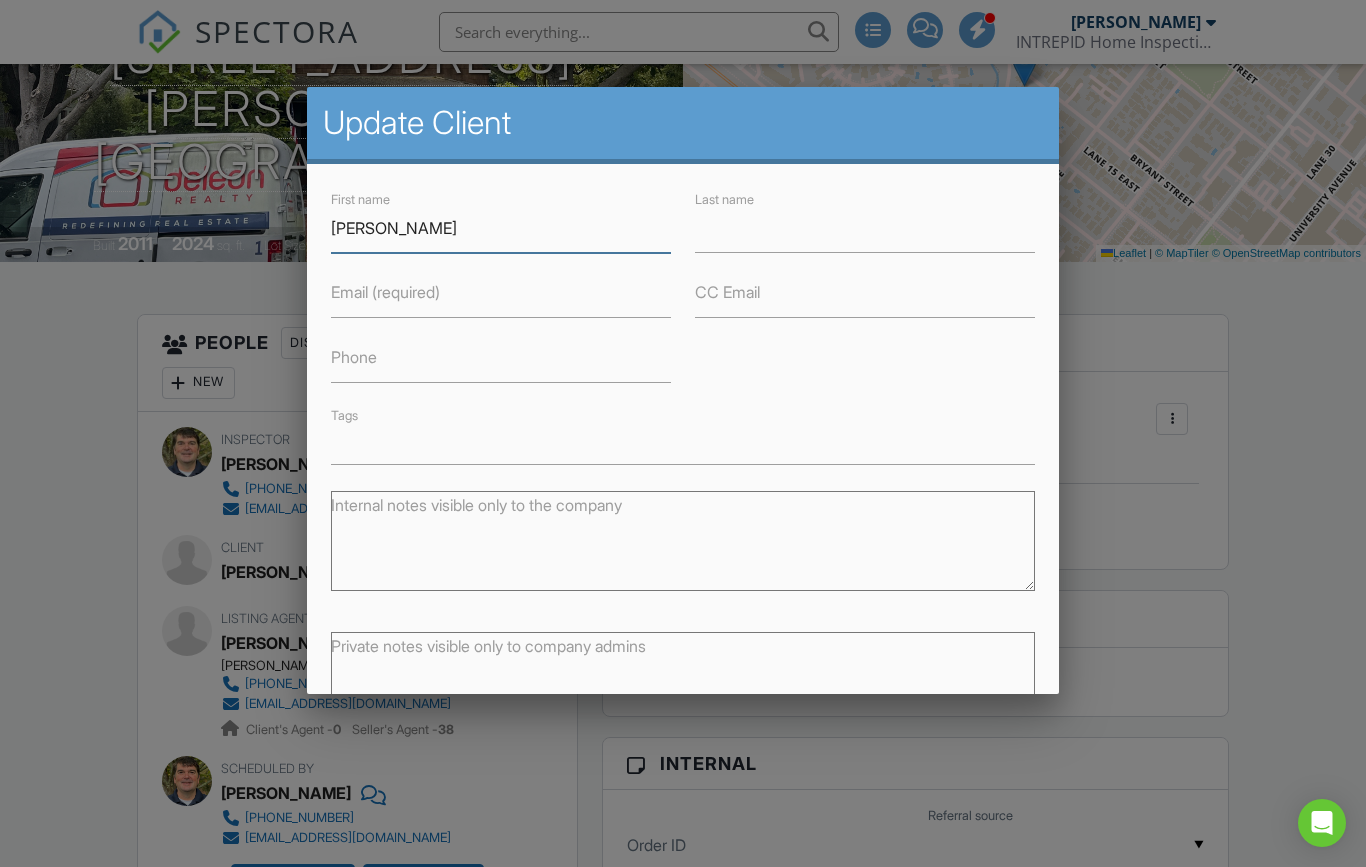 click on "Charles Eric" at bounding box center (501, 228) 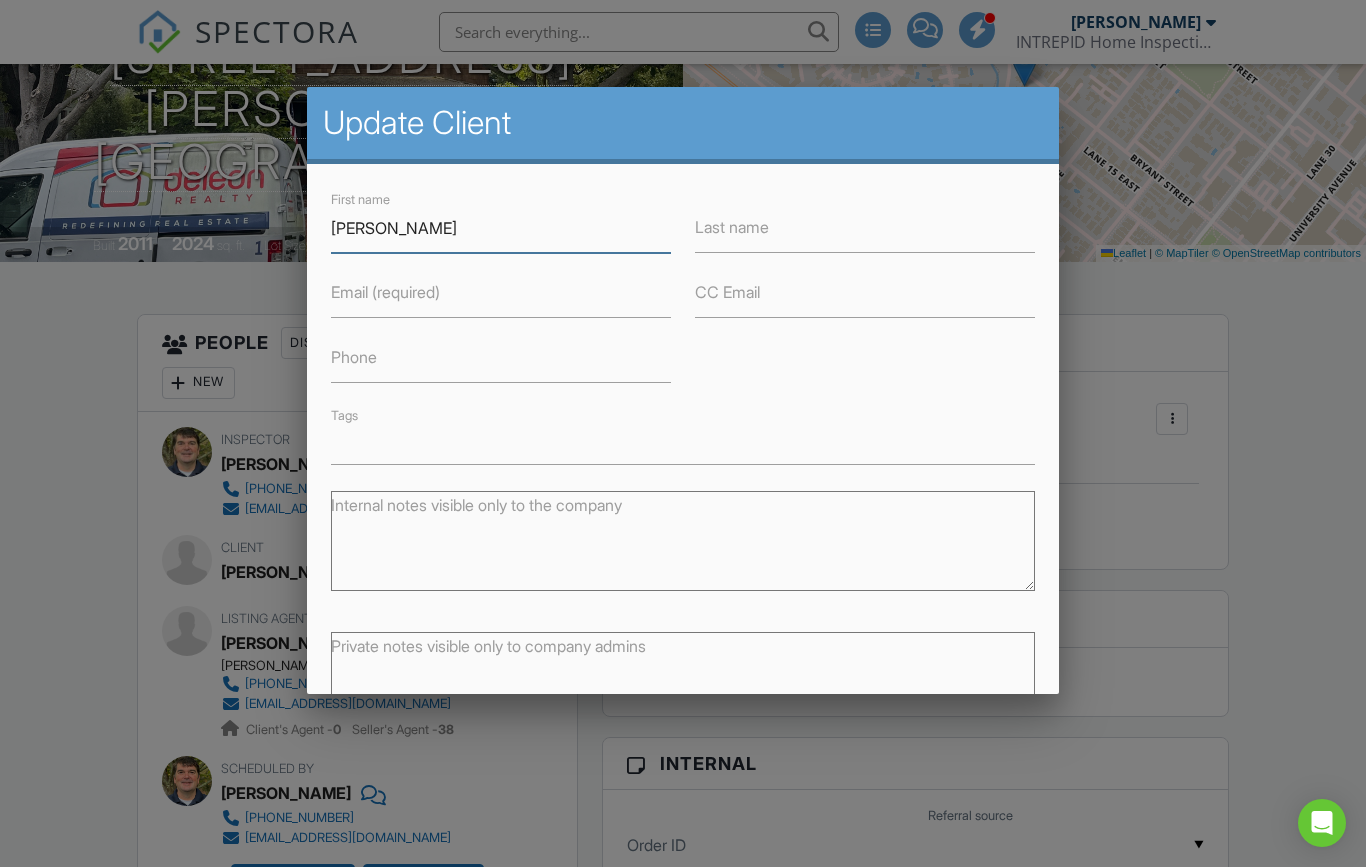 click on "Charles Eric" at bounding box center (501, 228) 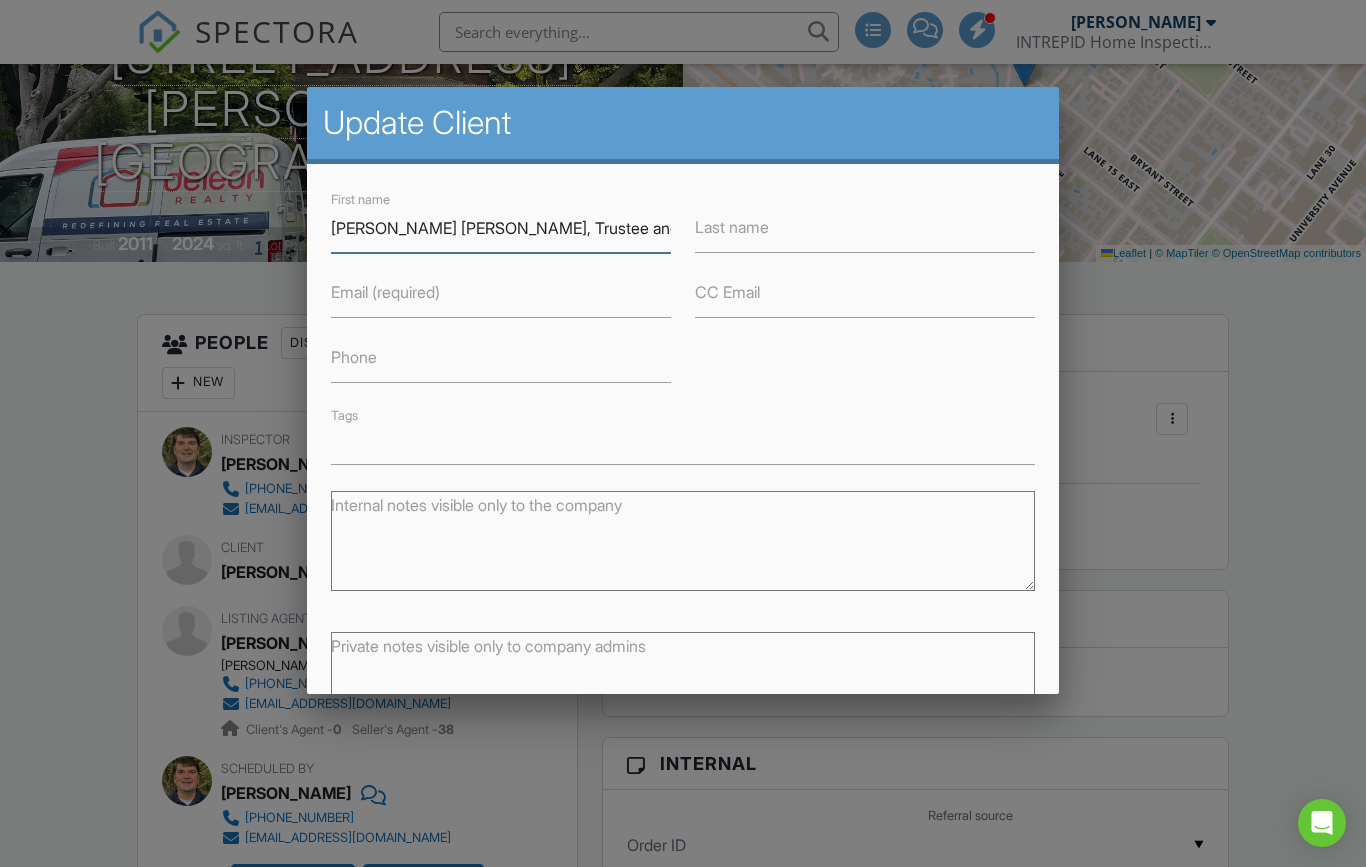 type on "Charles Eric Rosenberg, Trustee and" 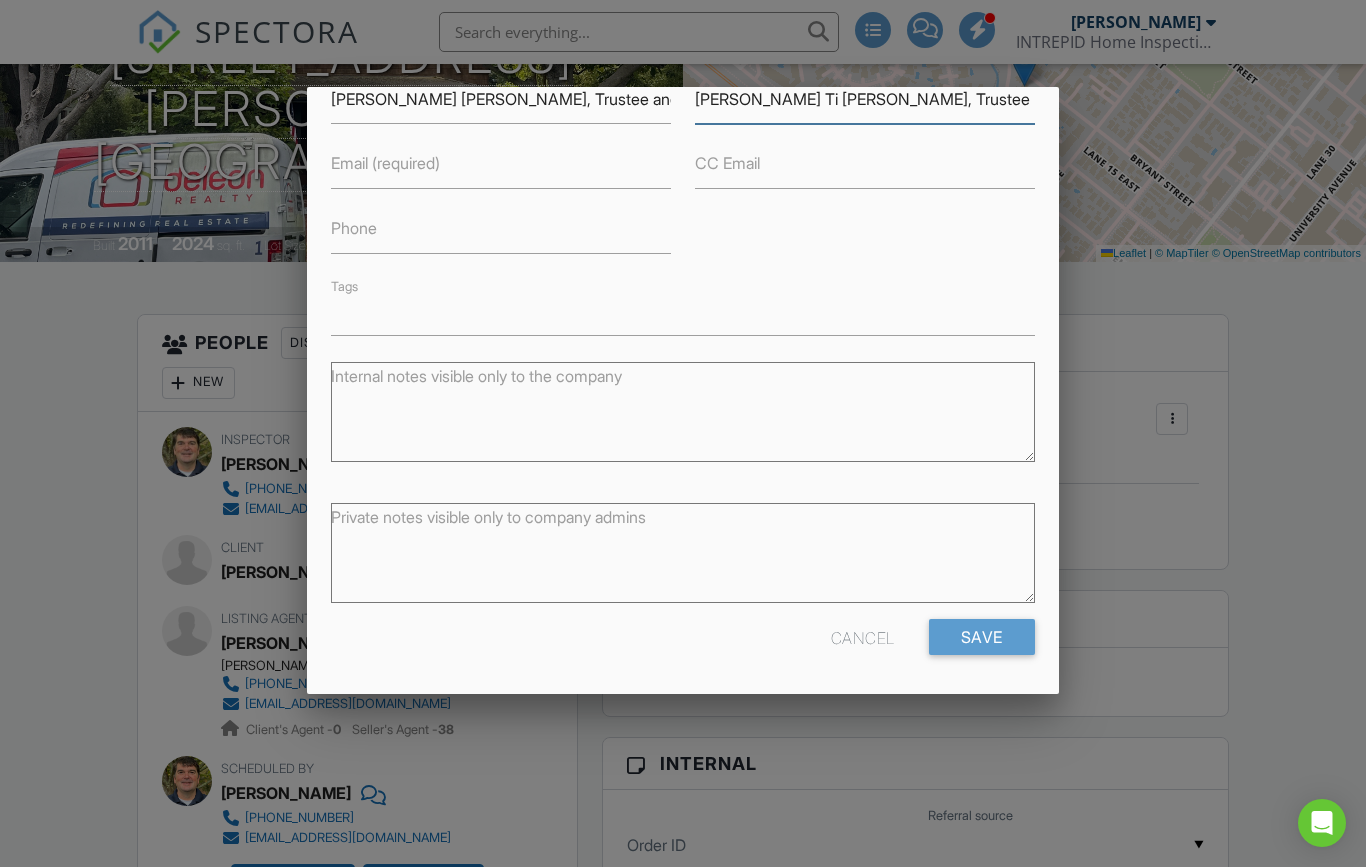 scroll, scrollTop: 128, scrollLeft: 0, axis: vertical 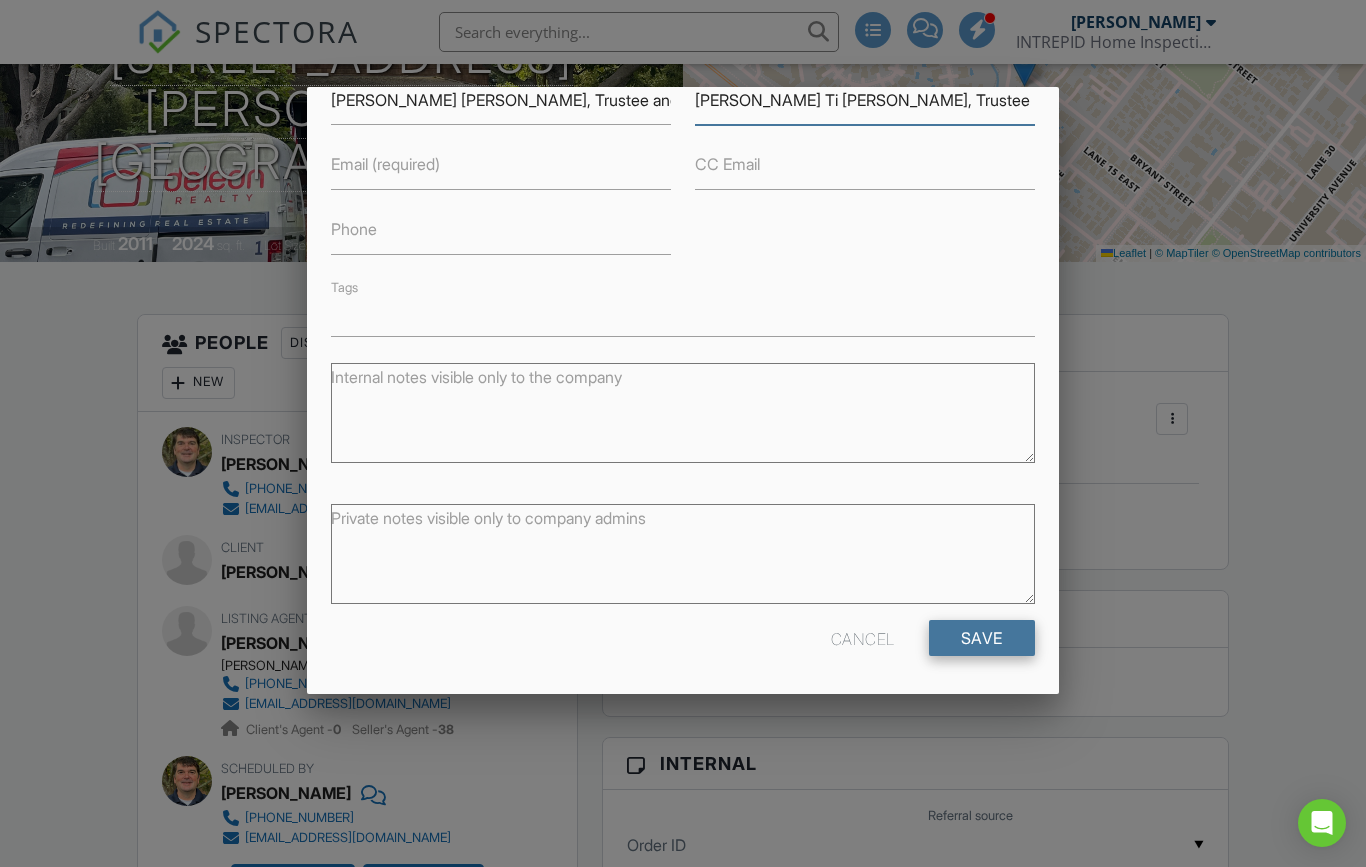 type on "Mina Ti Liu, Trustee" 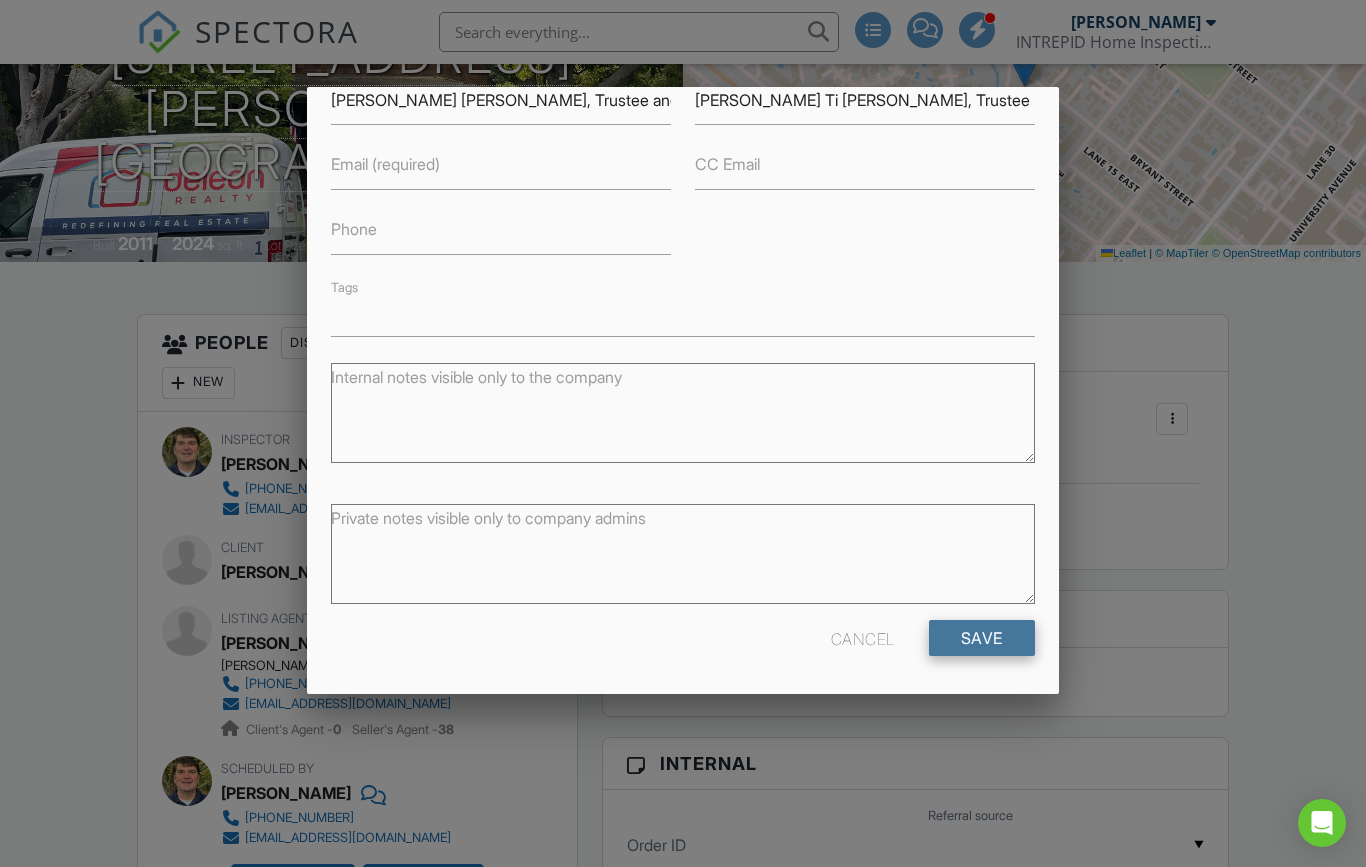 click on "Save" at bounding box center [982, 638] 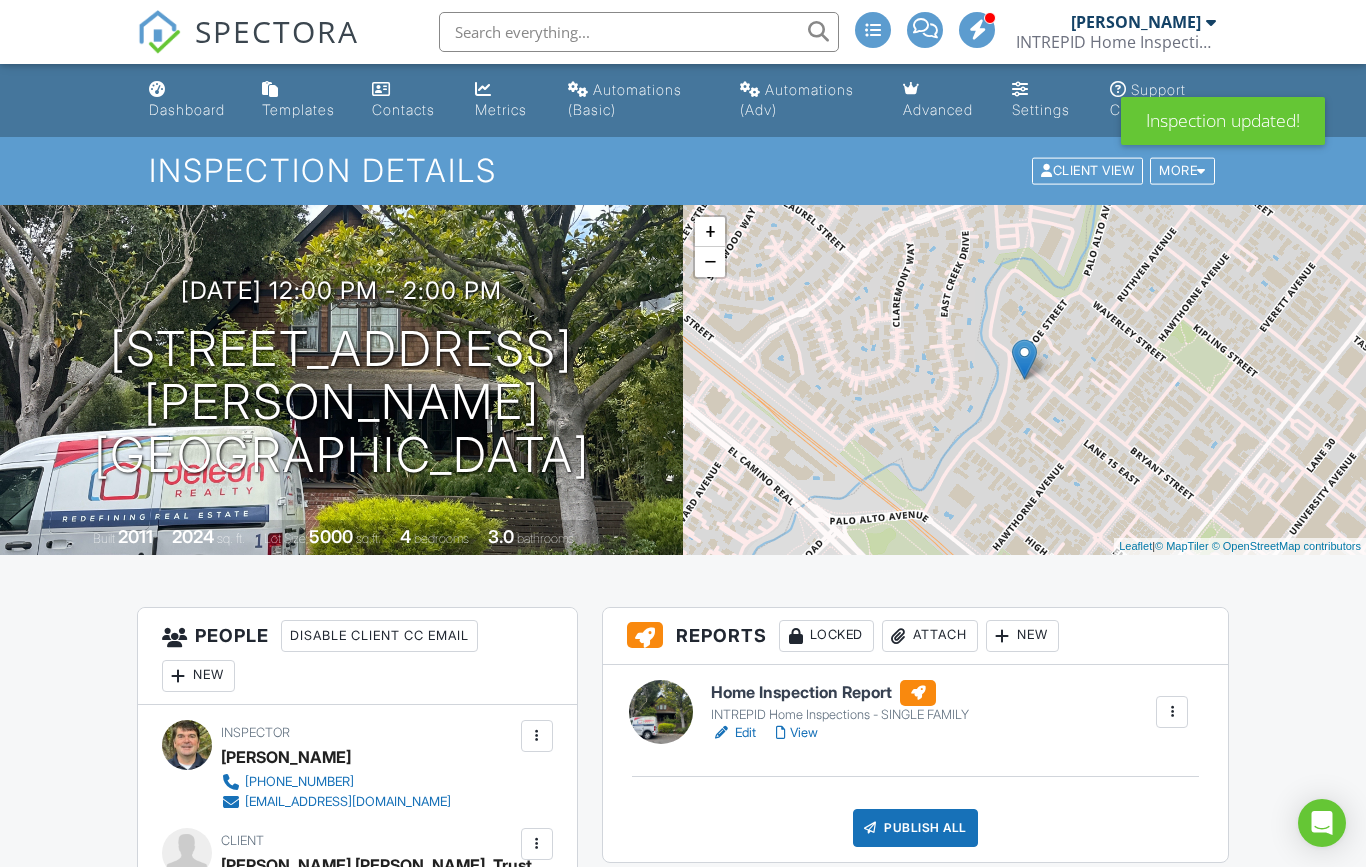 scroll, scrollTop: 0, scrollLeft: 0, axis: both 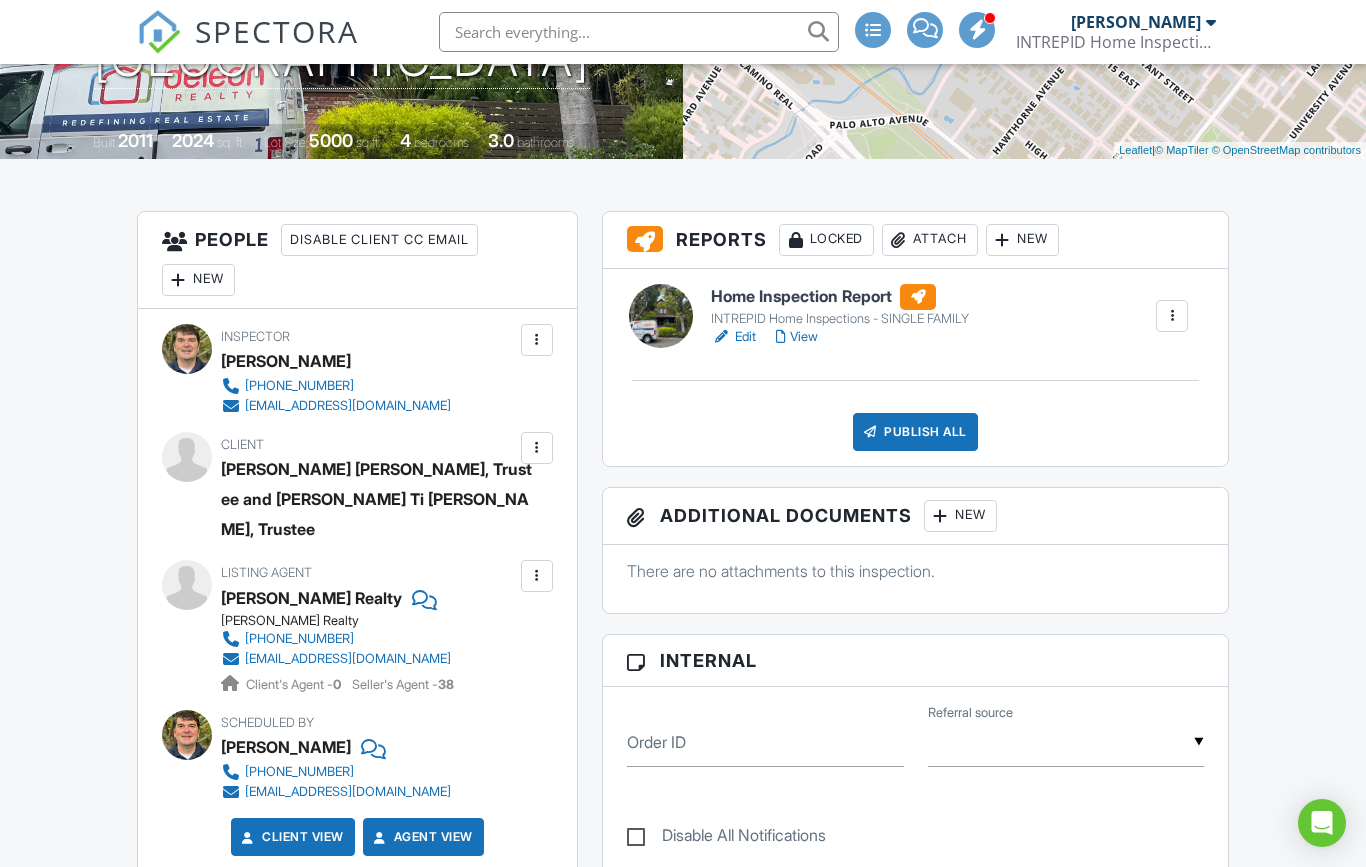 click on "View" at bounding box center [797, 337] 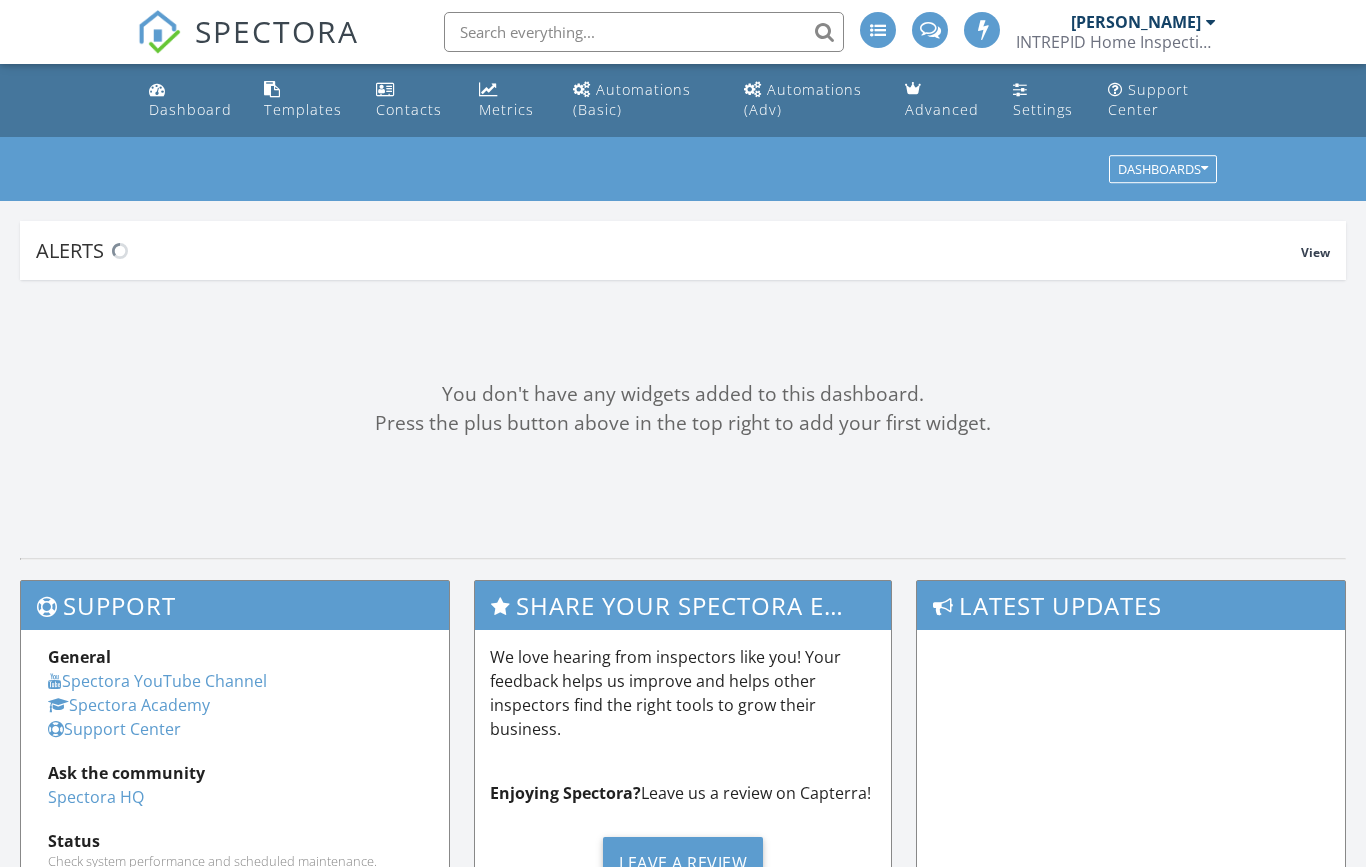 scroll, scrollTop: 0, scrollLeft: 0, axis: both 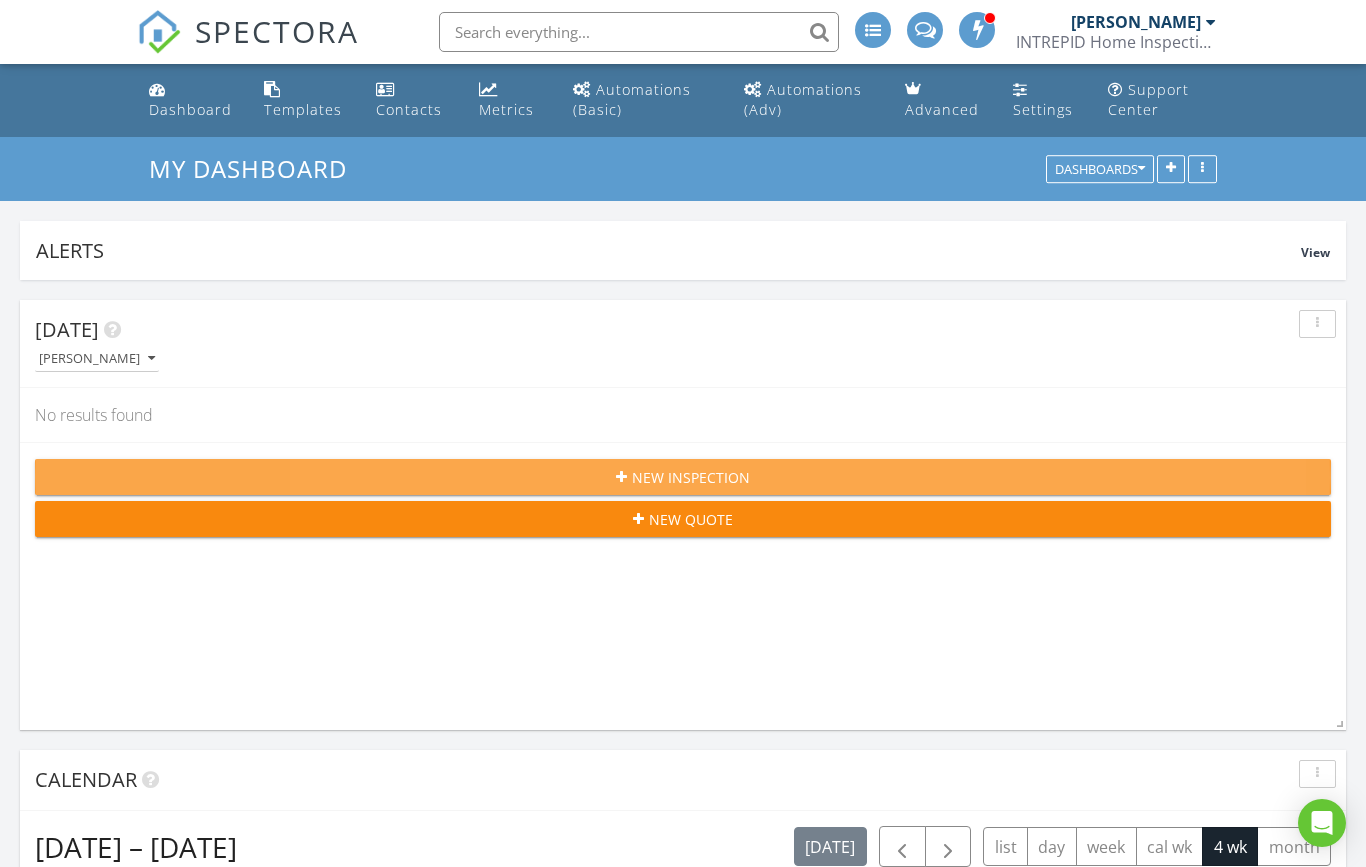click on "New Inspection" at bounding box center (691, 477) 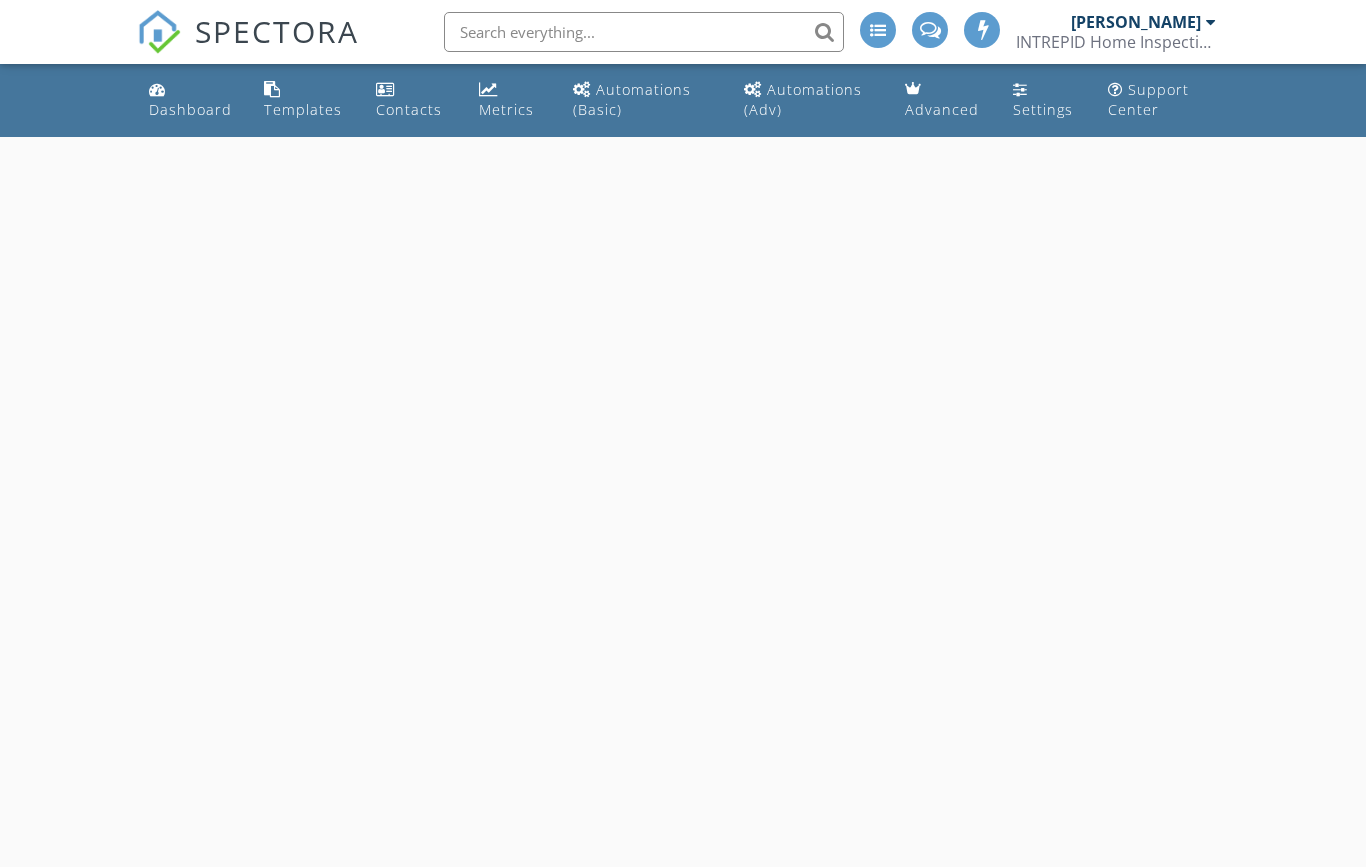 scroll, scrollTop: 0, scrollLeft: 0, axis: both 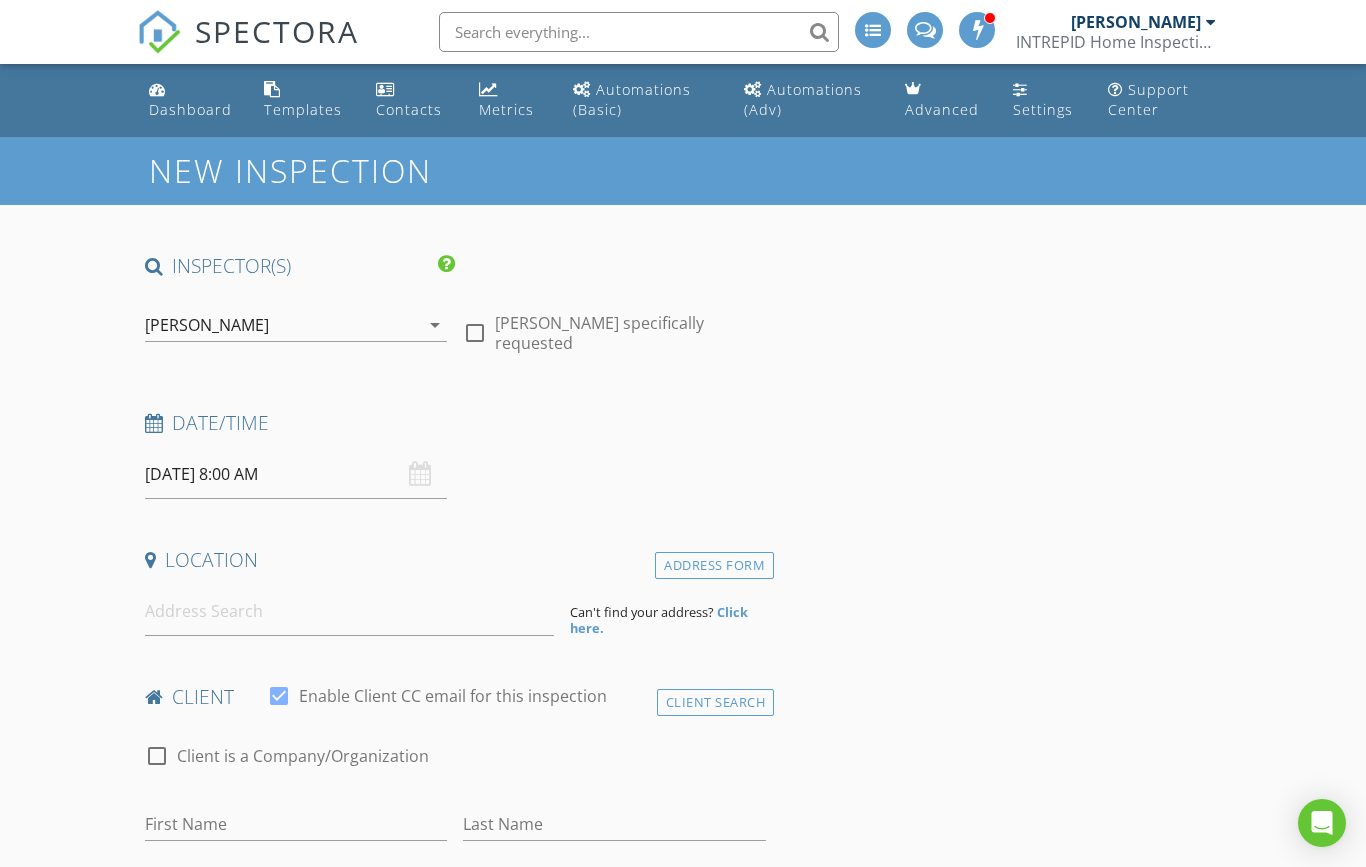 click on "[DATE] 8:00 AM" at bounding box center (296, 474) 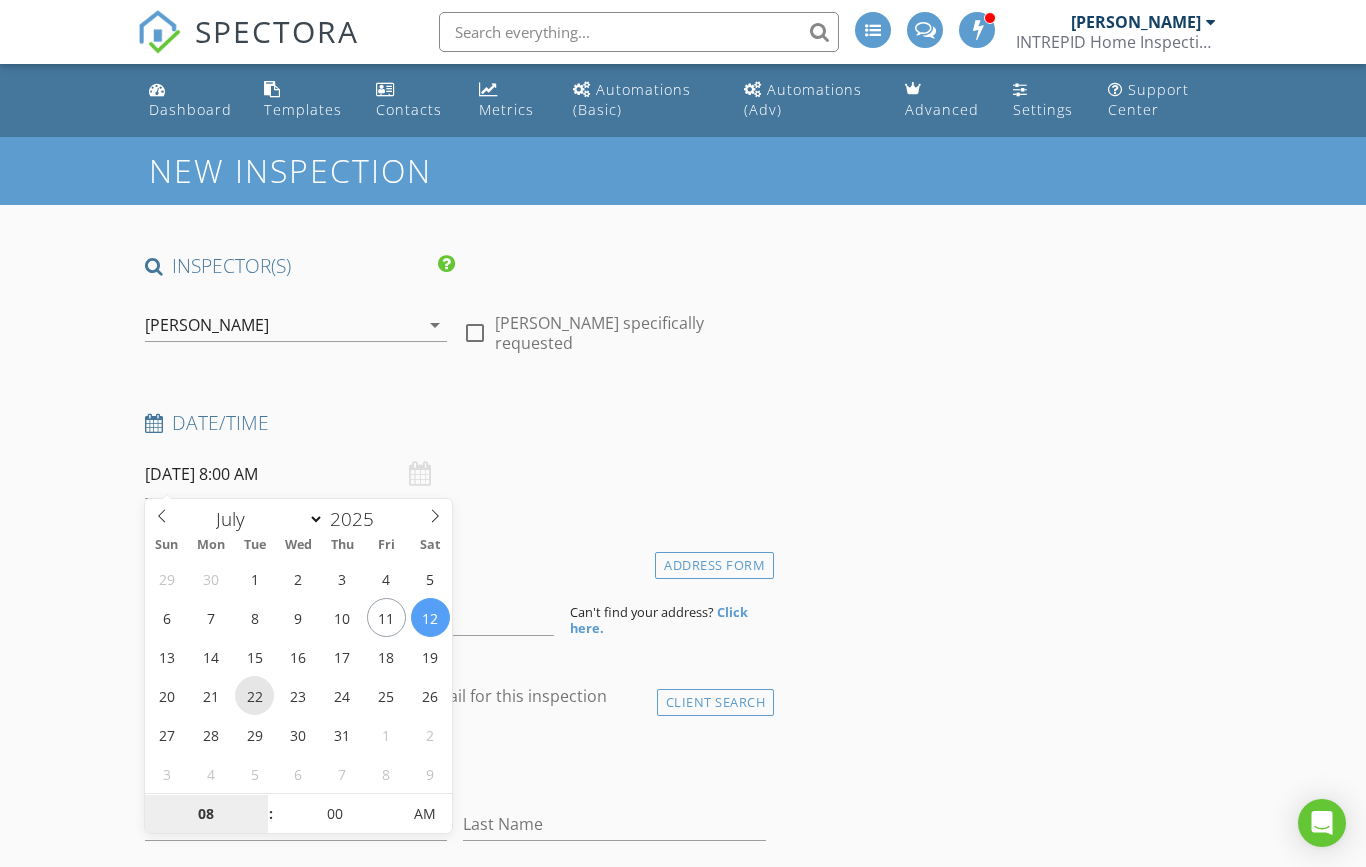 type on "07/22/2025 8:00 AM" 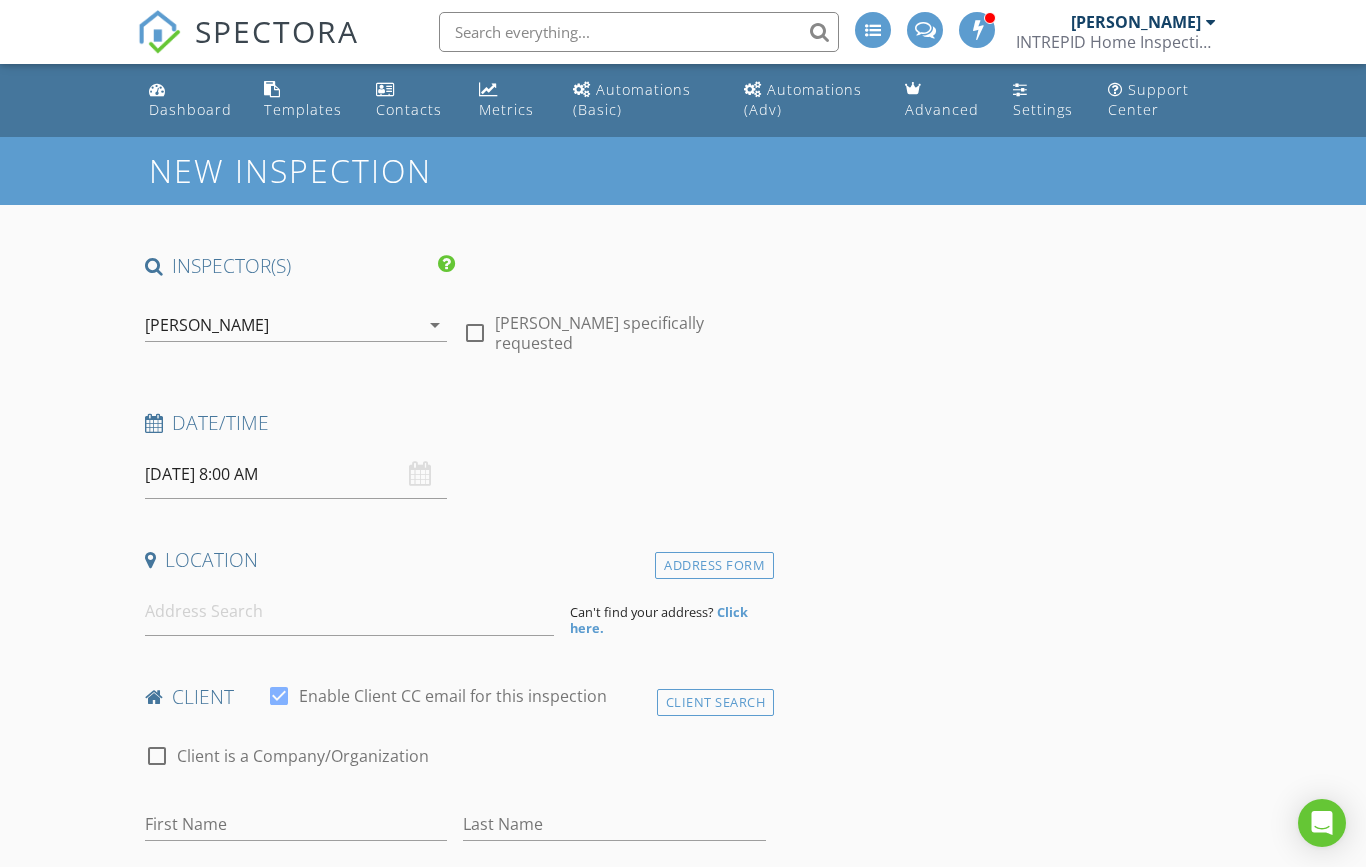 click on "Date/Time" at bounding box center [455, 423] 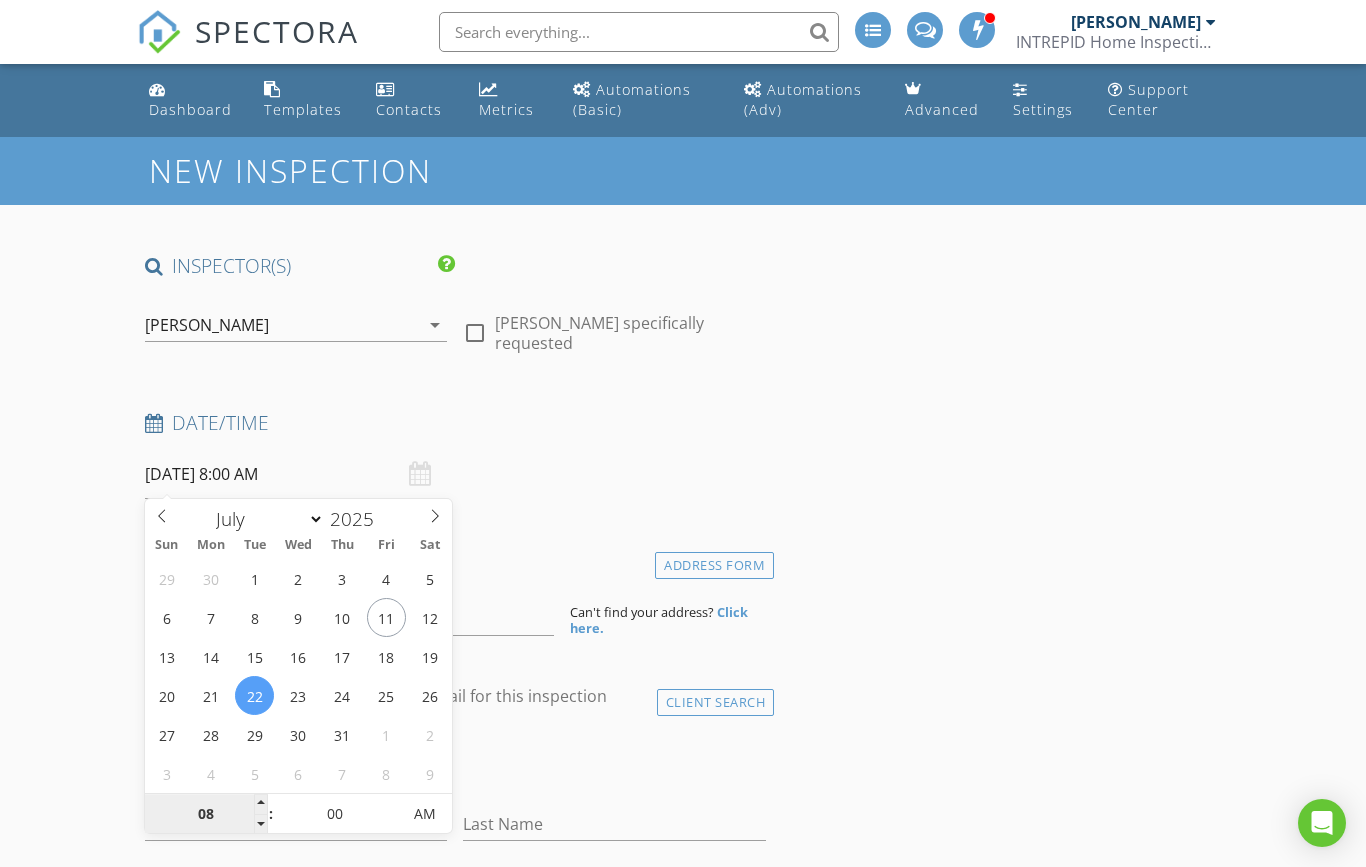 click on "08" at bounding box center (206, 815) 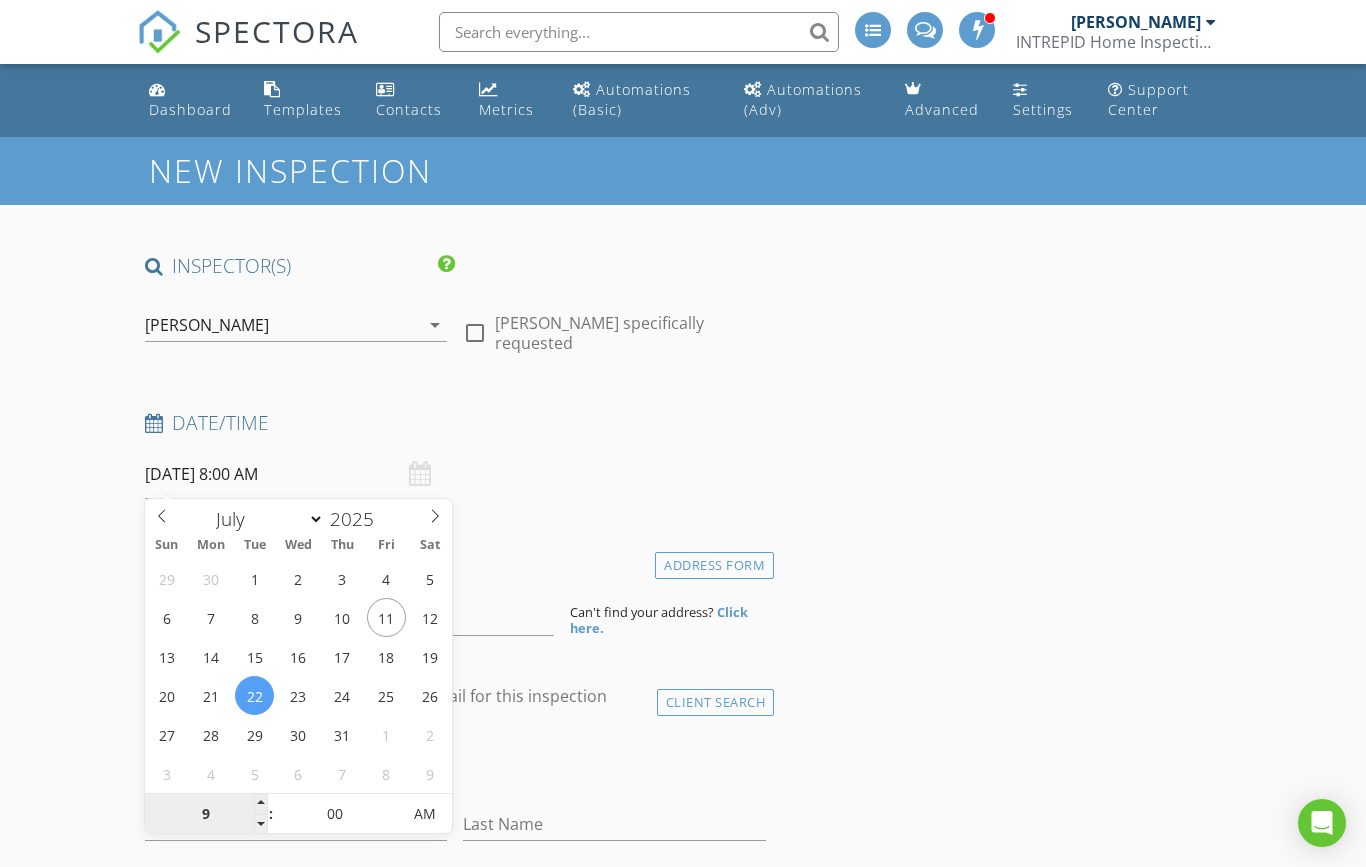 scroll, scrollTop: 337, scrollLeft: 0, axis: vertical 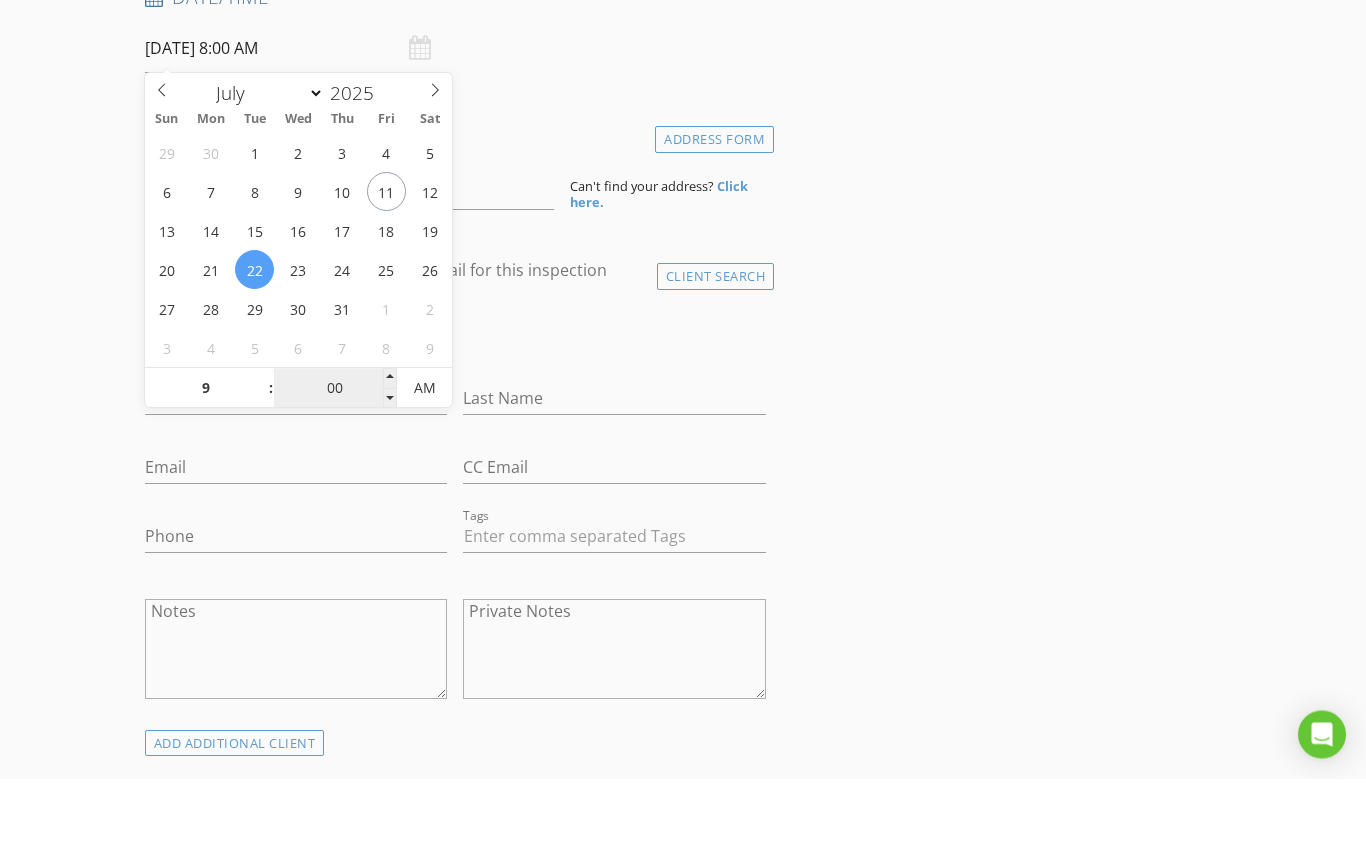 click on "00" at bounding box center [335, 478] 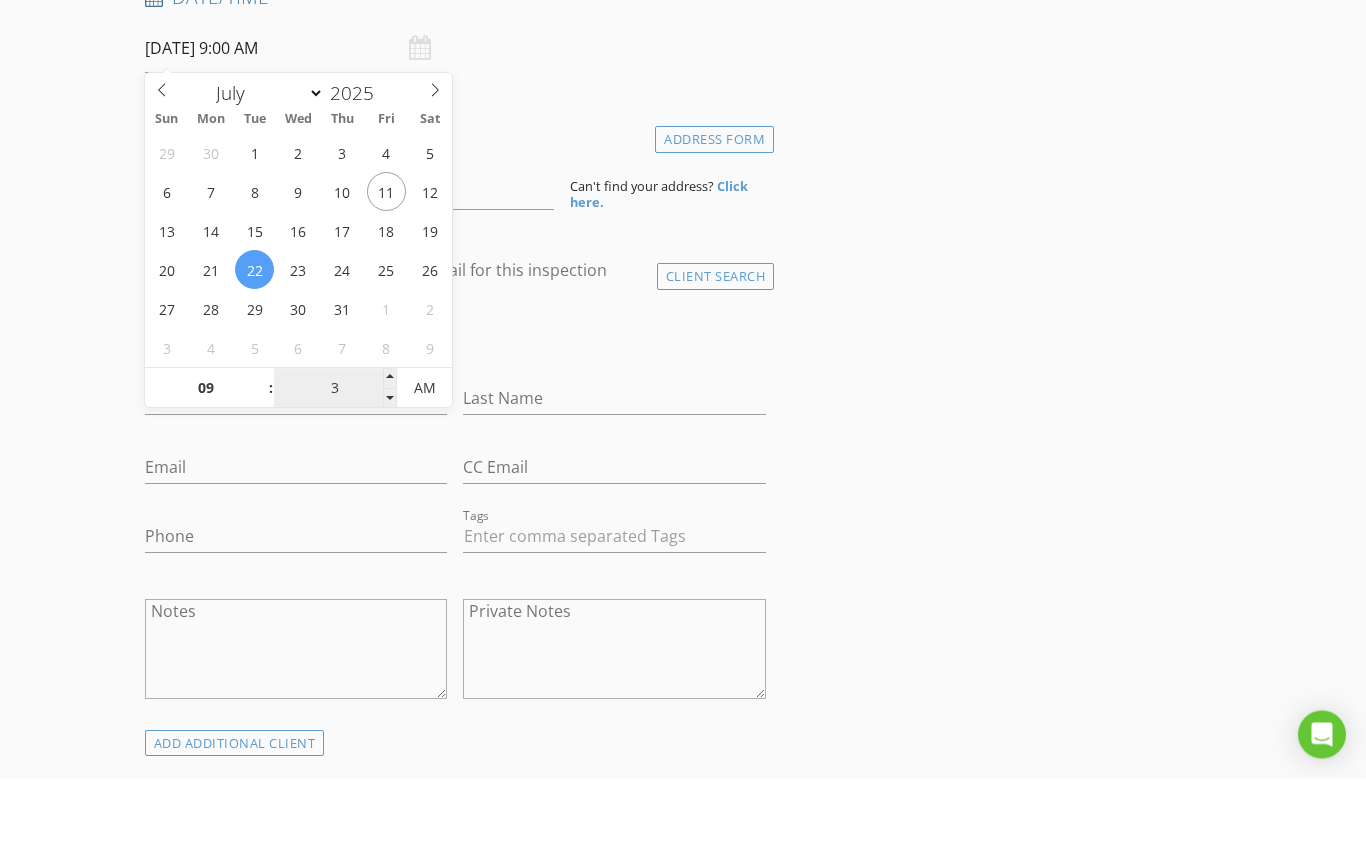 type on "30" 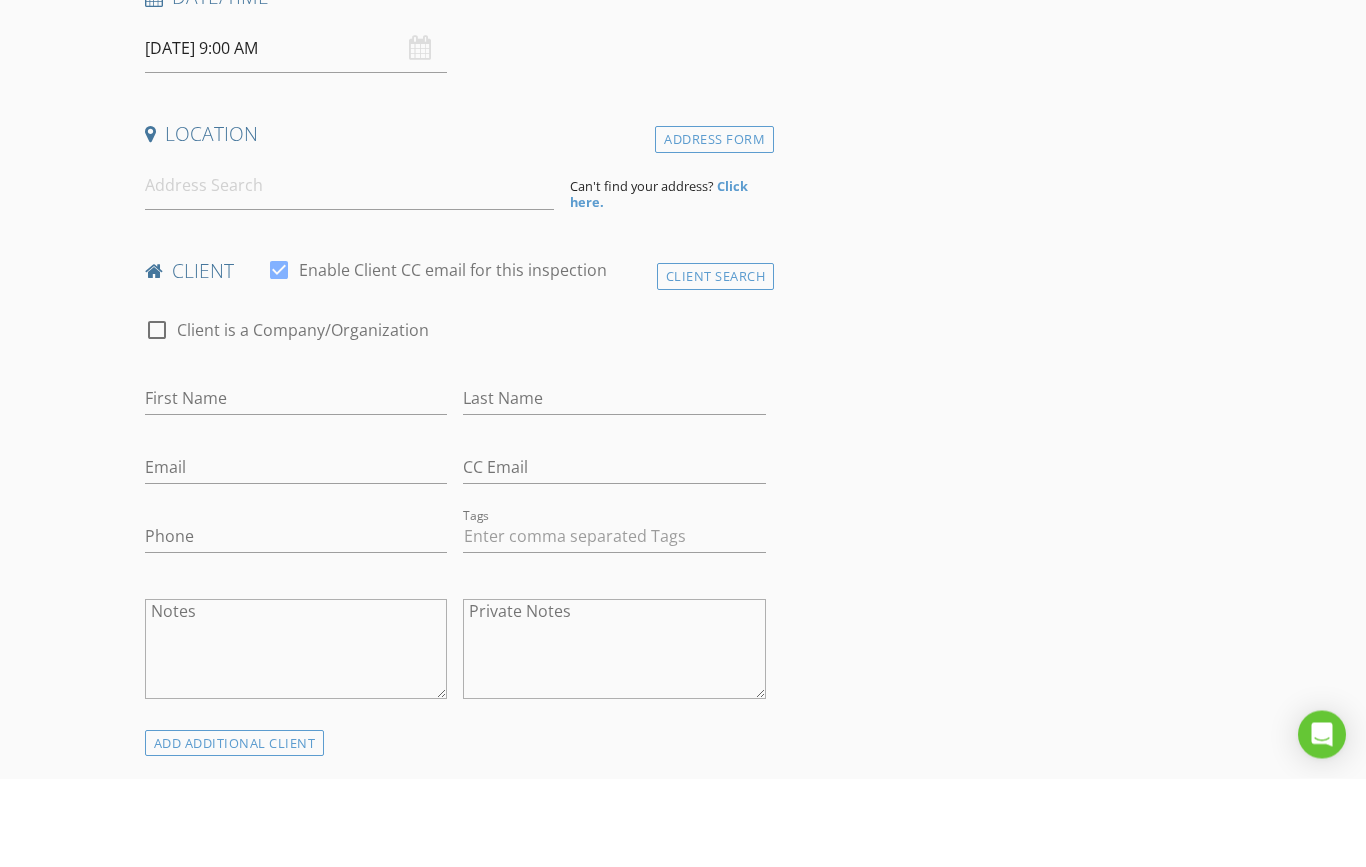 type on "[DATE] 9:30 AM" 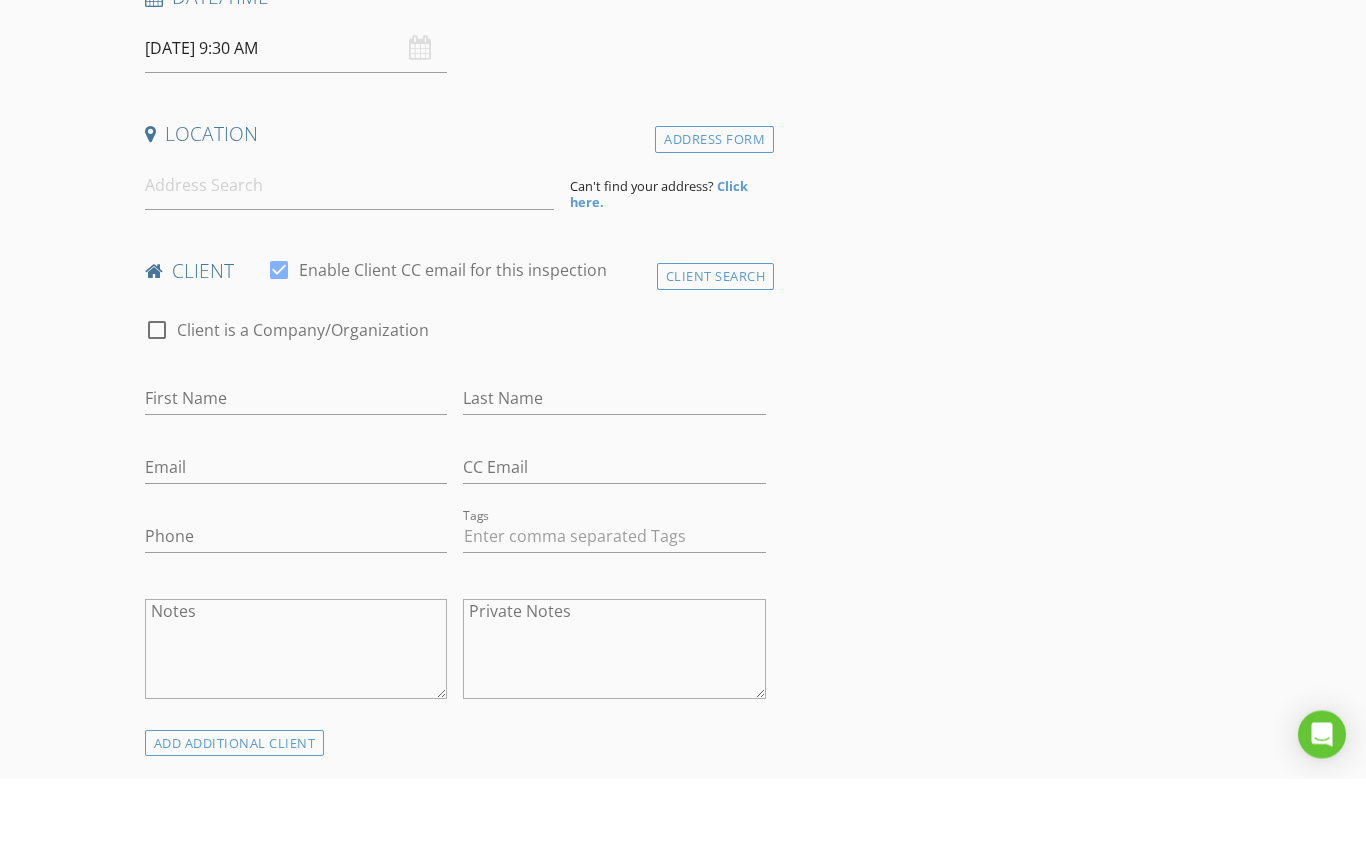 click on "check_box_outline_blank Client is a Company/Organization" at bounding box center (455, 429) 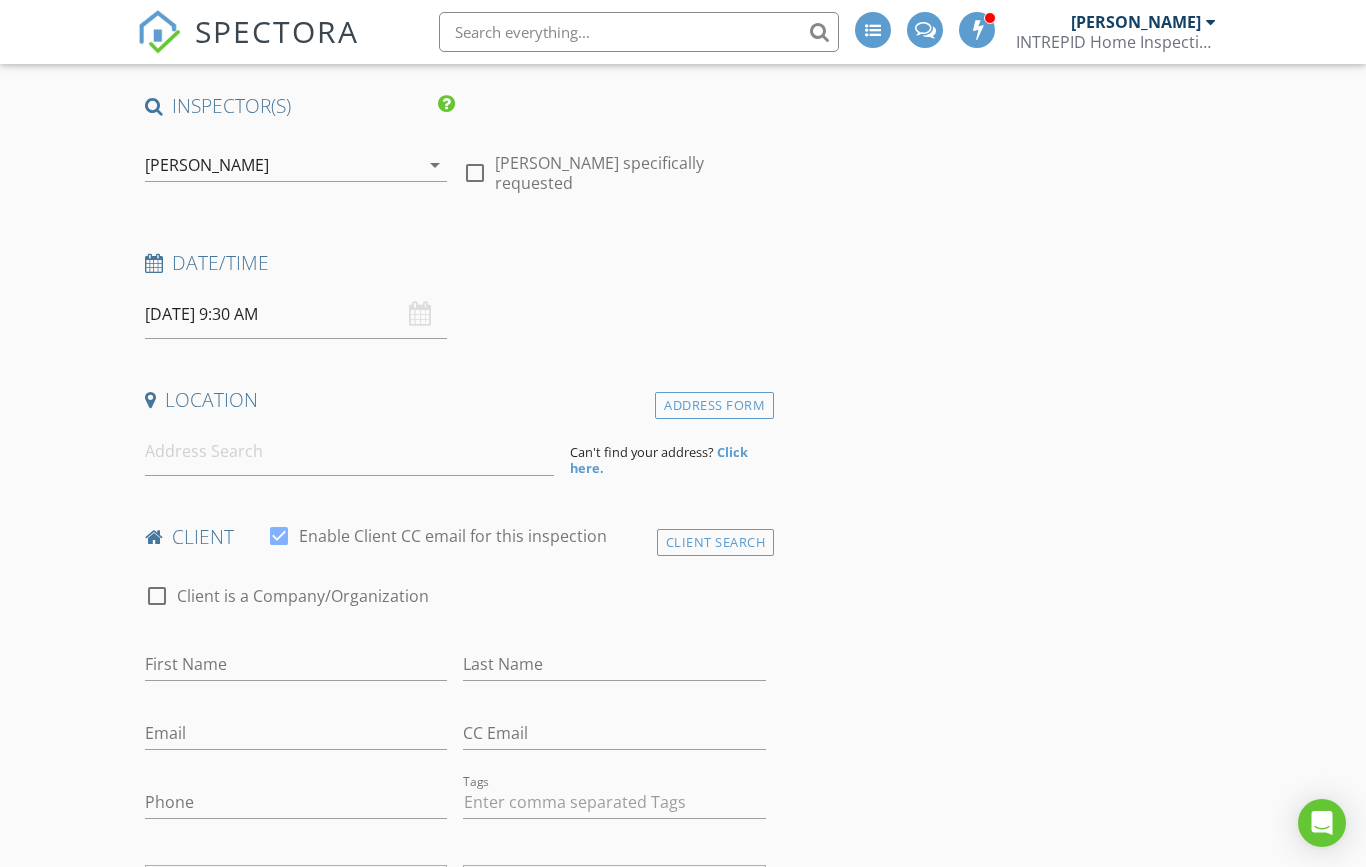 scroll, scrollTop: 158, scrollLeft: 0, axis: vertical 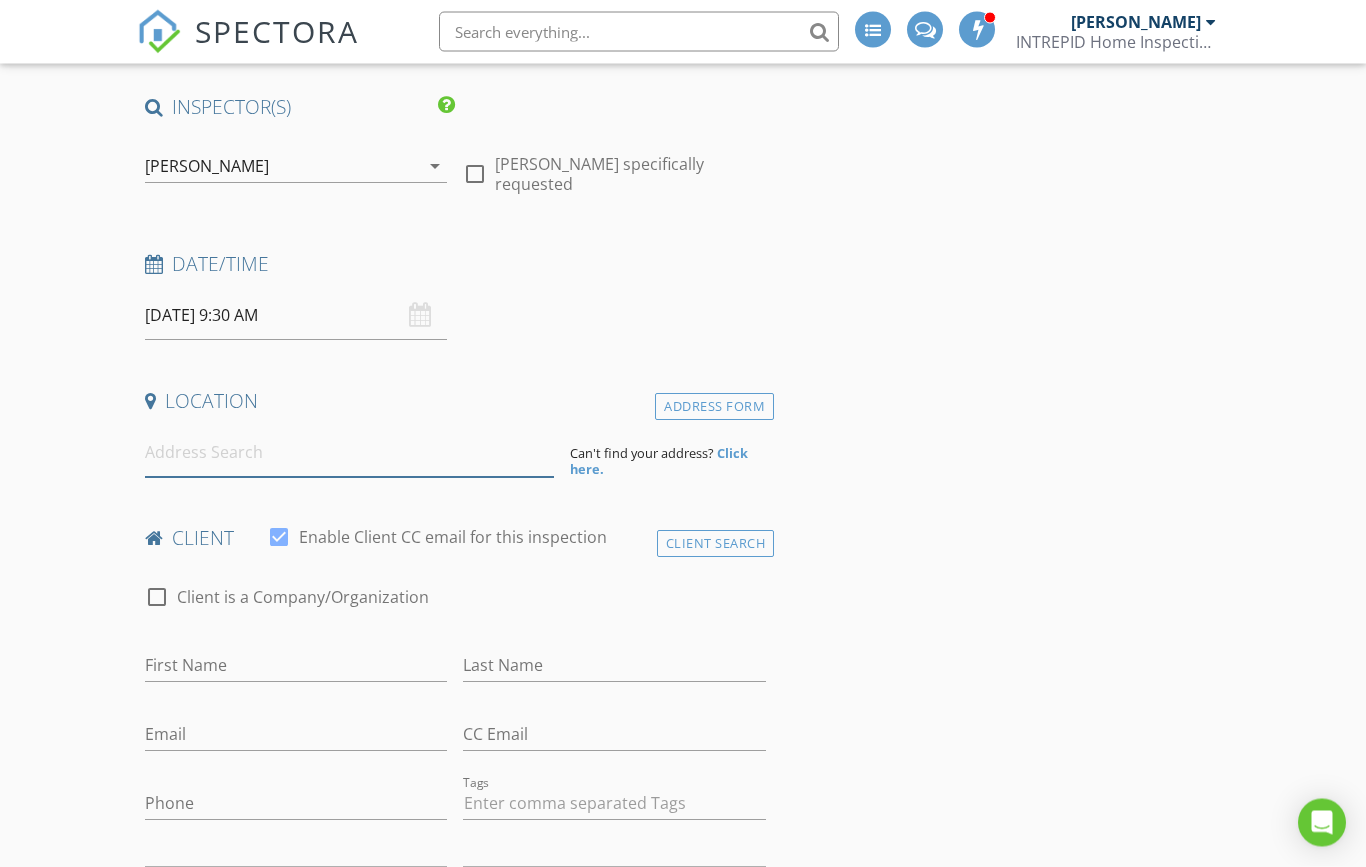 click at bounding box center [349, 453] 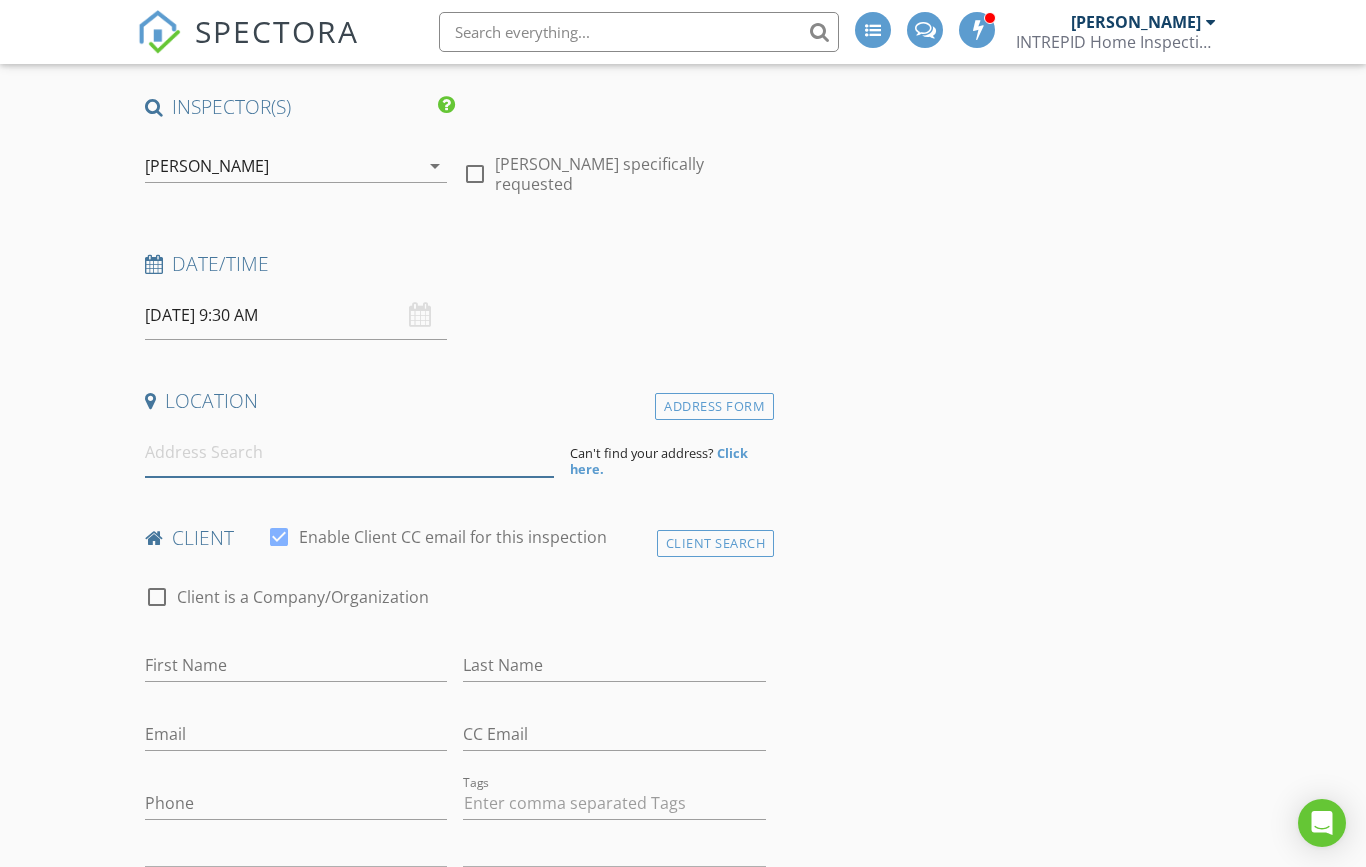 scroll, scrollTop: 158, scrollLeft: 0, axis: vertical 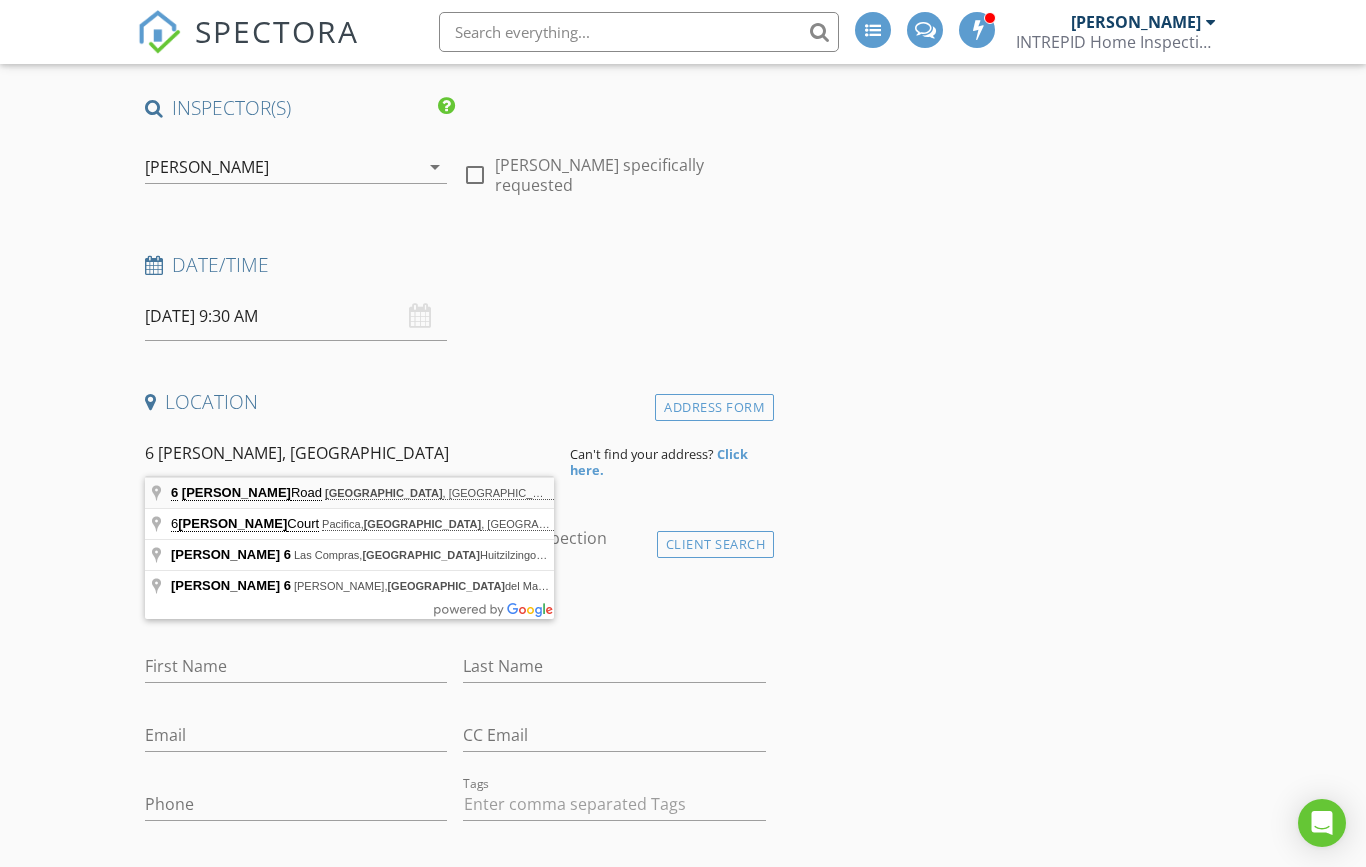 type on "6 Avila Road, San Mateo, CA, USA" 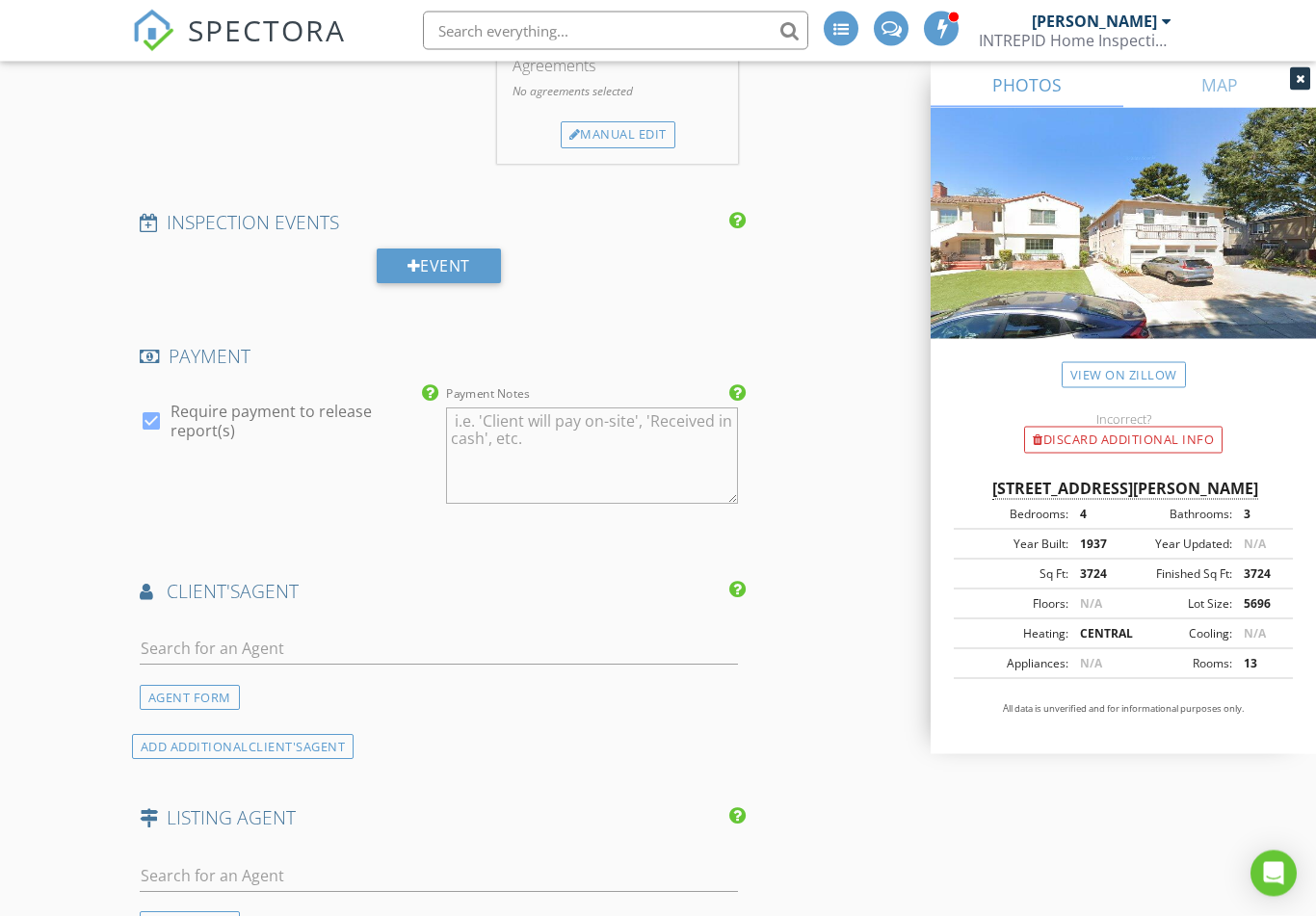 scroll, scrollTop: 1784, scrollLeft: 0, axis: vertical 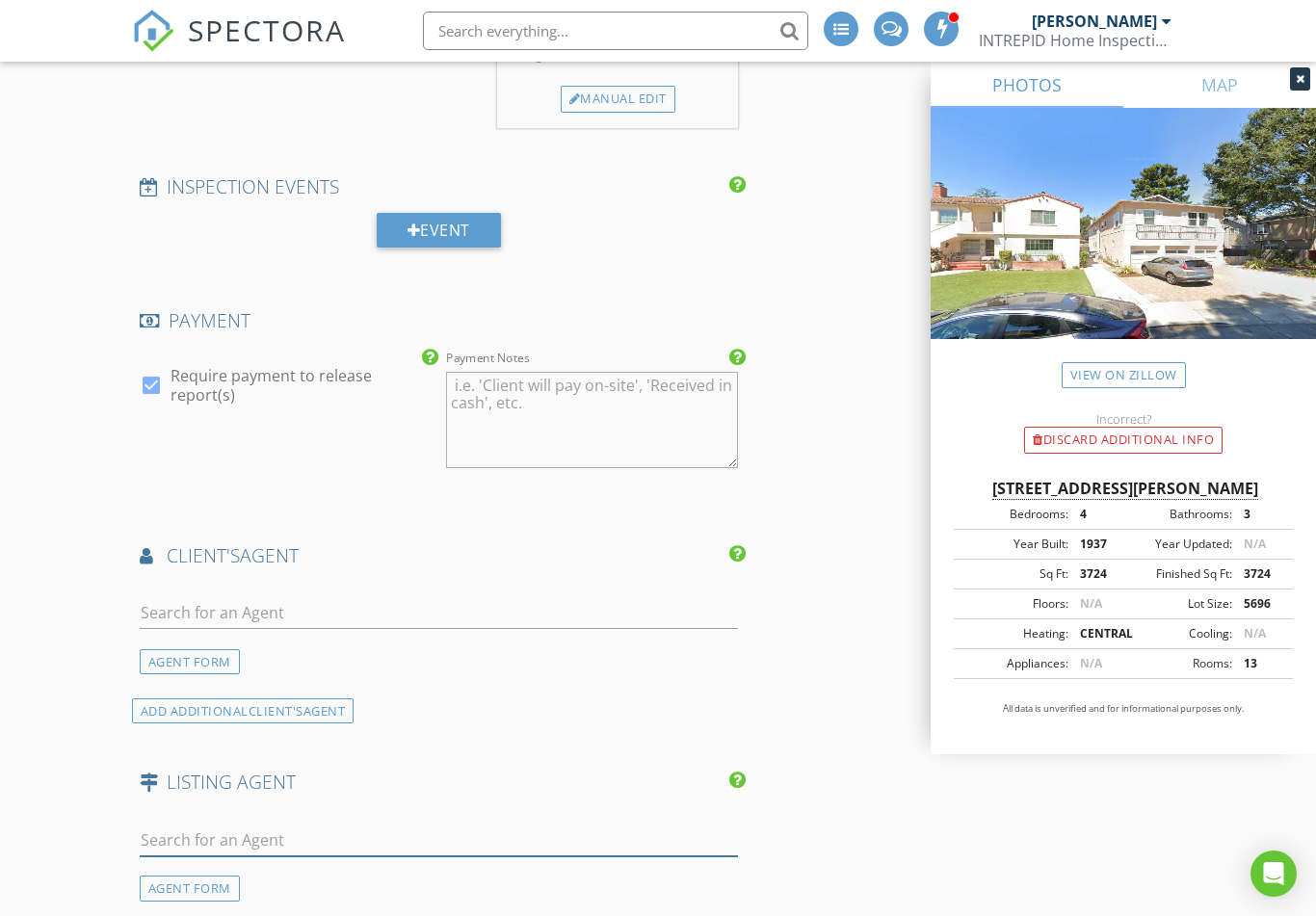 click at bounding box center (438, 840) 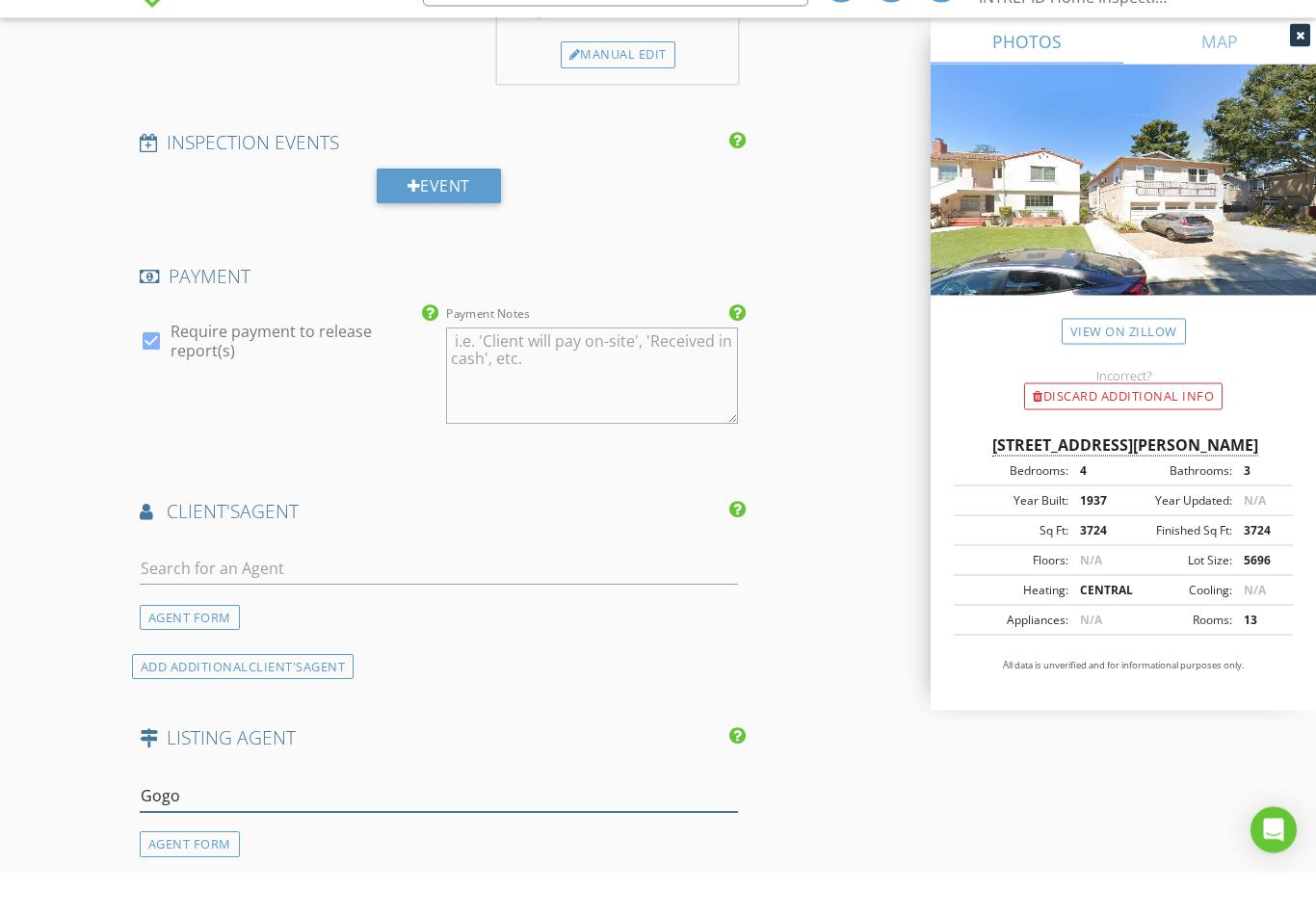 type on "Gogol" 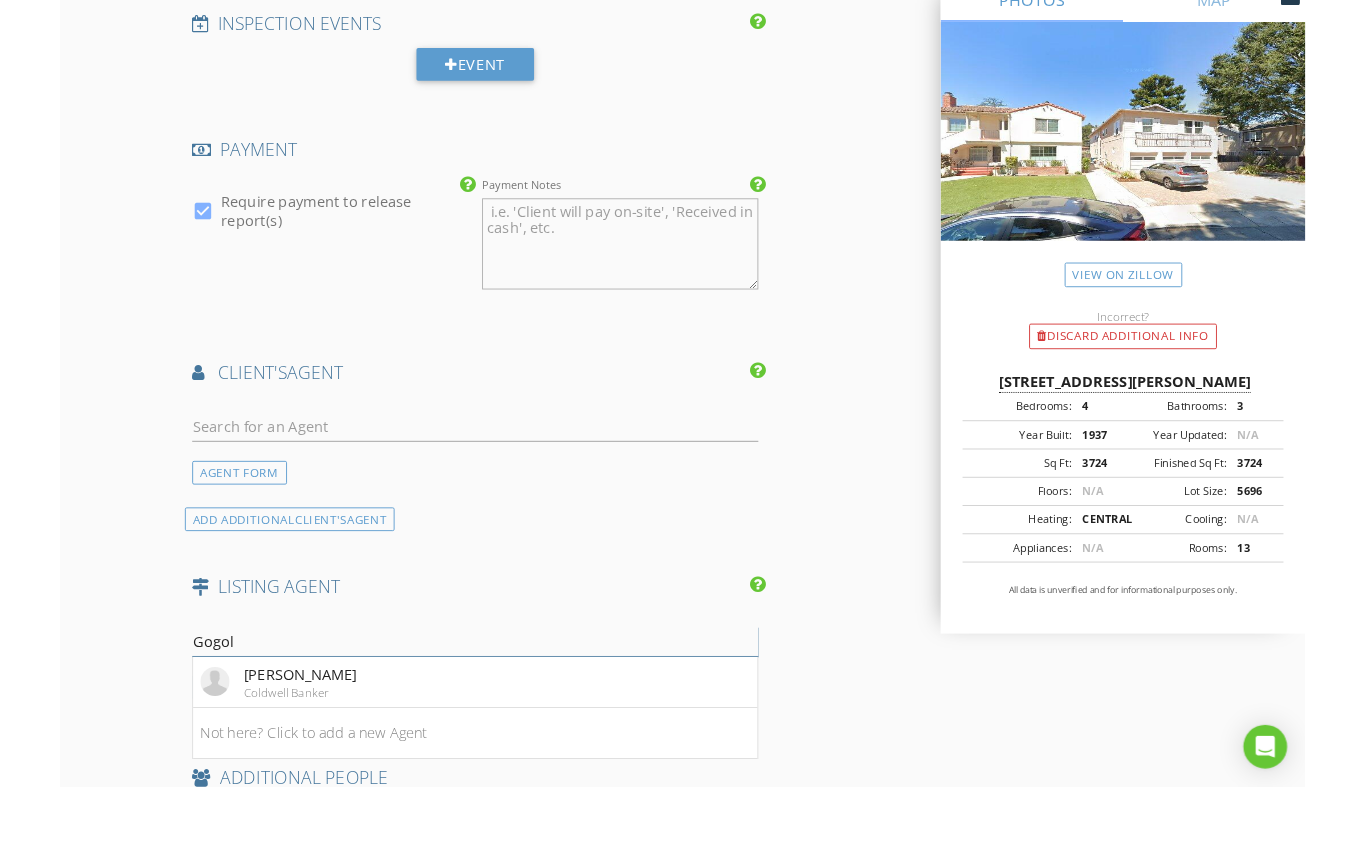 scroll, scrollTop: 2016, scrollLeft: 0, axis: vertical 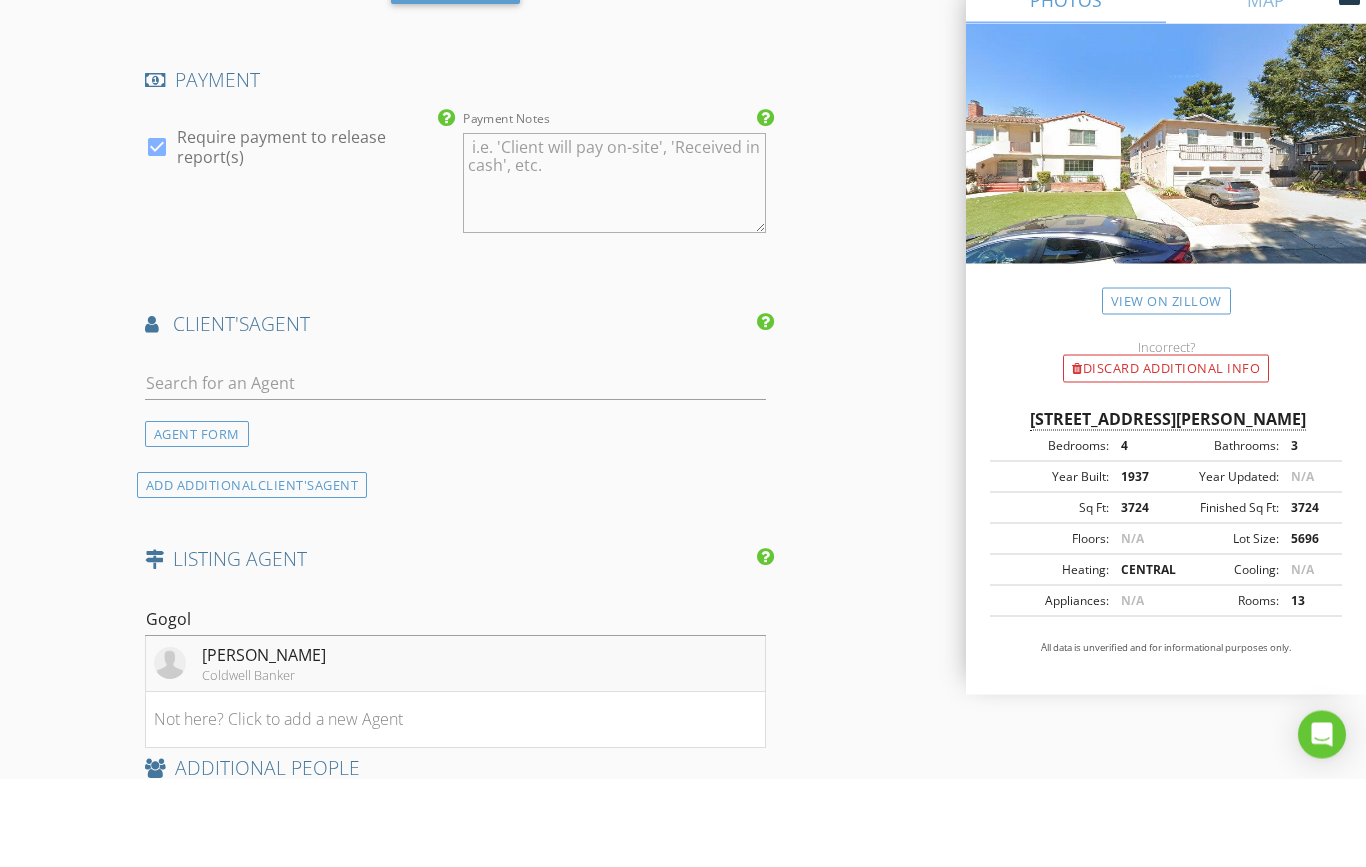 click on "[PERSON_NAME]" at bounding box center [264, 744] 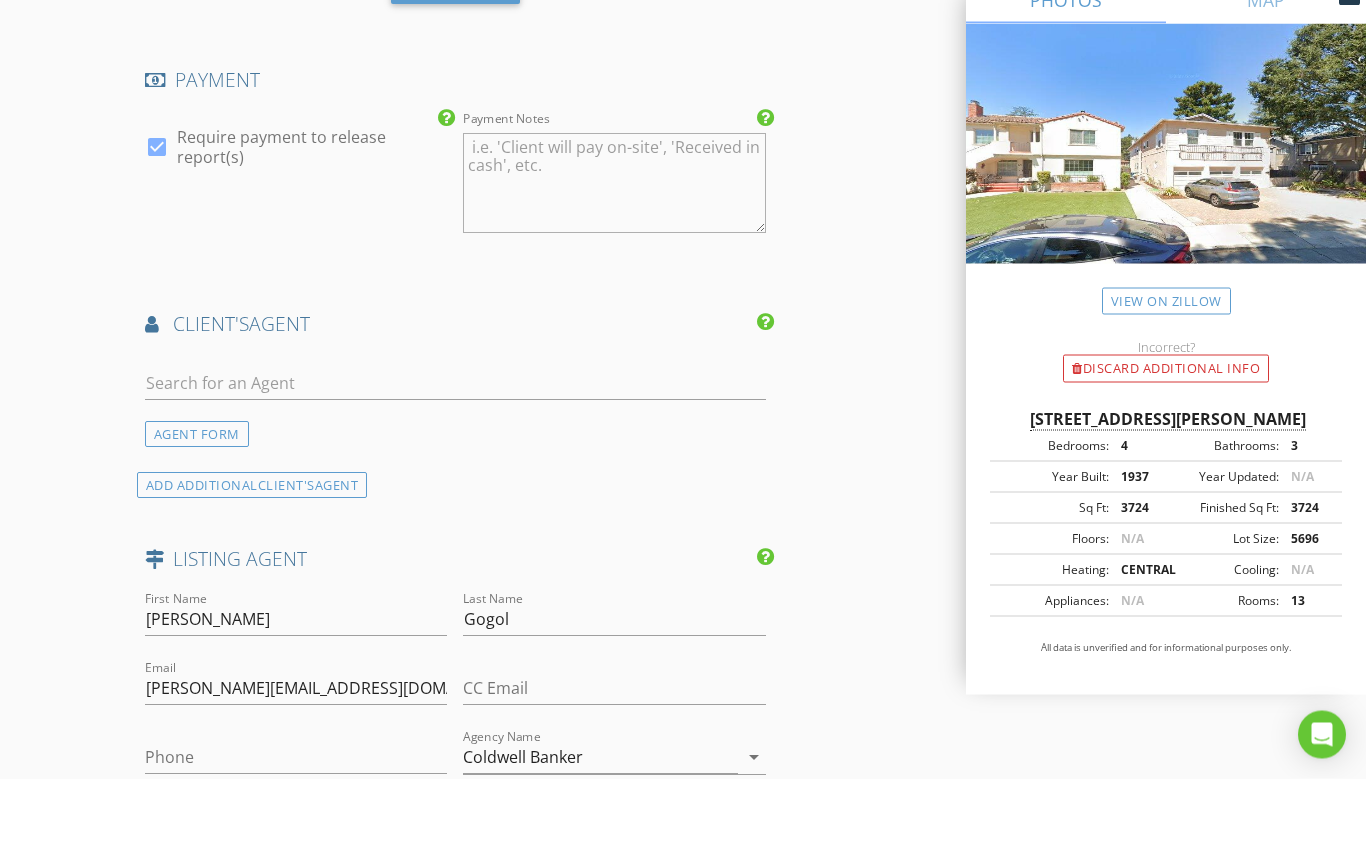 scroll, scrollTop: 2105, scrollLeft: 0, axis: vertical 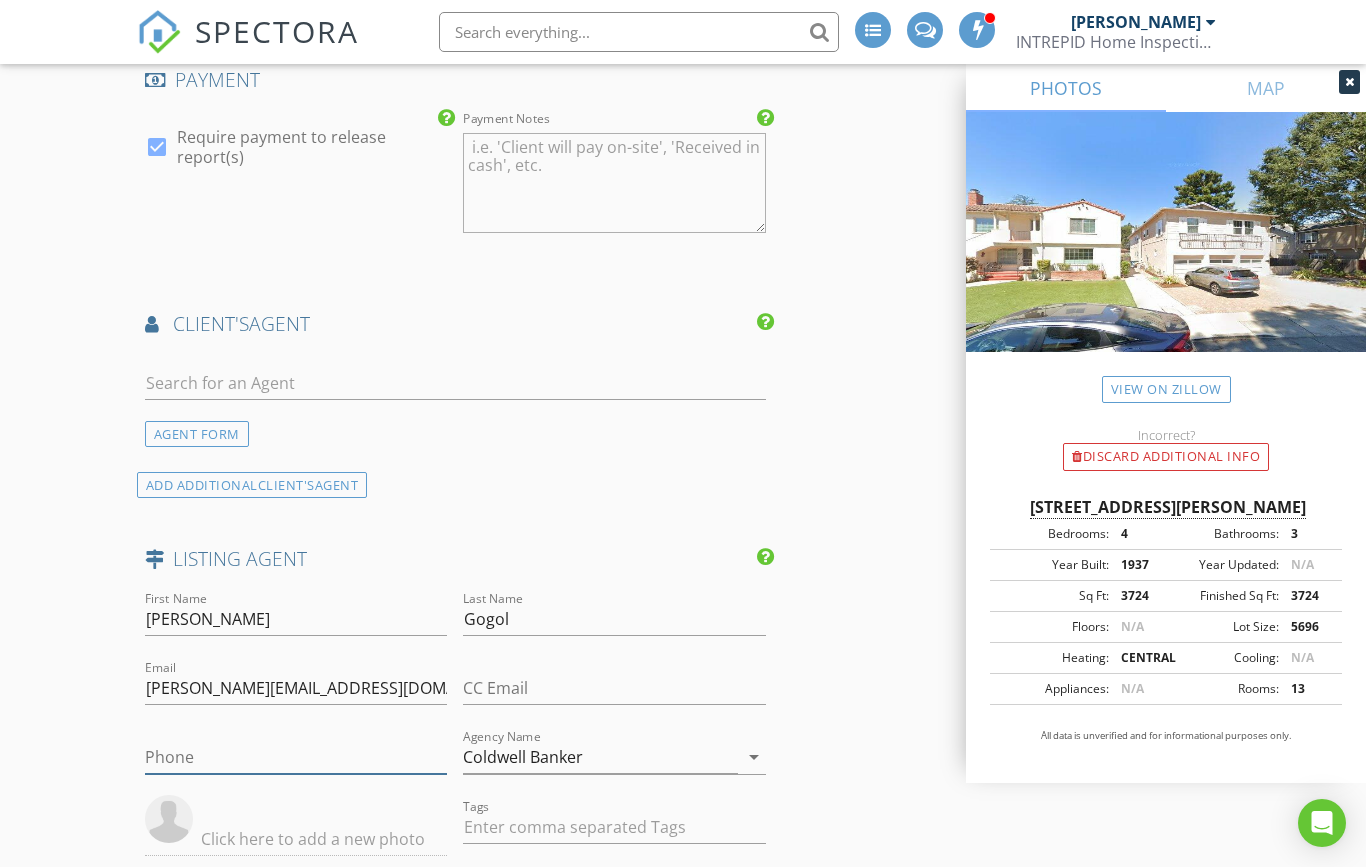 click on "Phone" at bounding box center (296, 757) 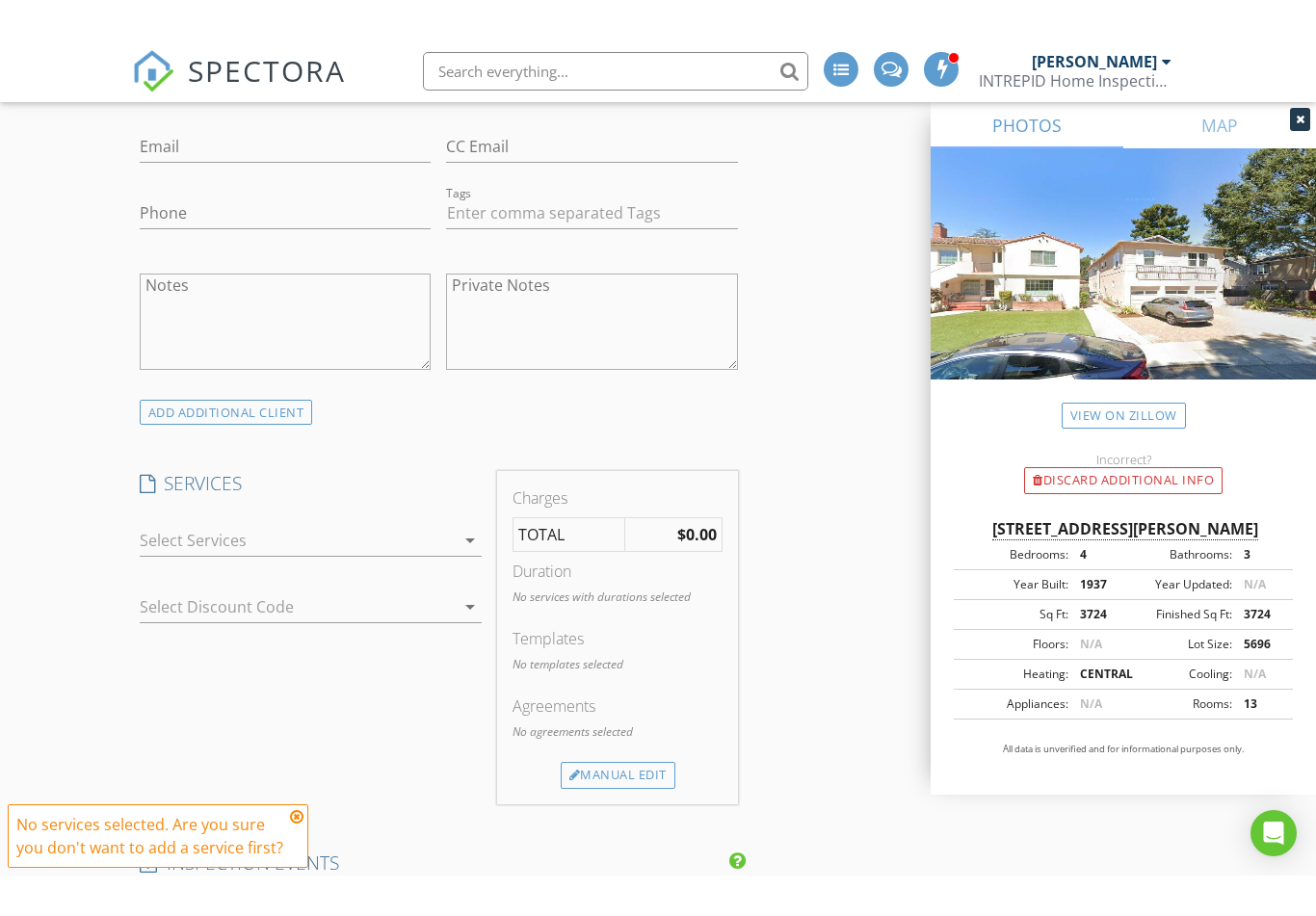 scroll, scrollTop: 1139, scrollLeft: 0, axis: vertical 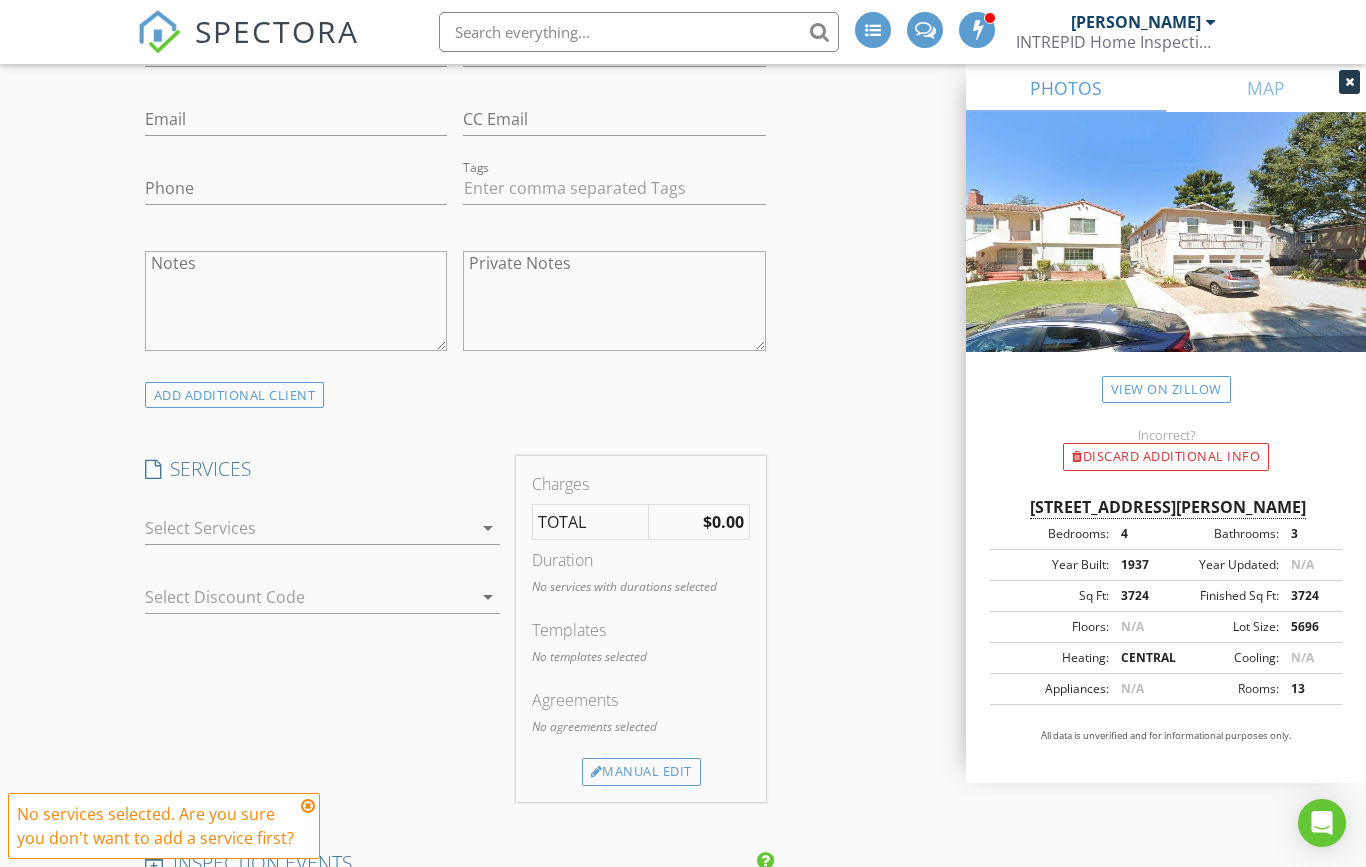 type on "[PHONE_NUMBER]" 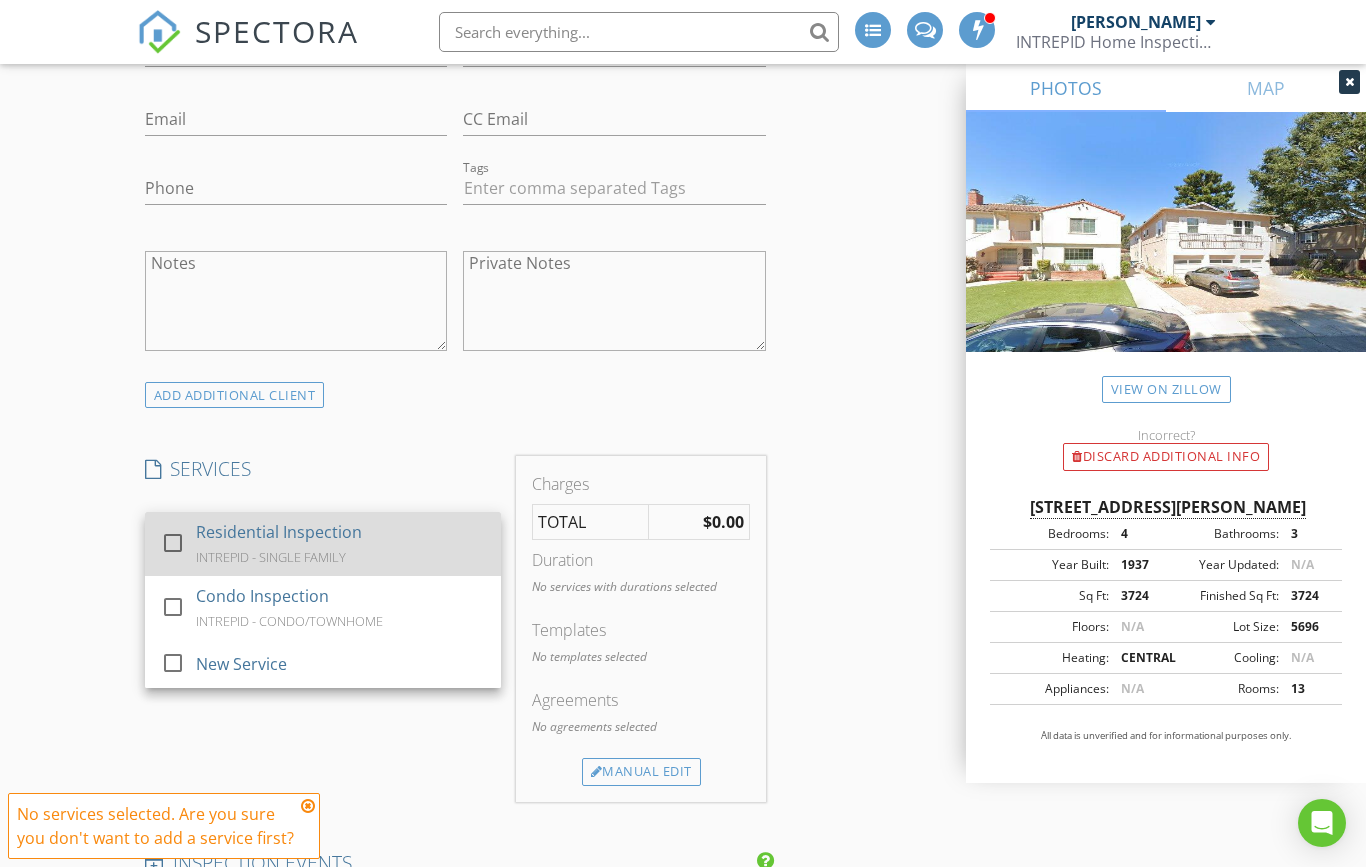 click at bounding box center (173, 543) 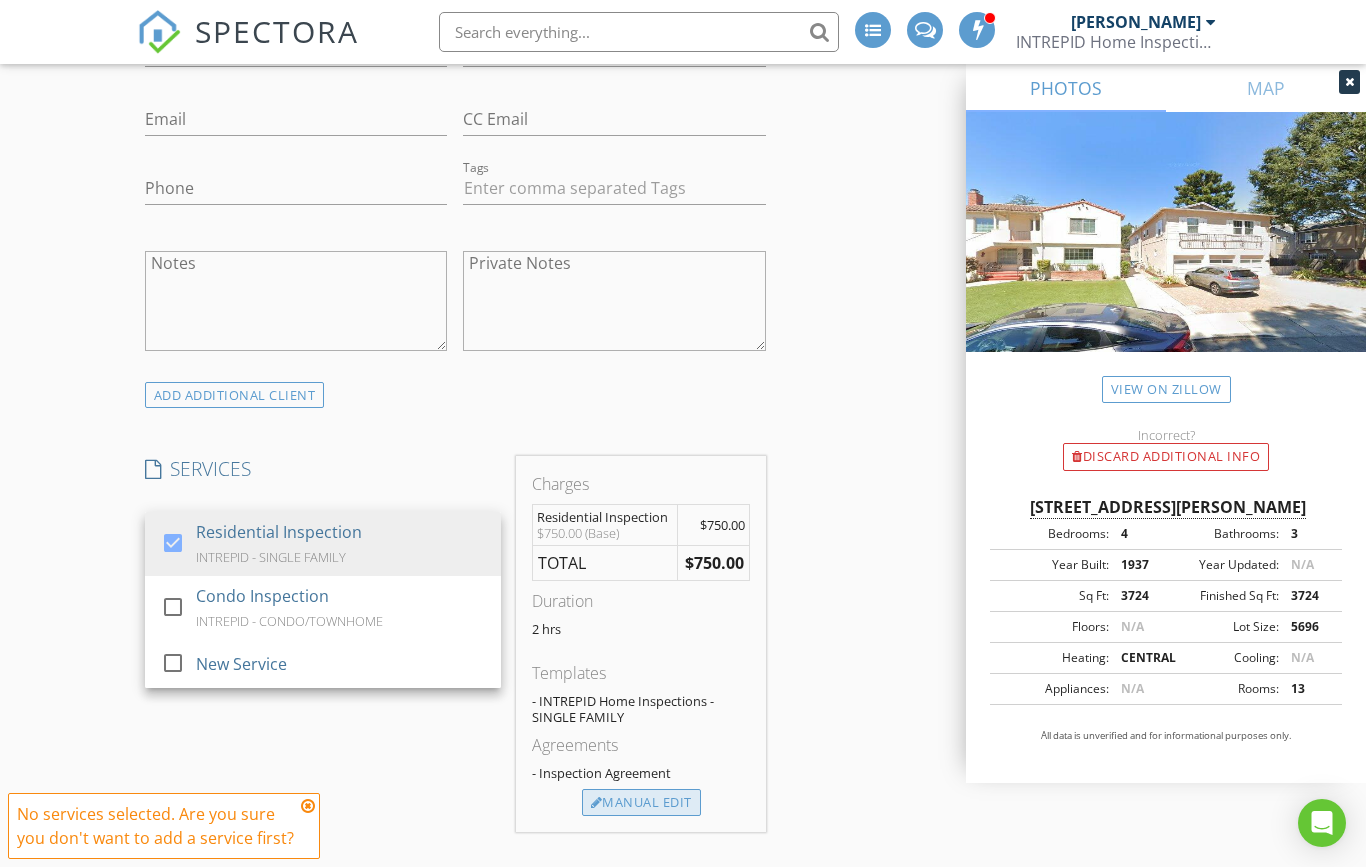 click on "Manual Edit" at bounding box center [641, 803] 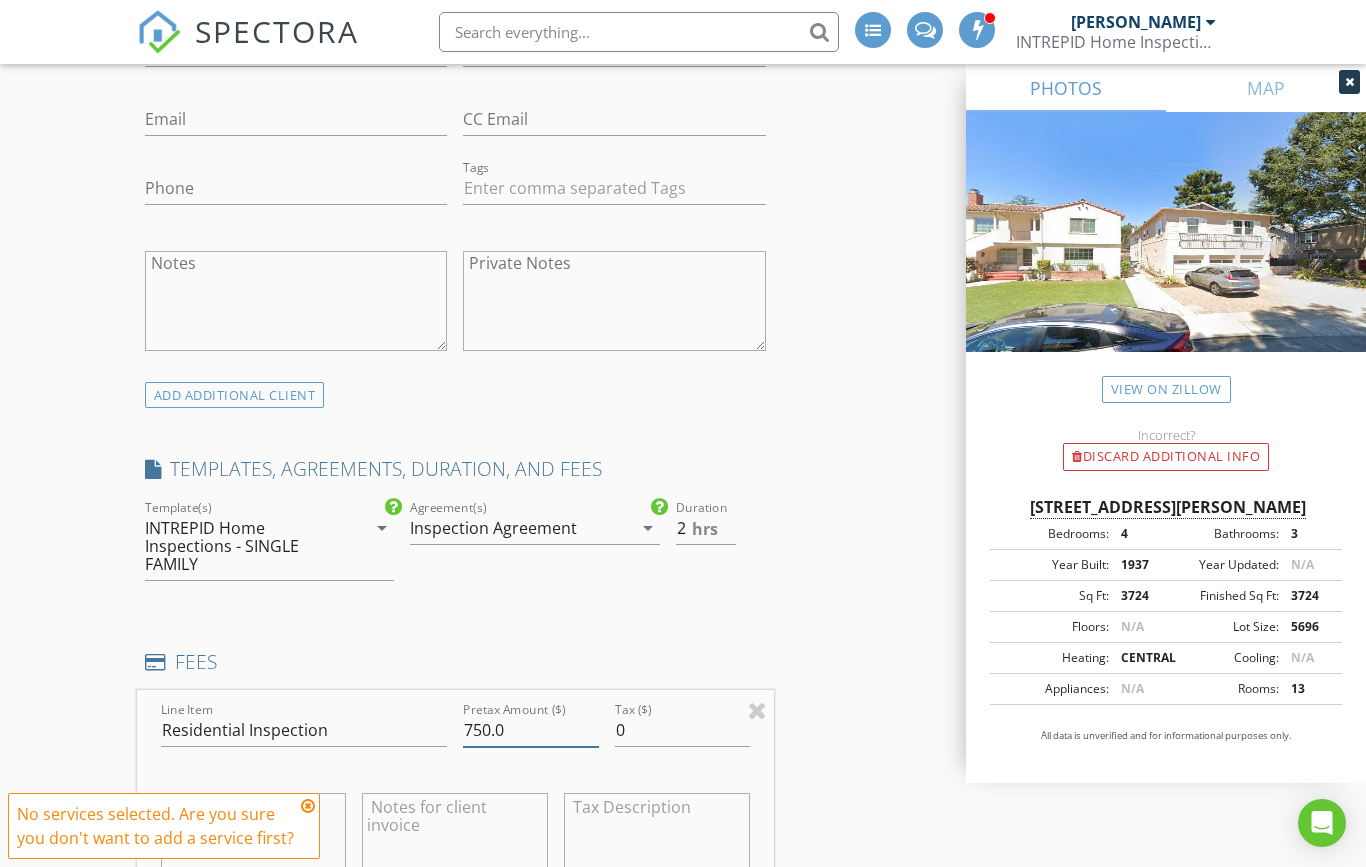 click on "750.0" at bounding box center [530, 730] 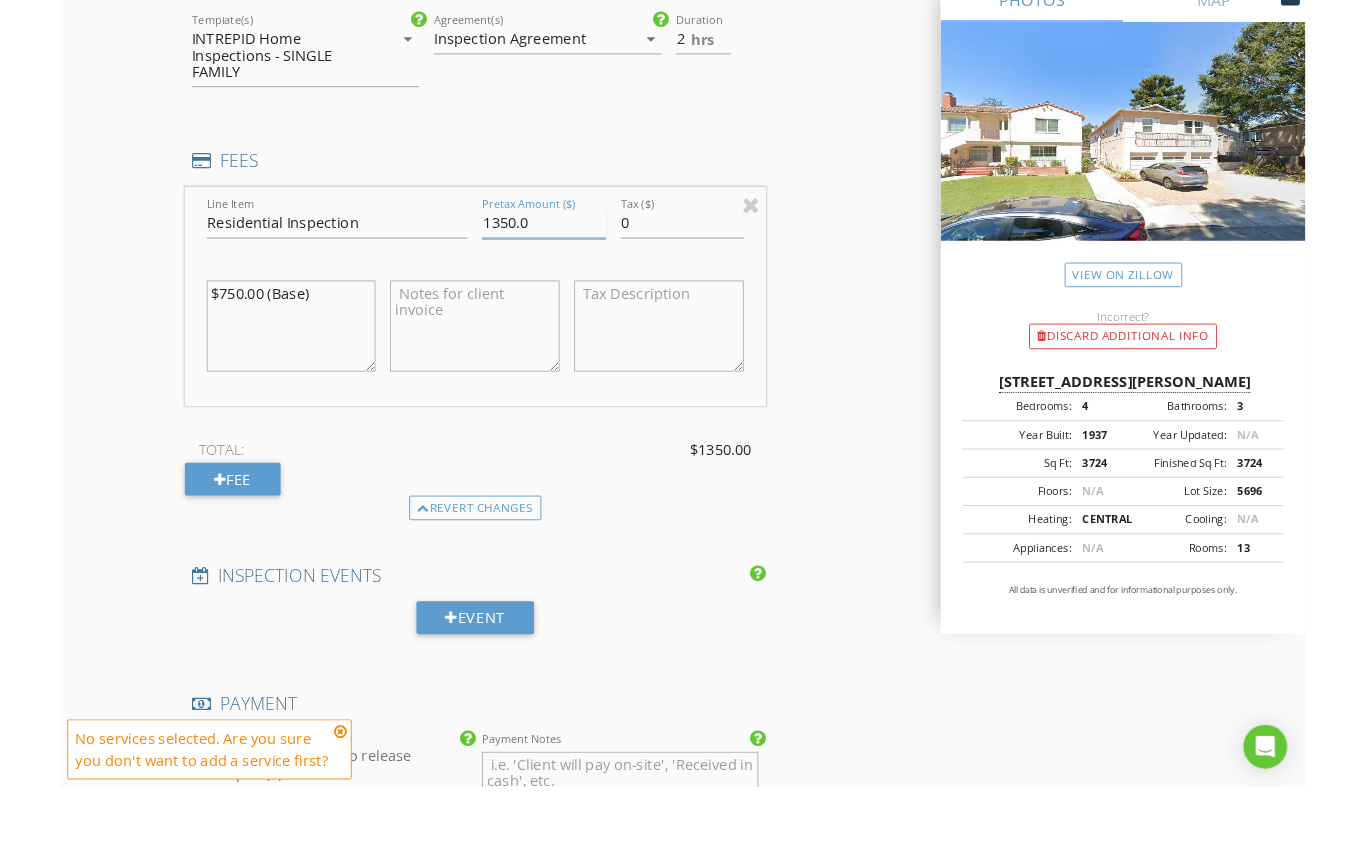 scroll, scrollTop: 1588, scrollLeft: 0, axis: vertical 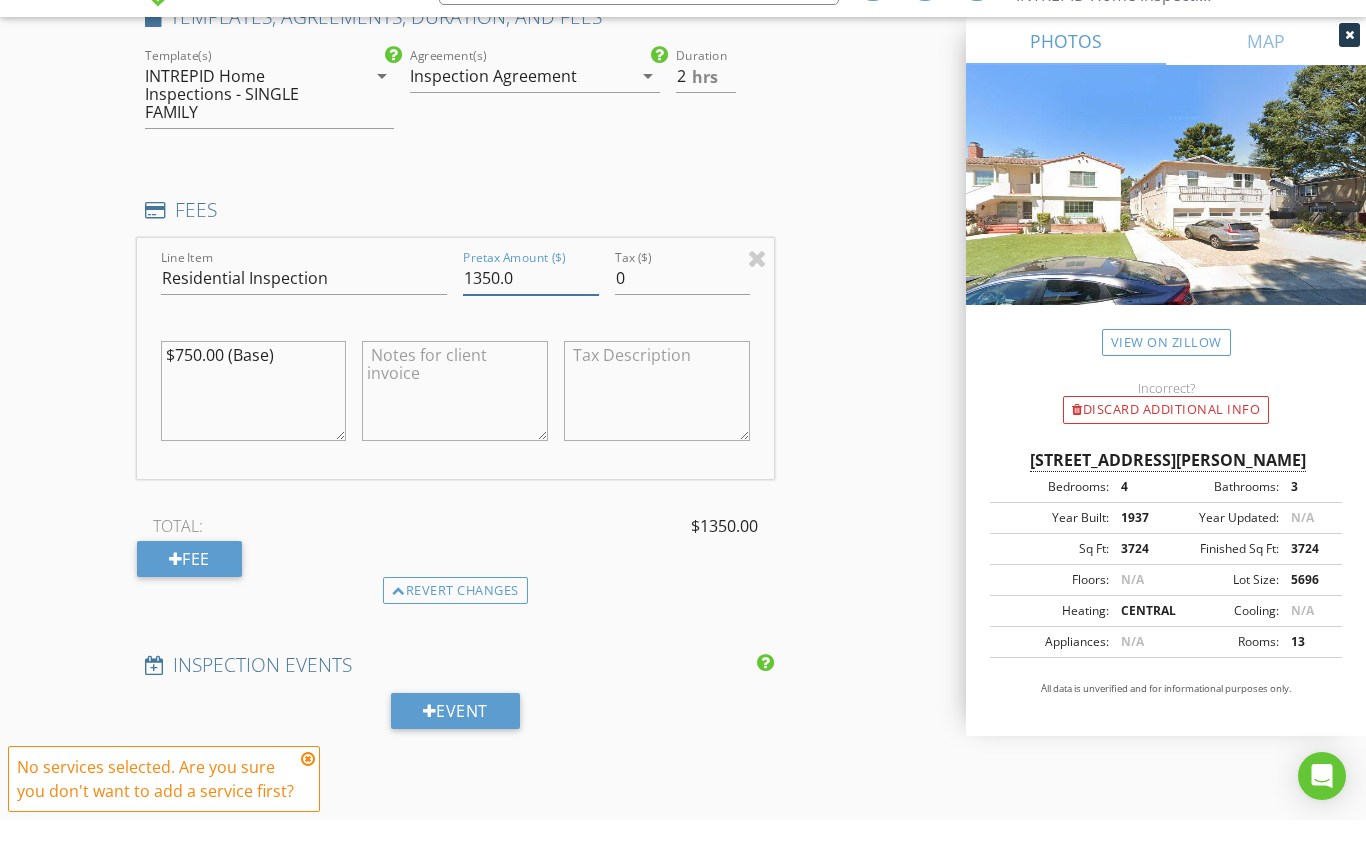 type on "1350.0" 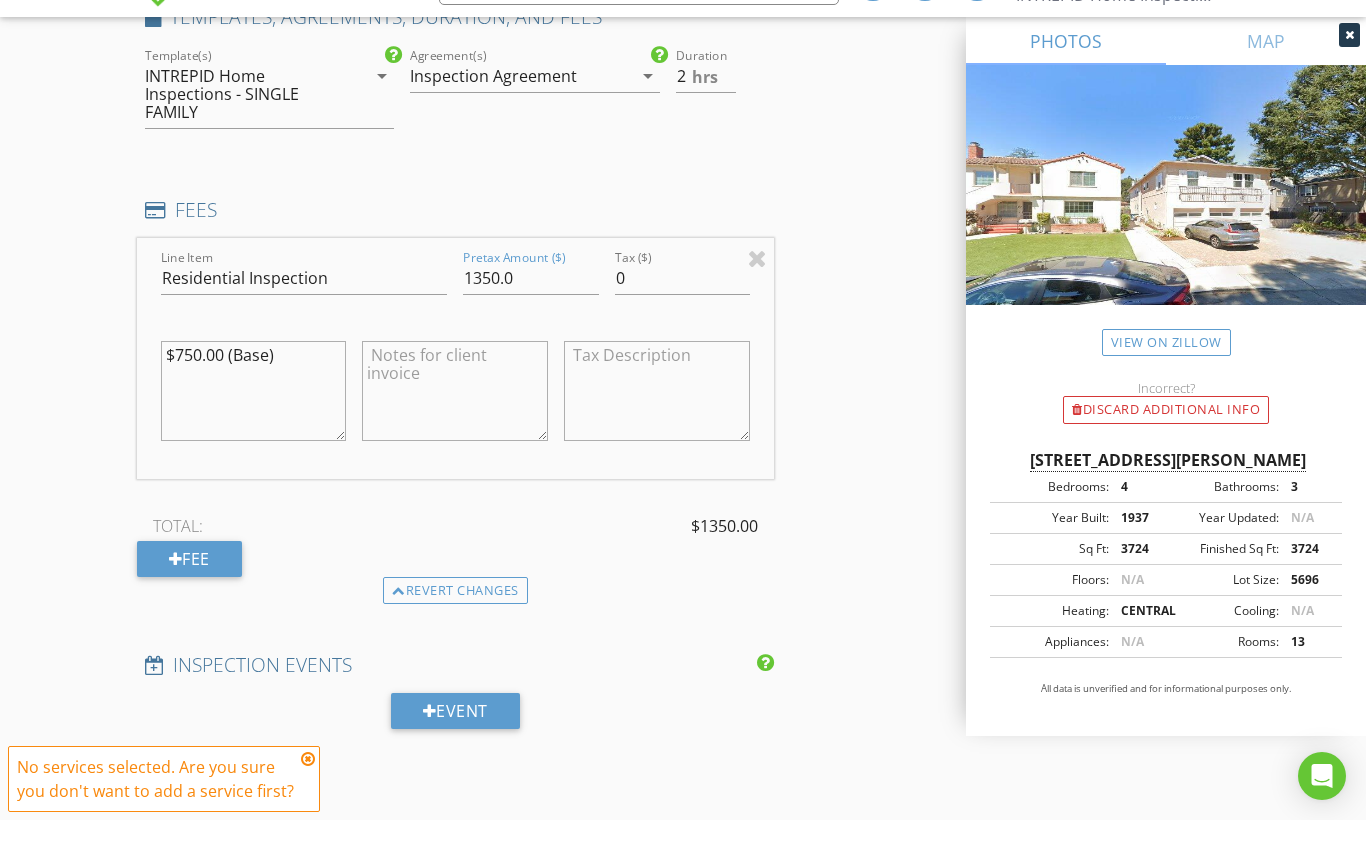 click on "$750.00 (Base)" at bounding box center (254, 438) 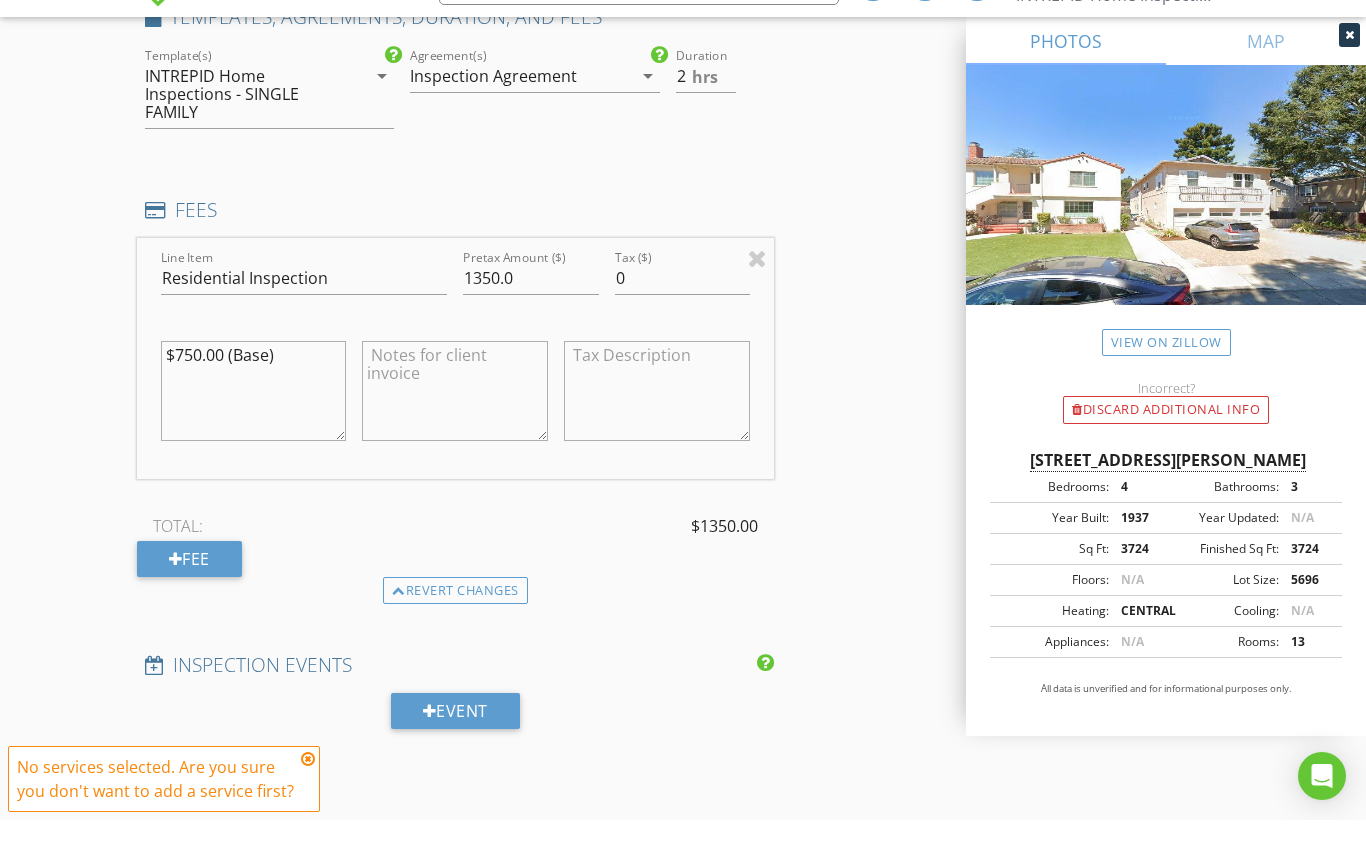 click on "$750.00 (Base)" at bounding box center (254, 438) 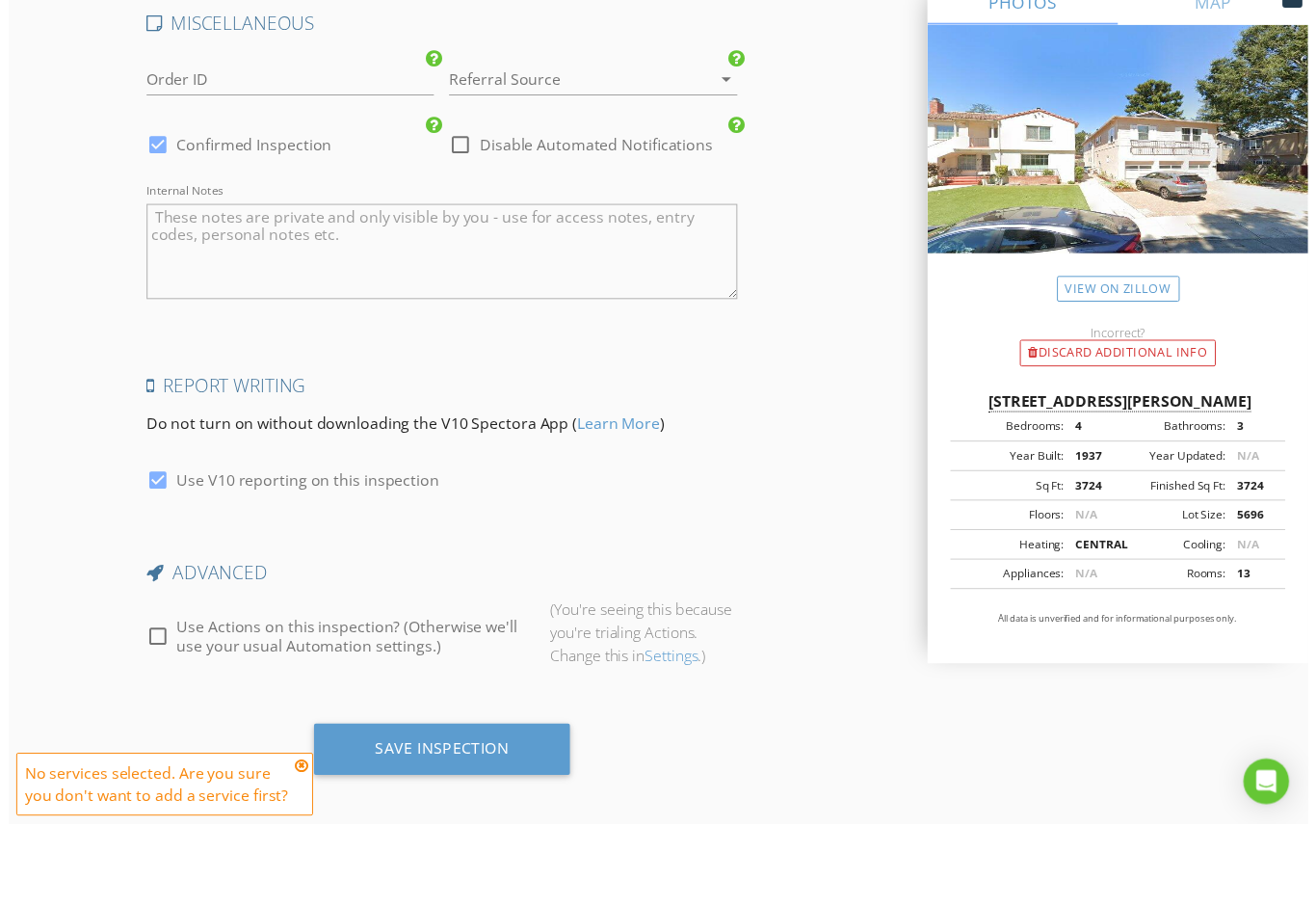 scroll, scrollTop: 3420, scrollLeft: 0, axis: vertical 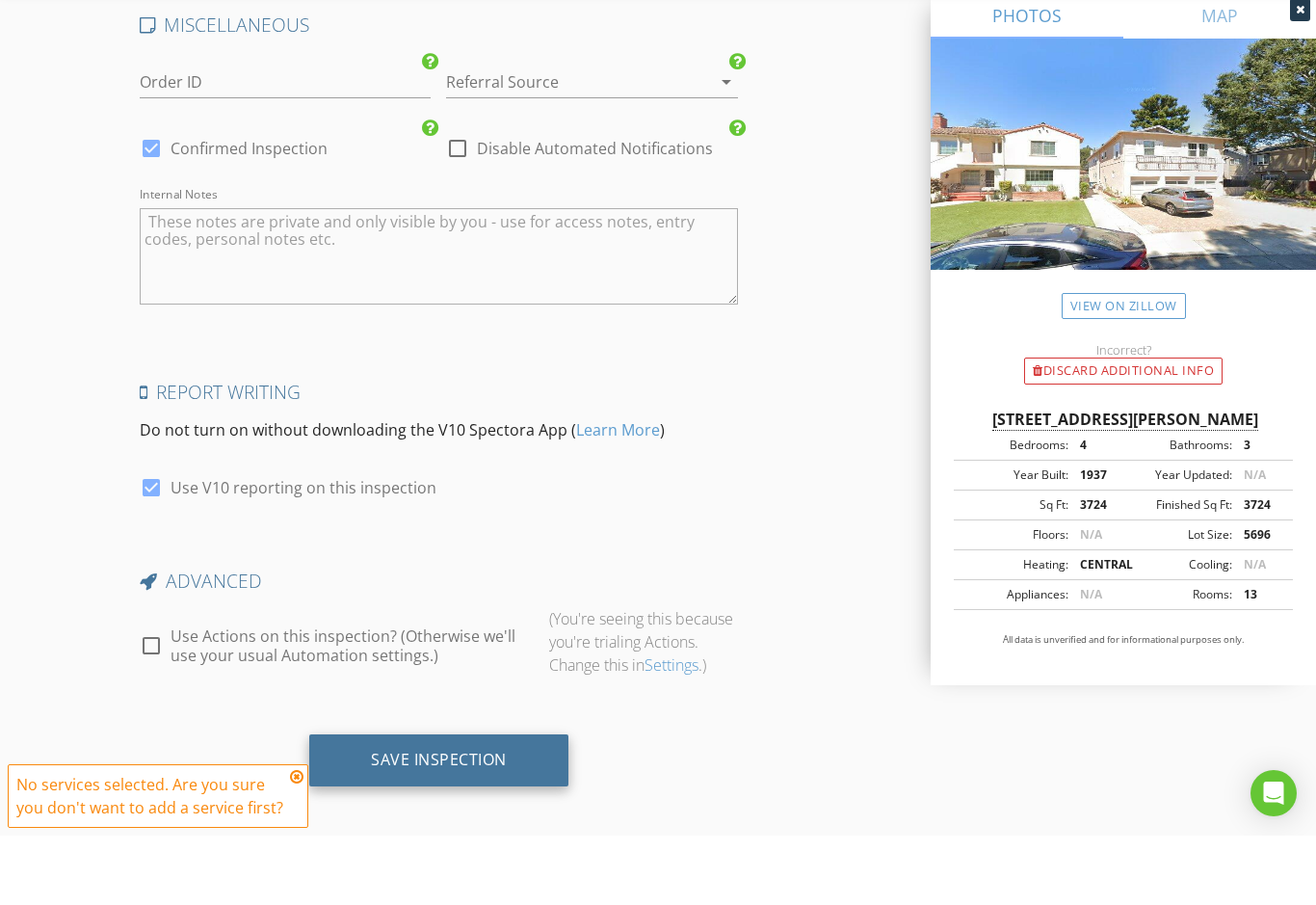type on "$1350.00 (Base)" 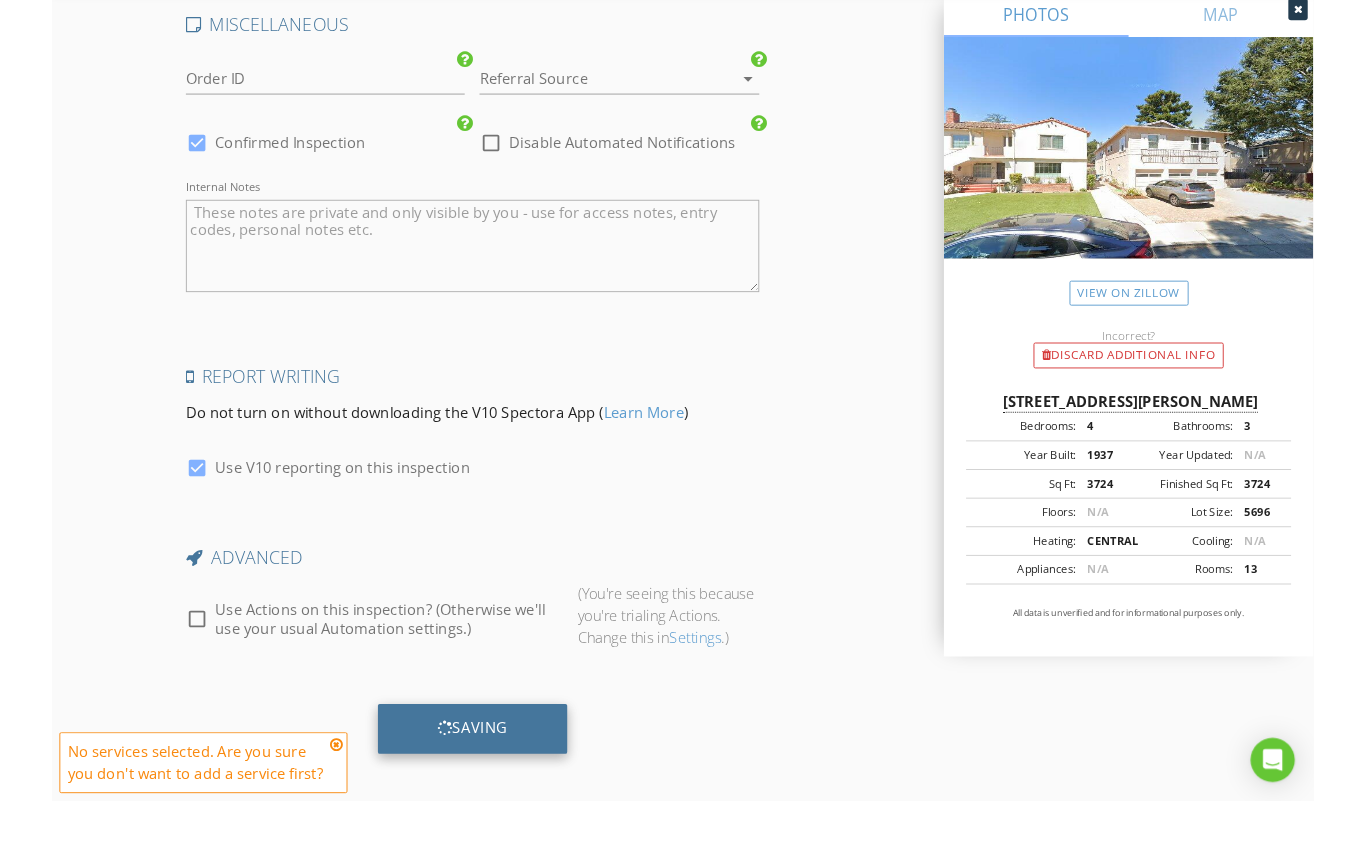 scroll, scrollTop: 3621, scrollLeft: 0, axis: vertical 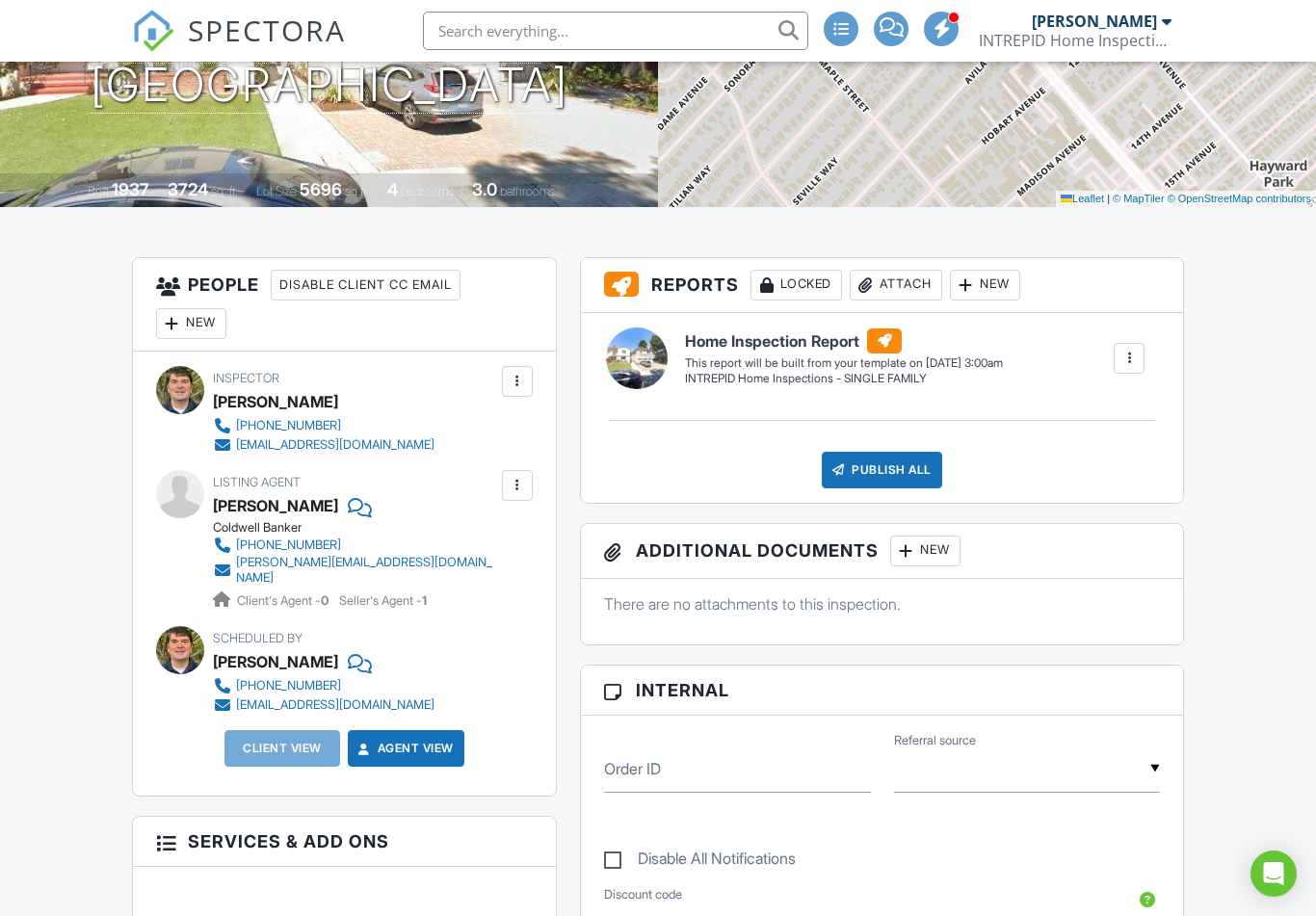 click at bounding box center (172, 324) 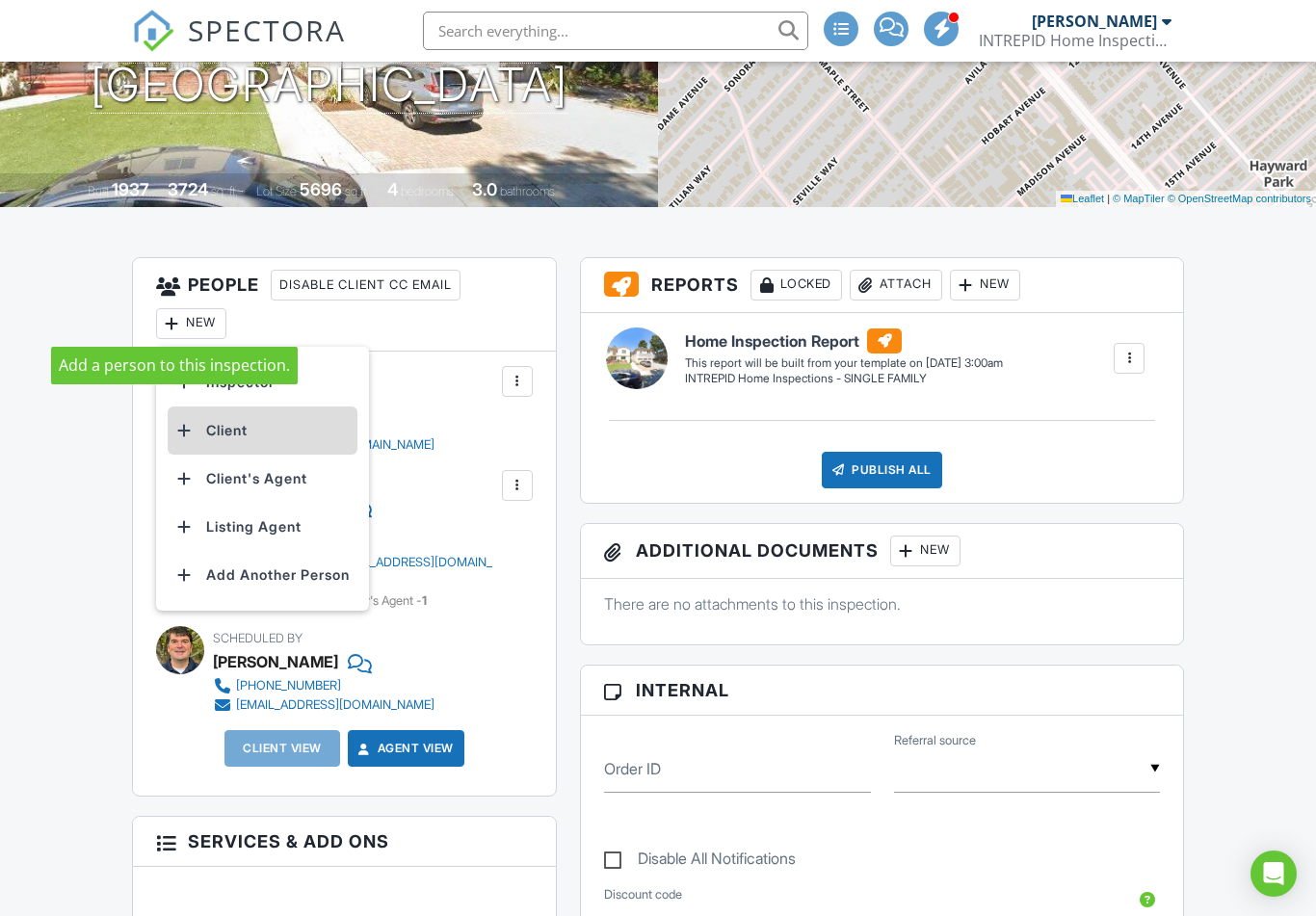 click on "Client" at bounding box center (262, 431) 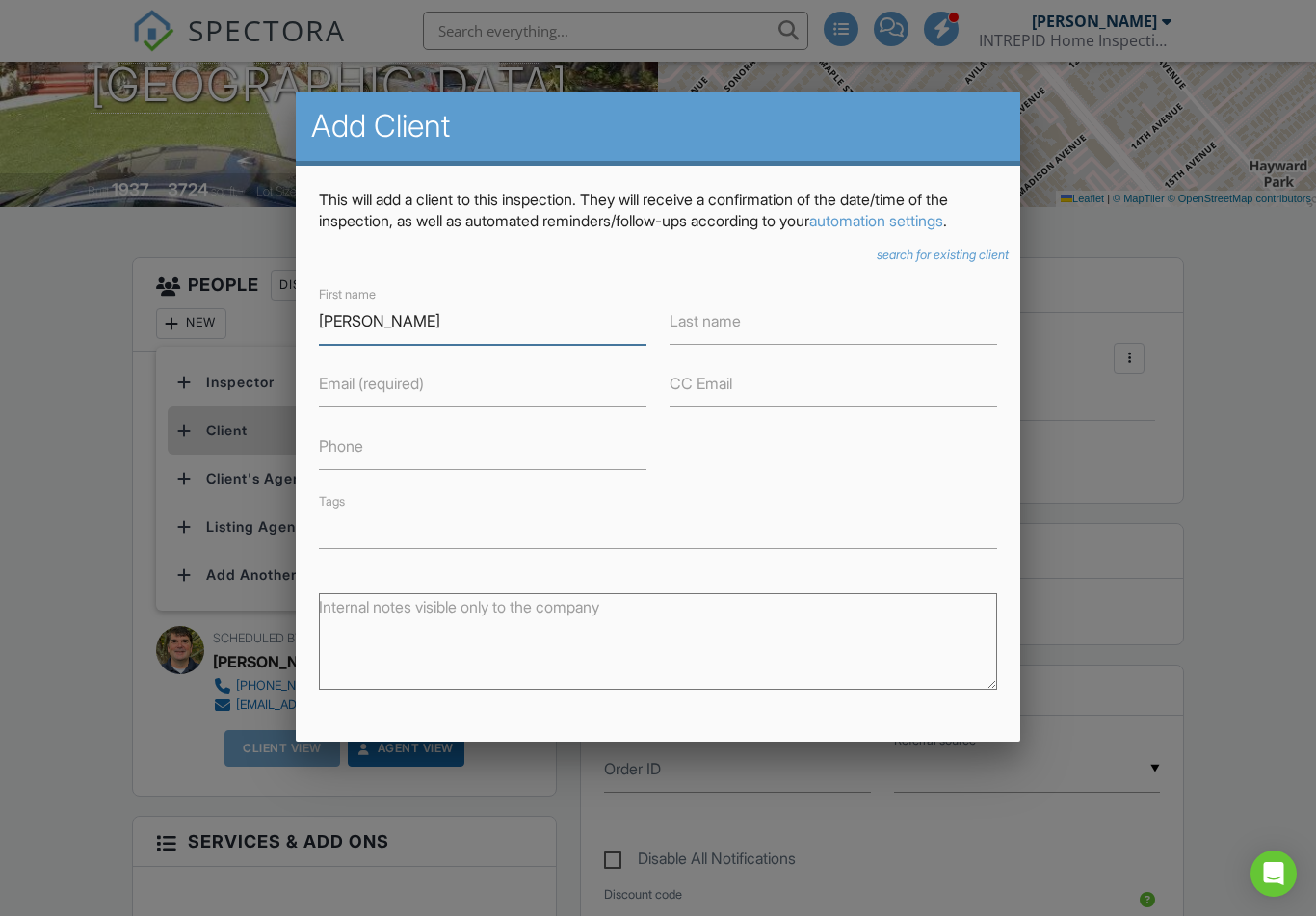 type on "Fred" 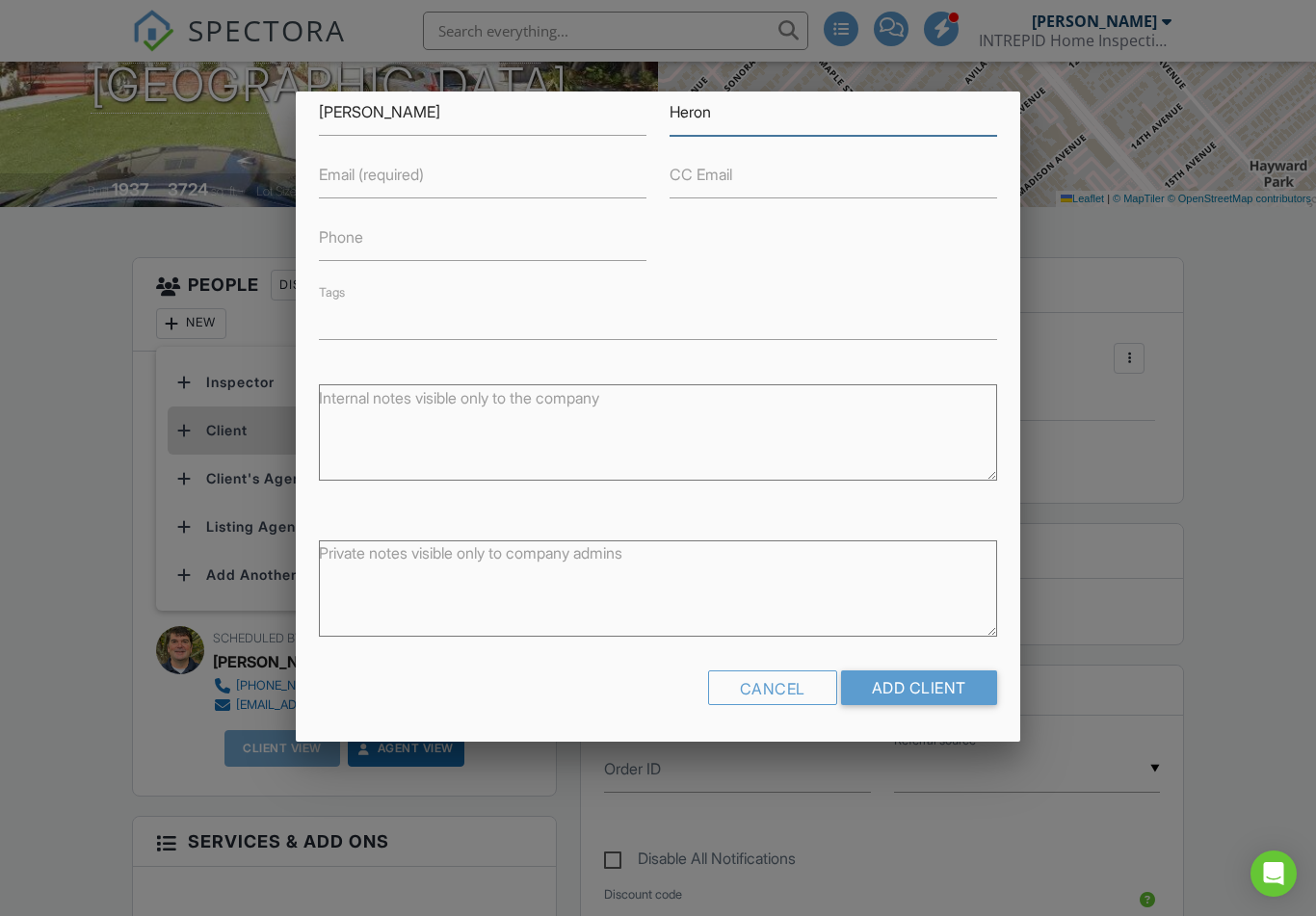 scroll, scrollTop: 208, scrollLeft: 0, axis: vertical 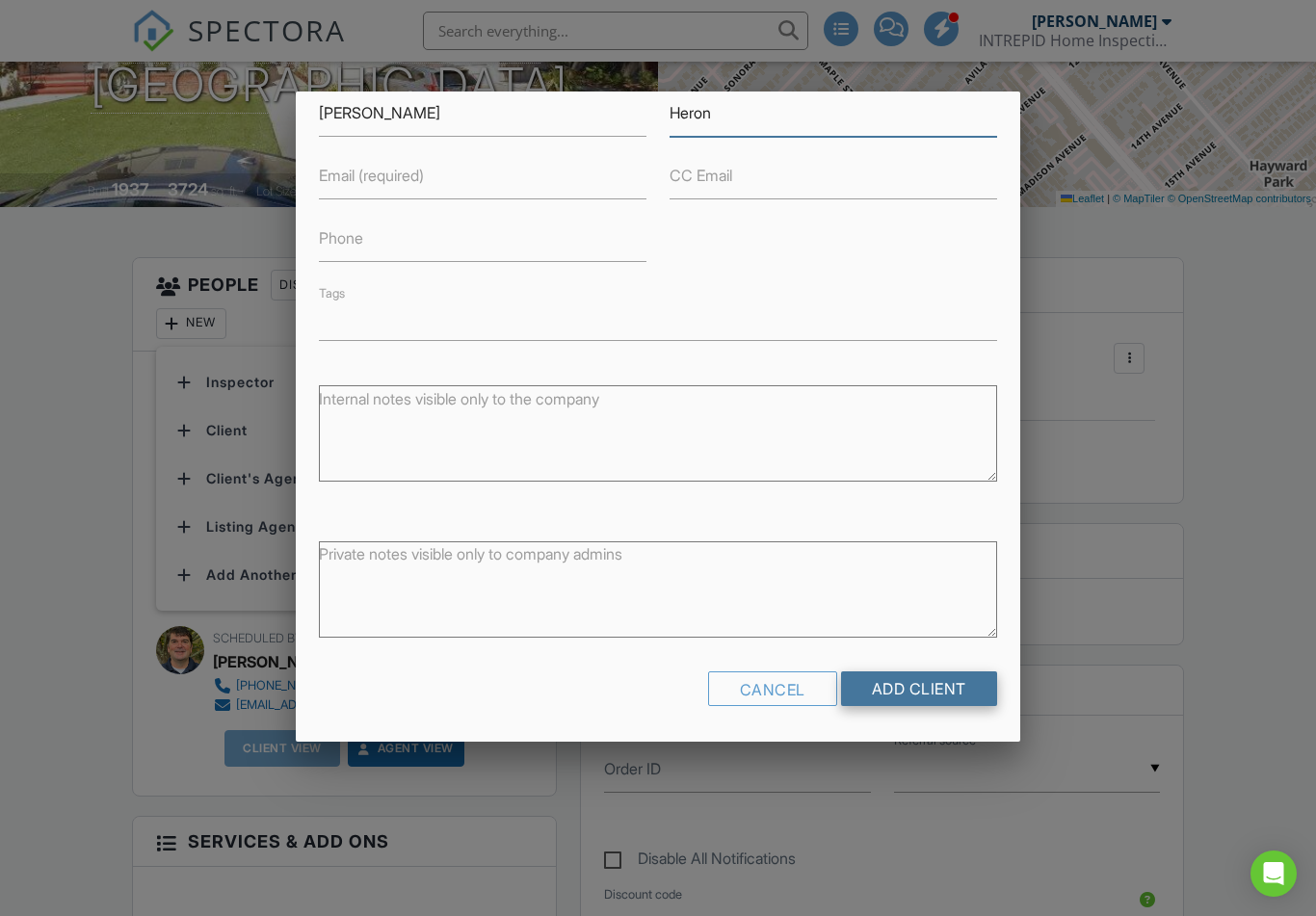 type on "Heron" 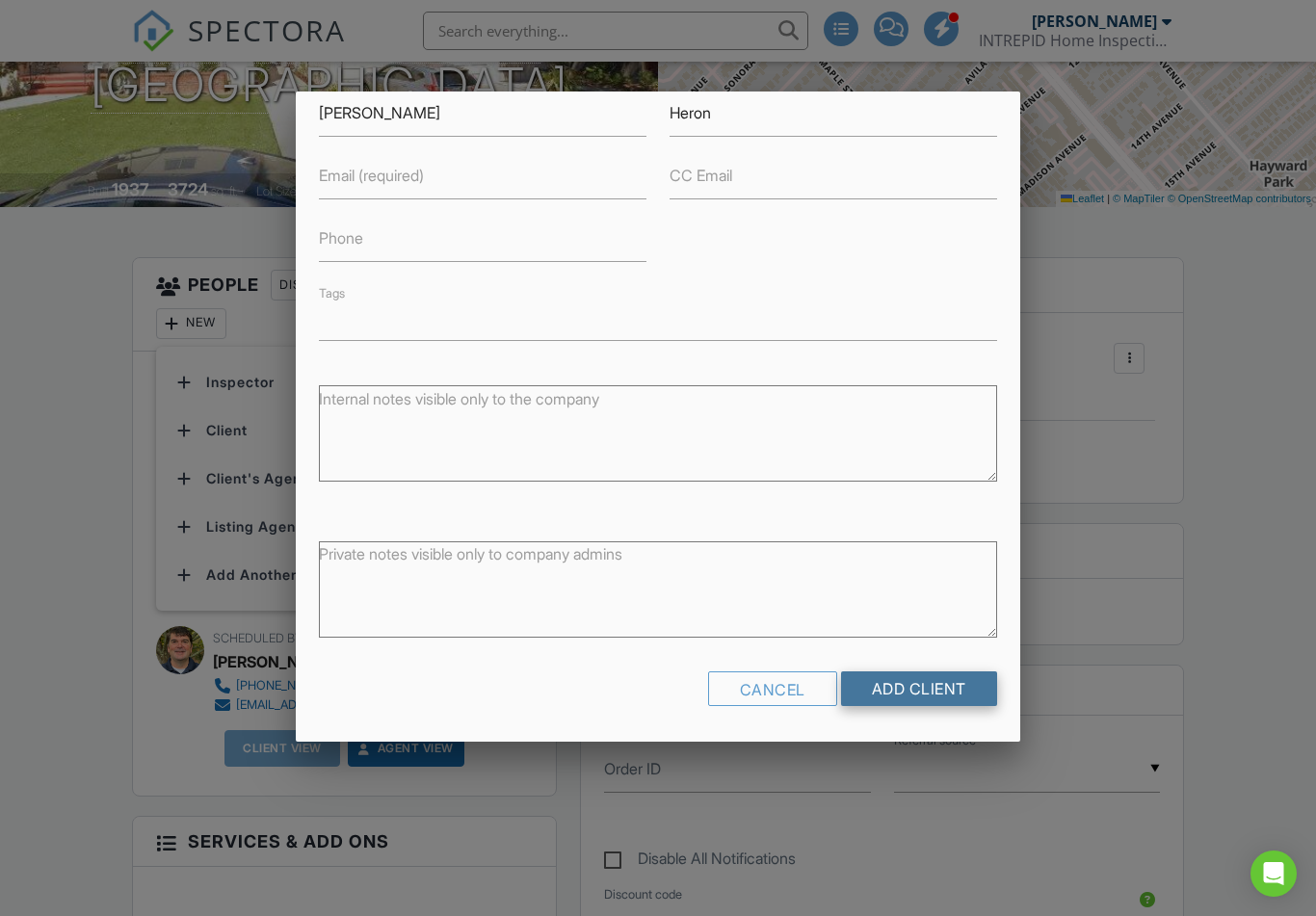 click on "Add Client" at bounding box center [919, 689] 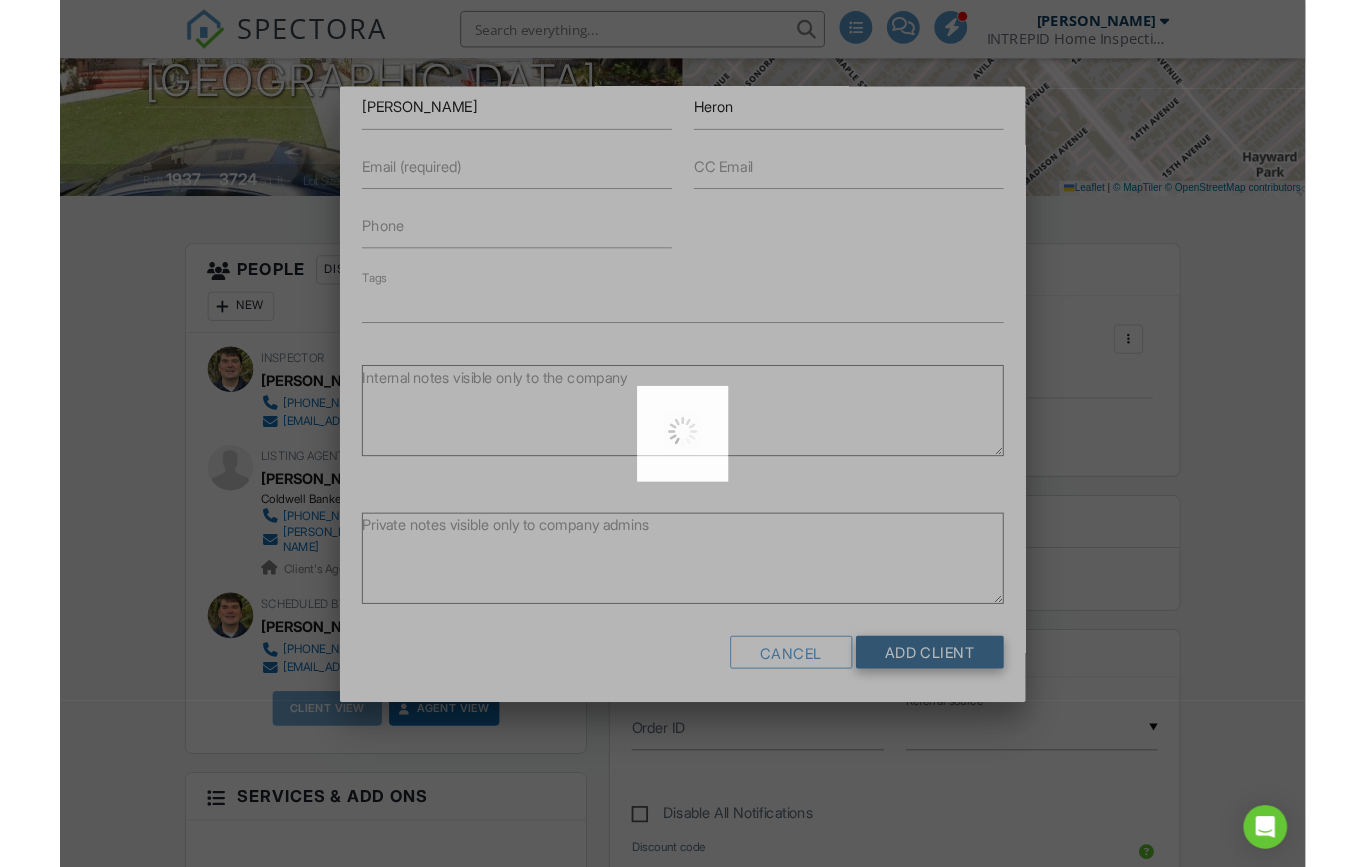 scroll, scrollTop: 425, scrollLeft: 0, axis: vertical 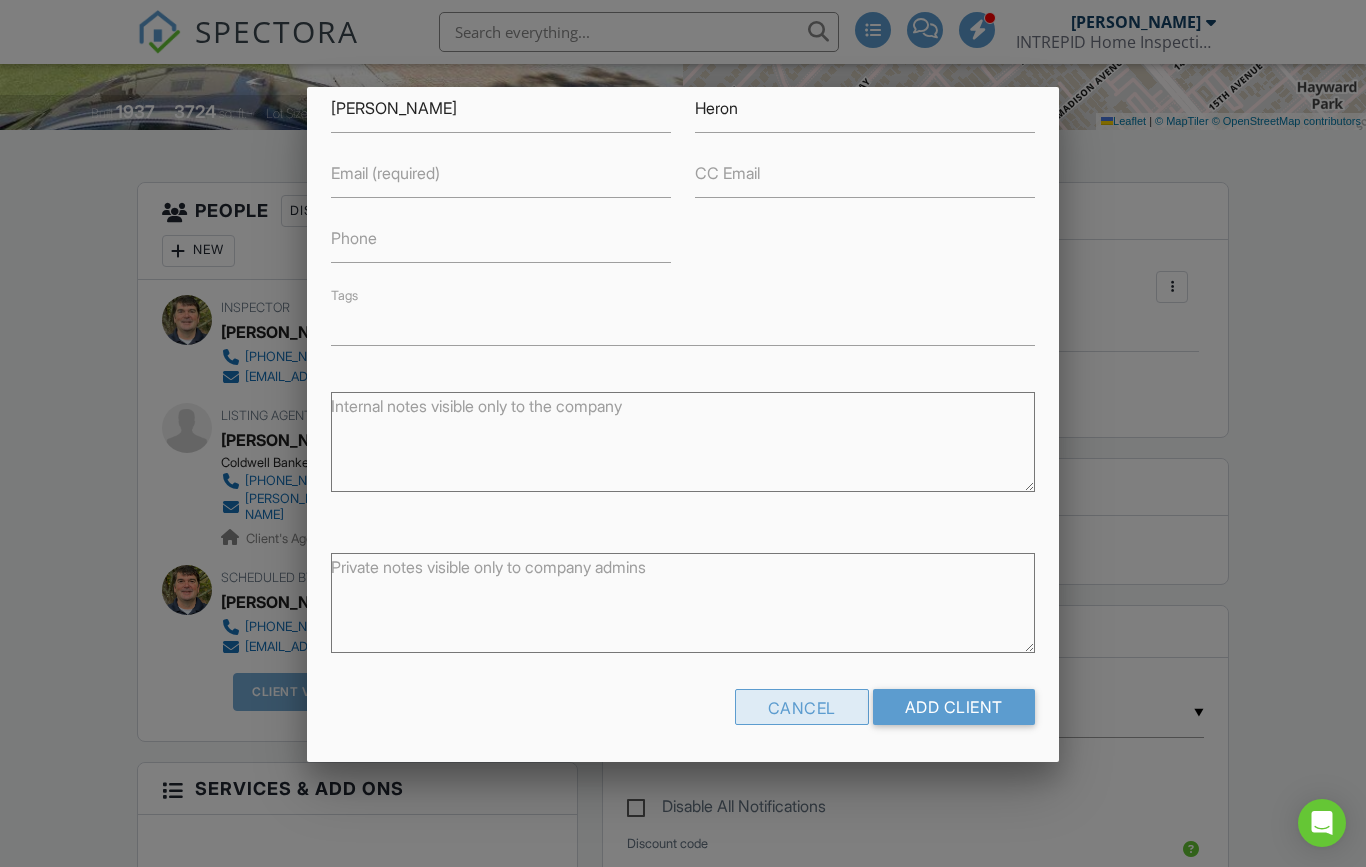 click on "Cancel" at bounding box center (802, 707) 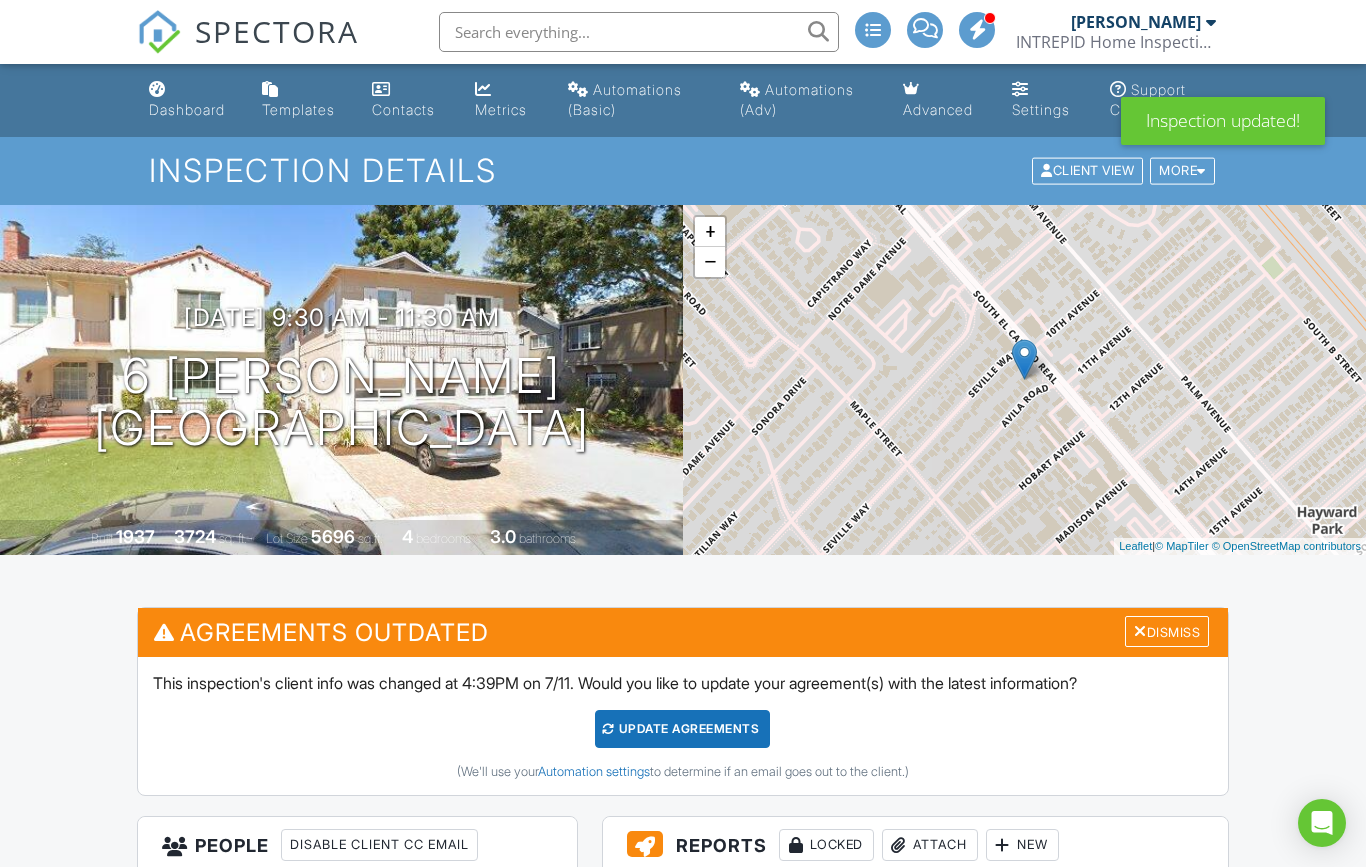 scroll, scrollTop: 0, scrollLeft: 0, axis: both 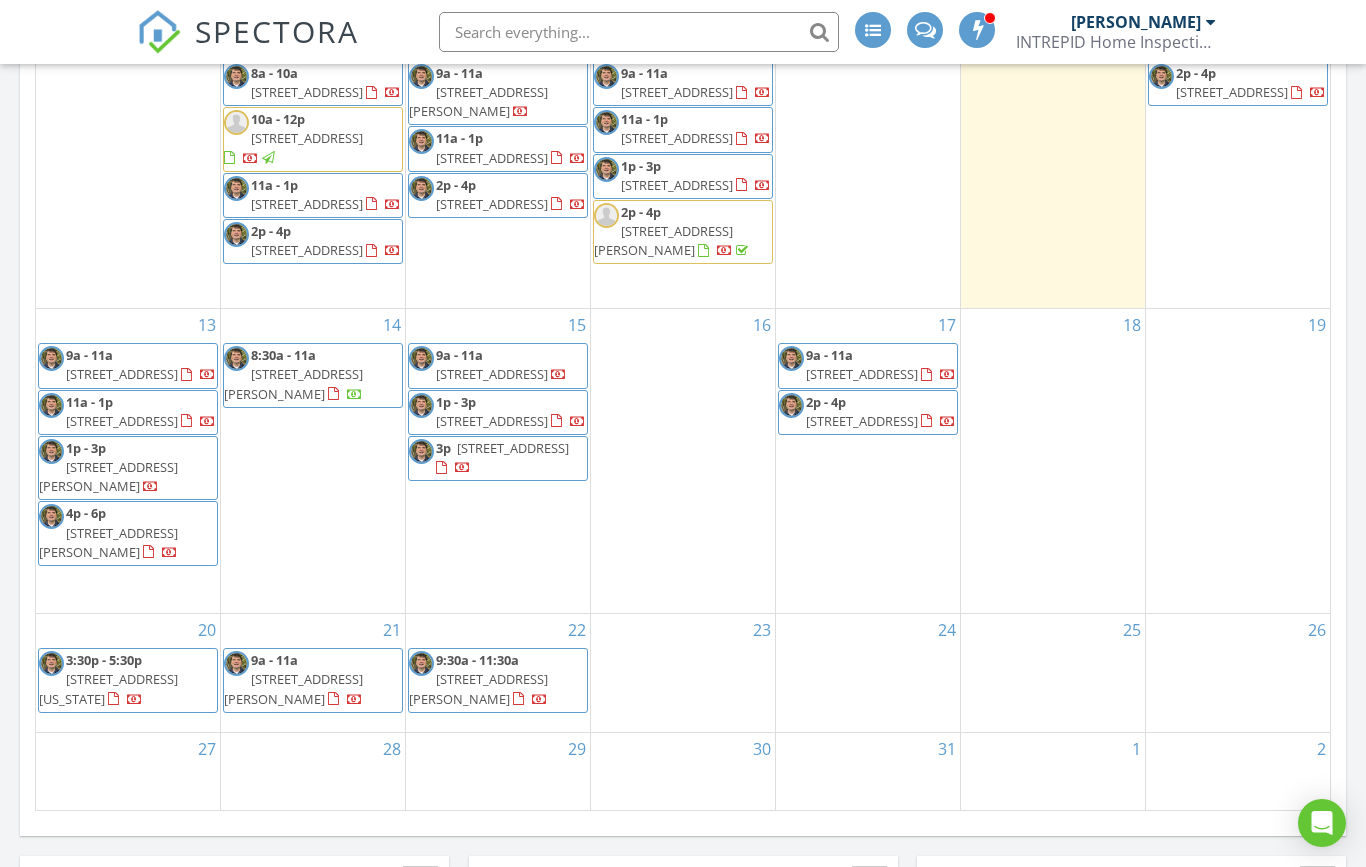 click on "19" at bounding box center [1238, 461] 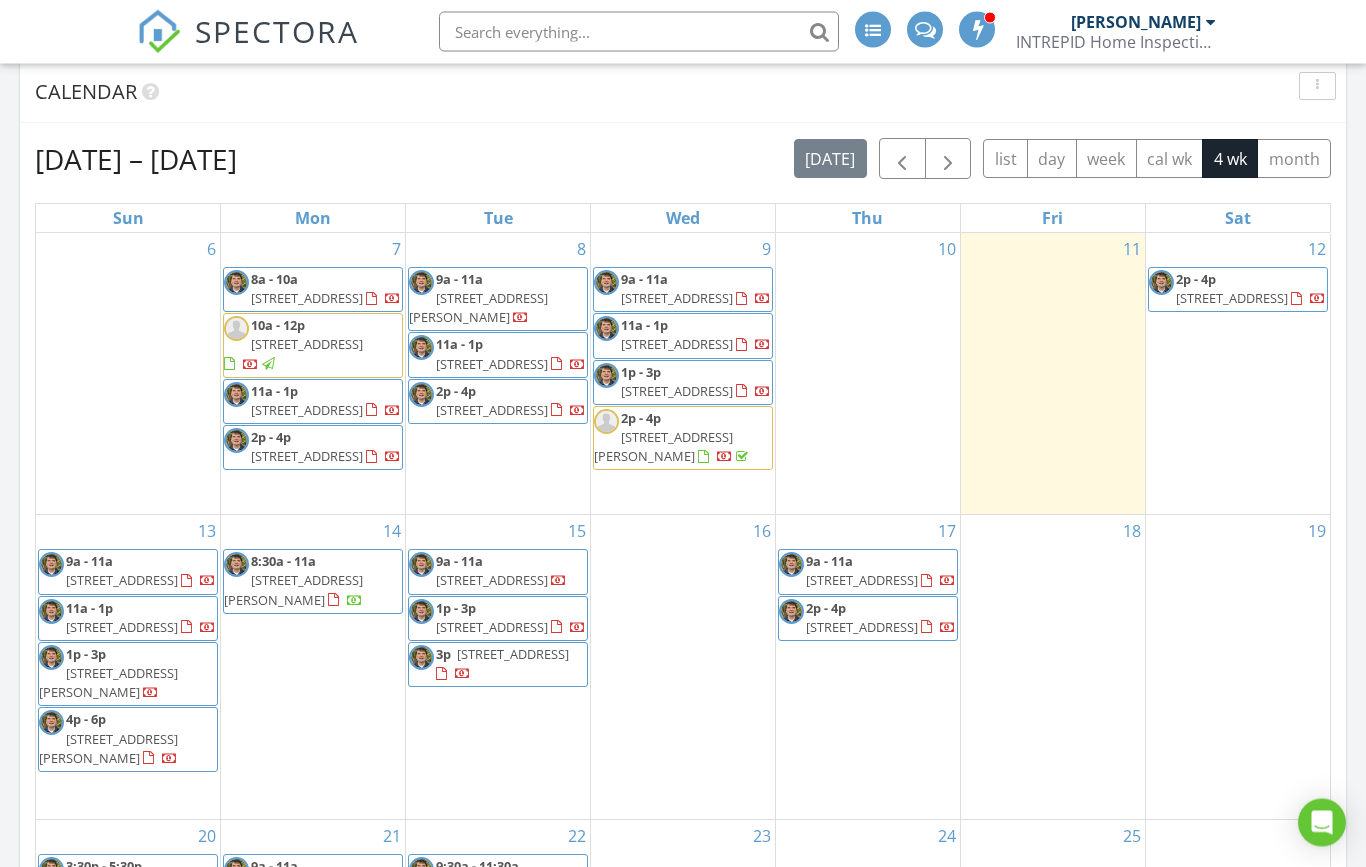 scroll, scrollTop: 0, scrollLeft: 0, axis: both 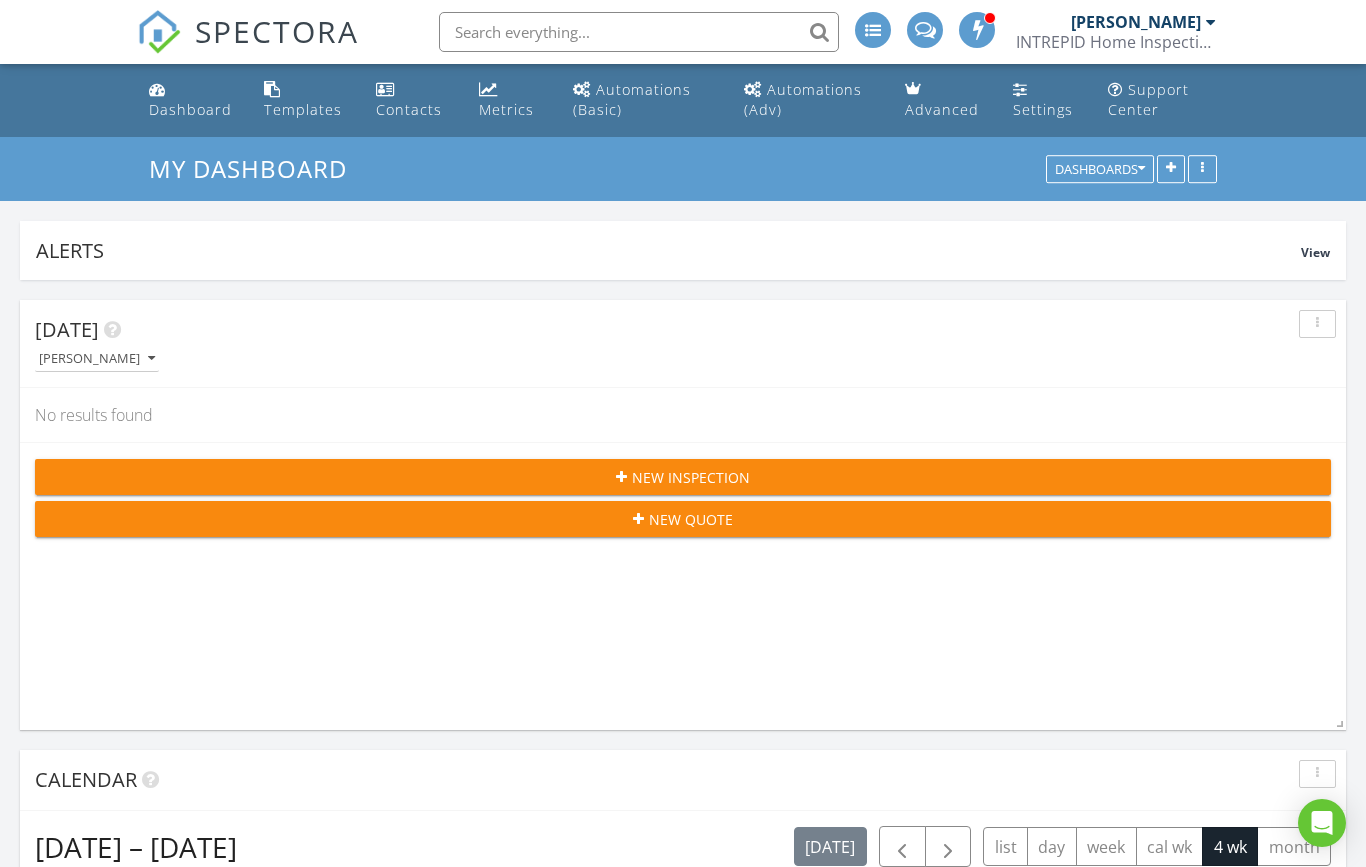 click on "New Inspection" at bounding box center (691, 477) 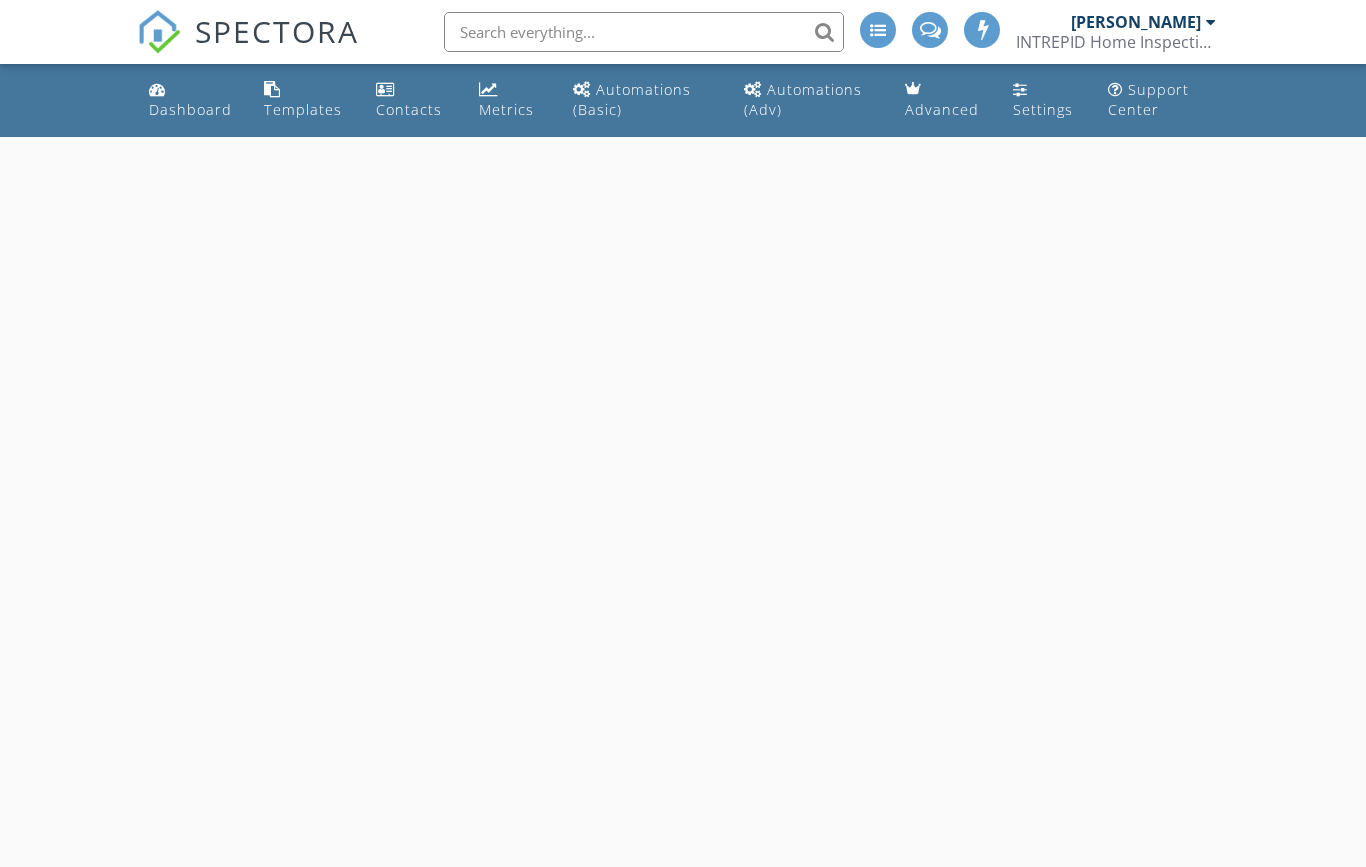 scroll, scrollTop: 0, scrollLeft: 0, axis: both 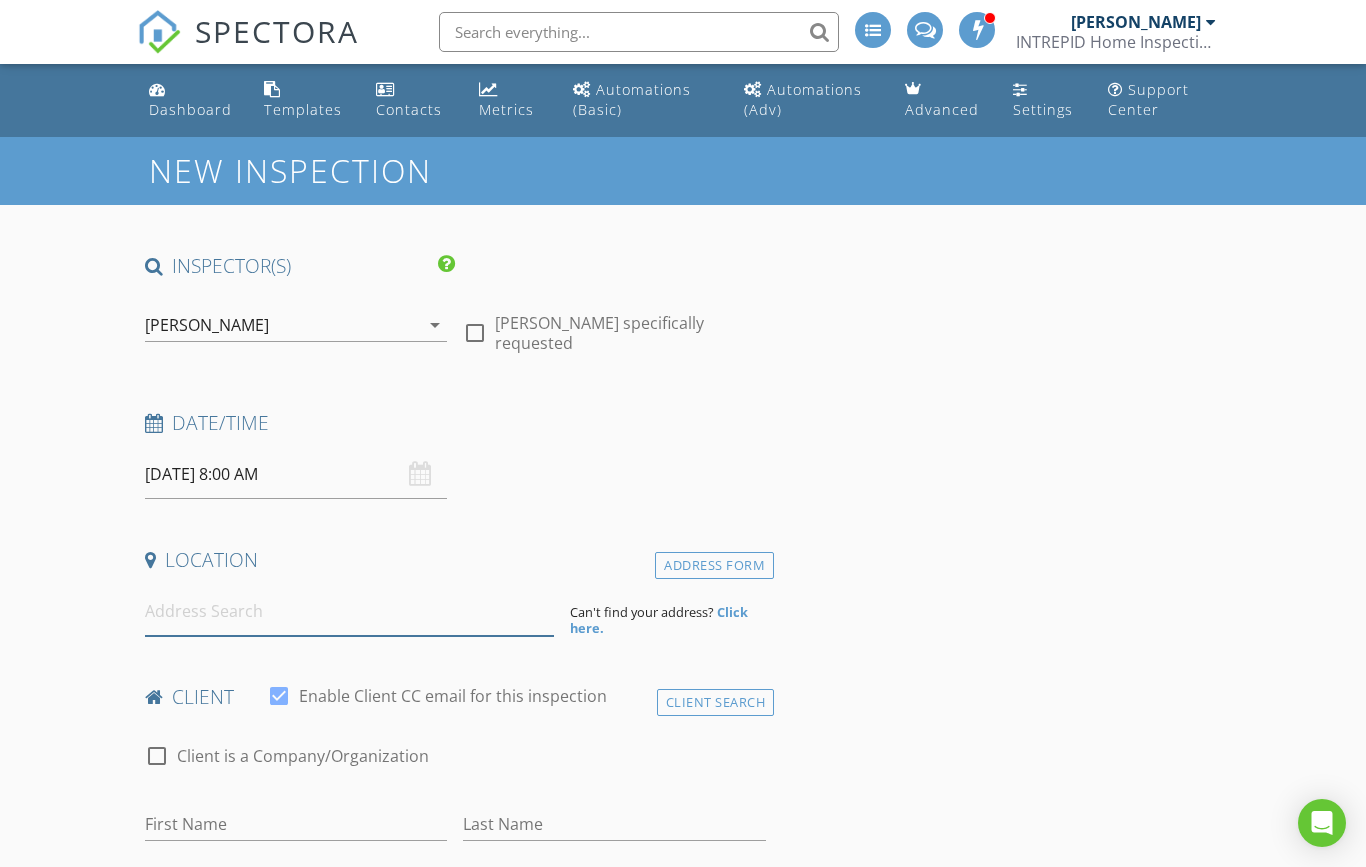 click at bounding box center (349, 611) 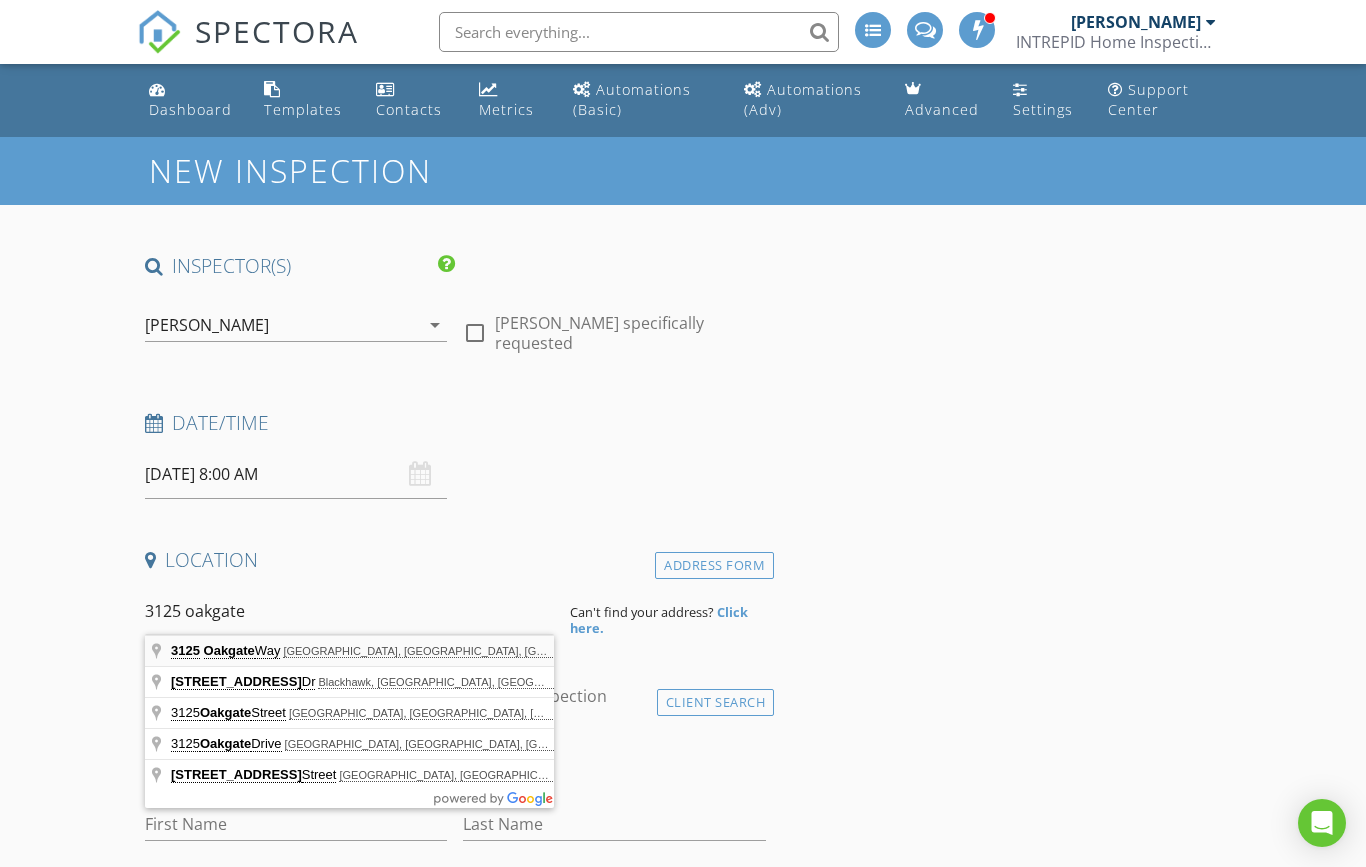 type on "3125 Oakgate Way, San Jose, CA, USA" 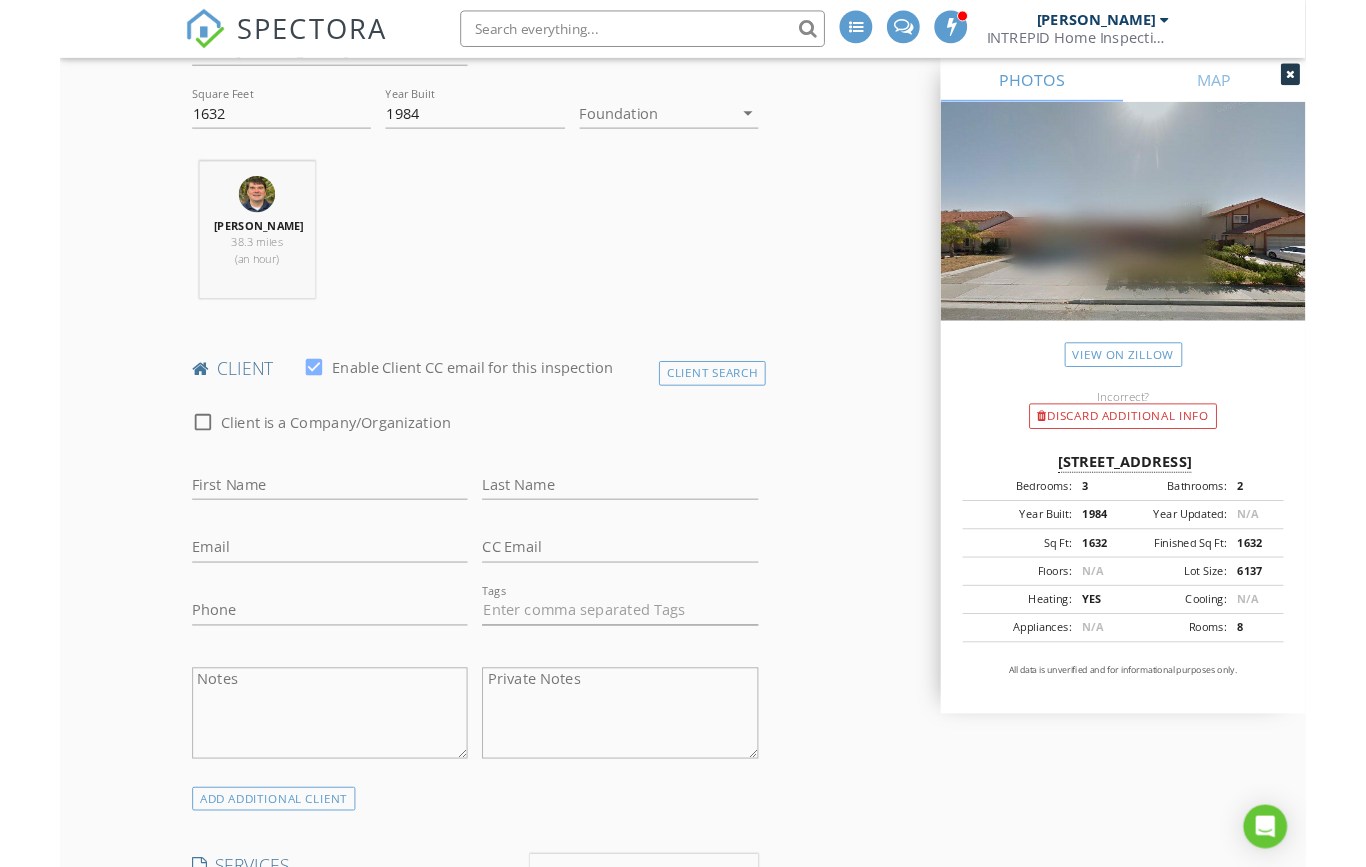 scroll, scrollTop: 787, scrollLeft: 0, axis: vertical 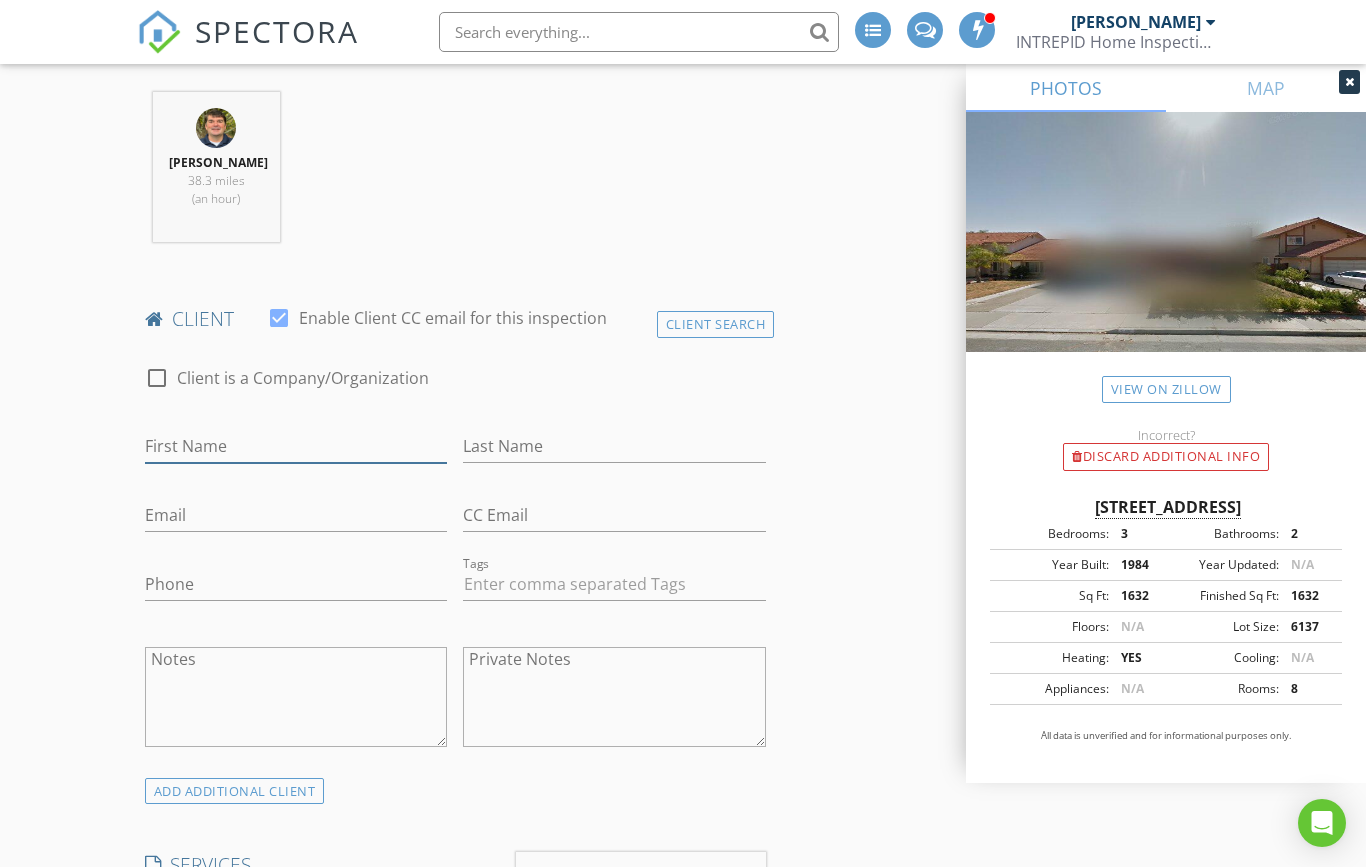 click on "First Name" at bounding box center (296, 446) 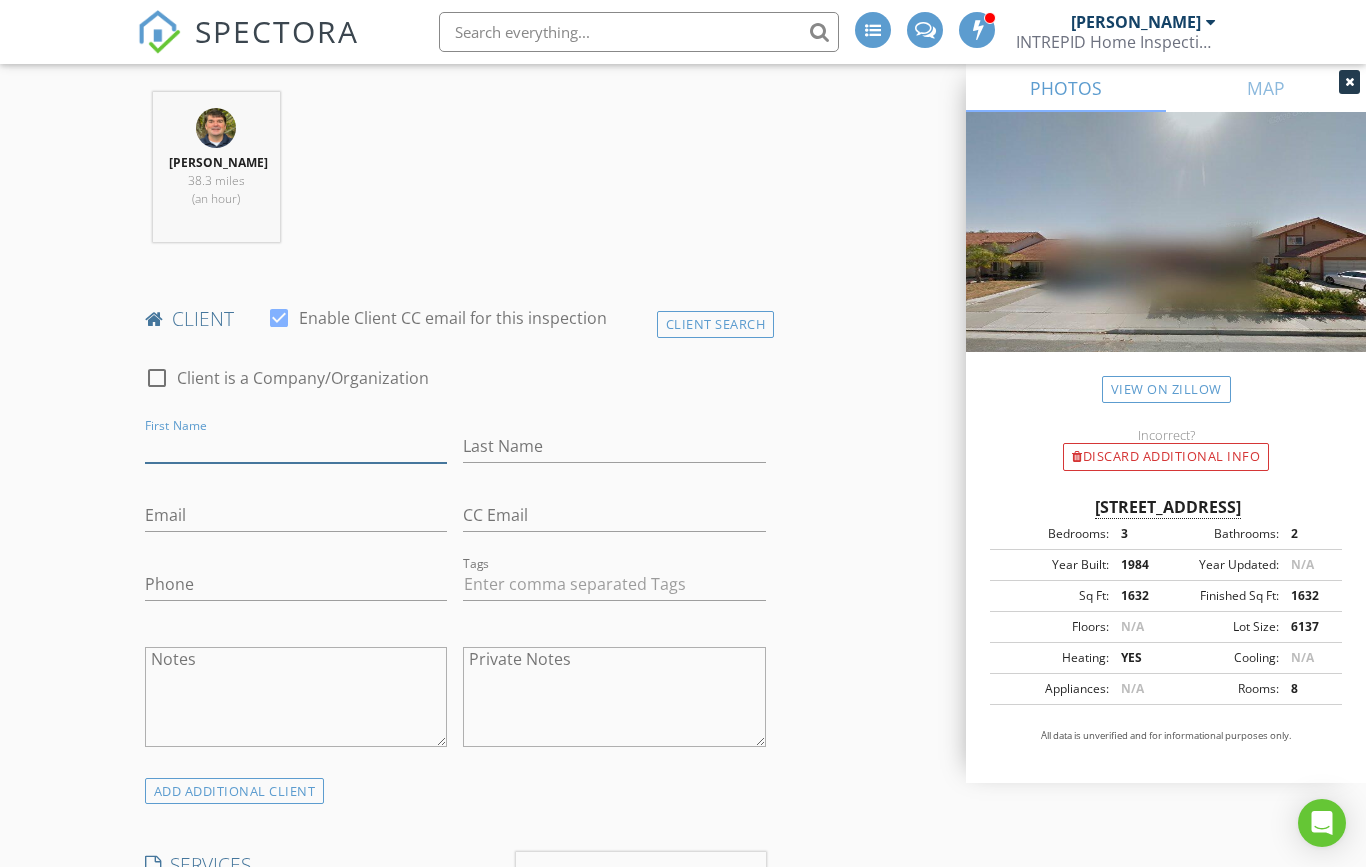 scroll, scrollTop: 786, scrollLeft: 0, axis: vertical 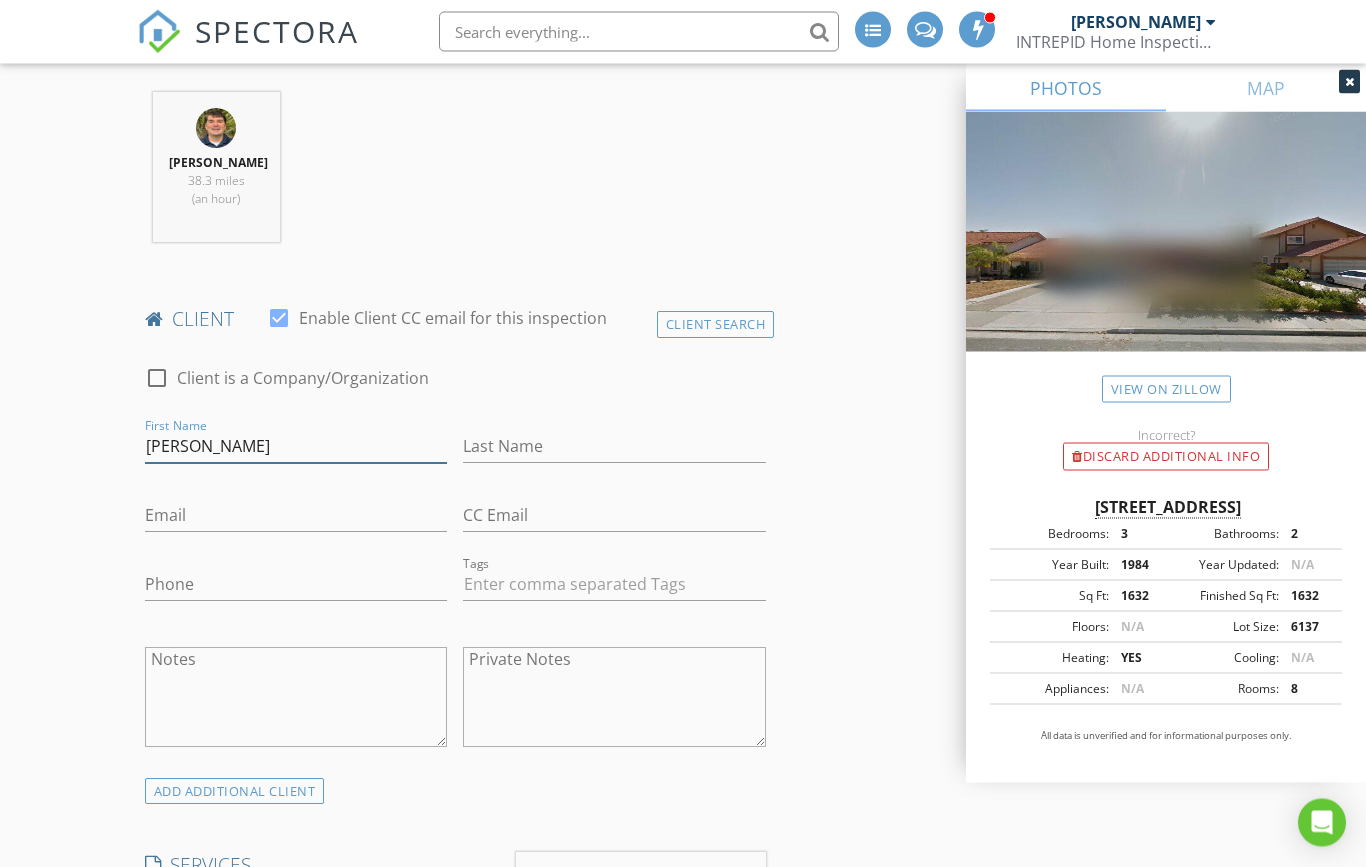 type on "Vivek" 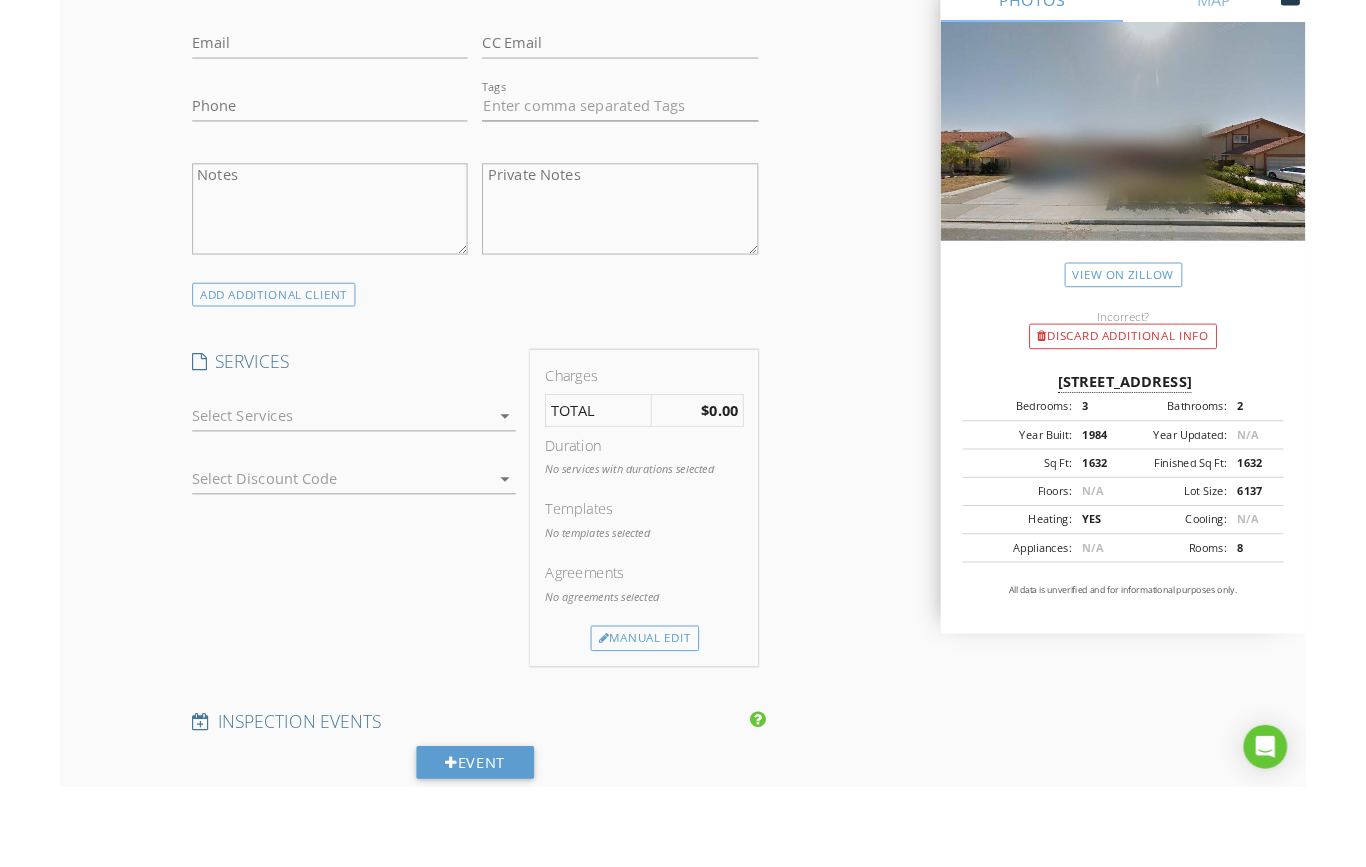scroll, scrollTop: 1250, scrollLeft: 0, axis: vertical 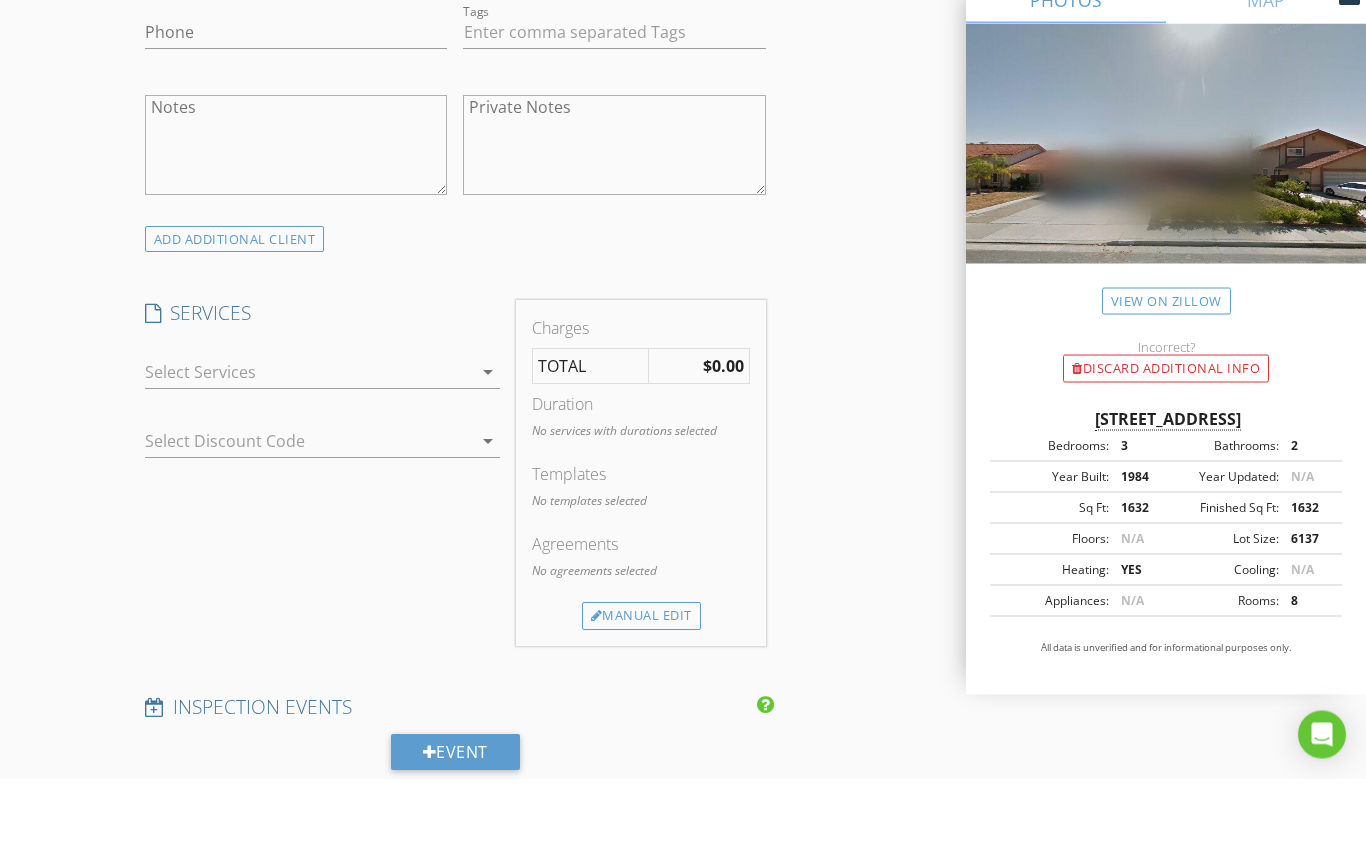 type on "Jayadev" 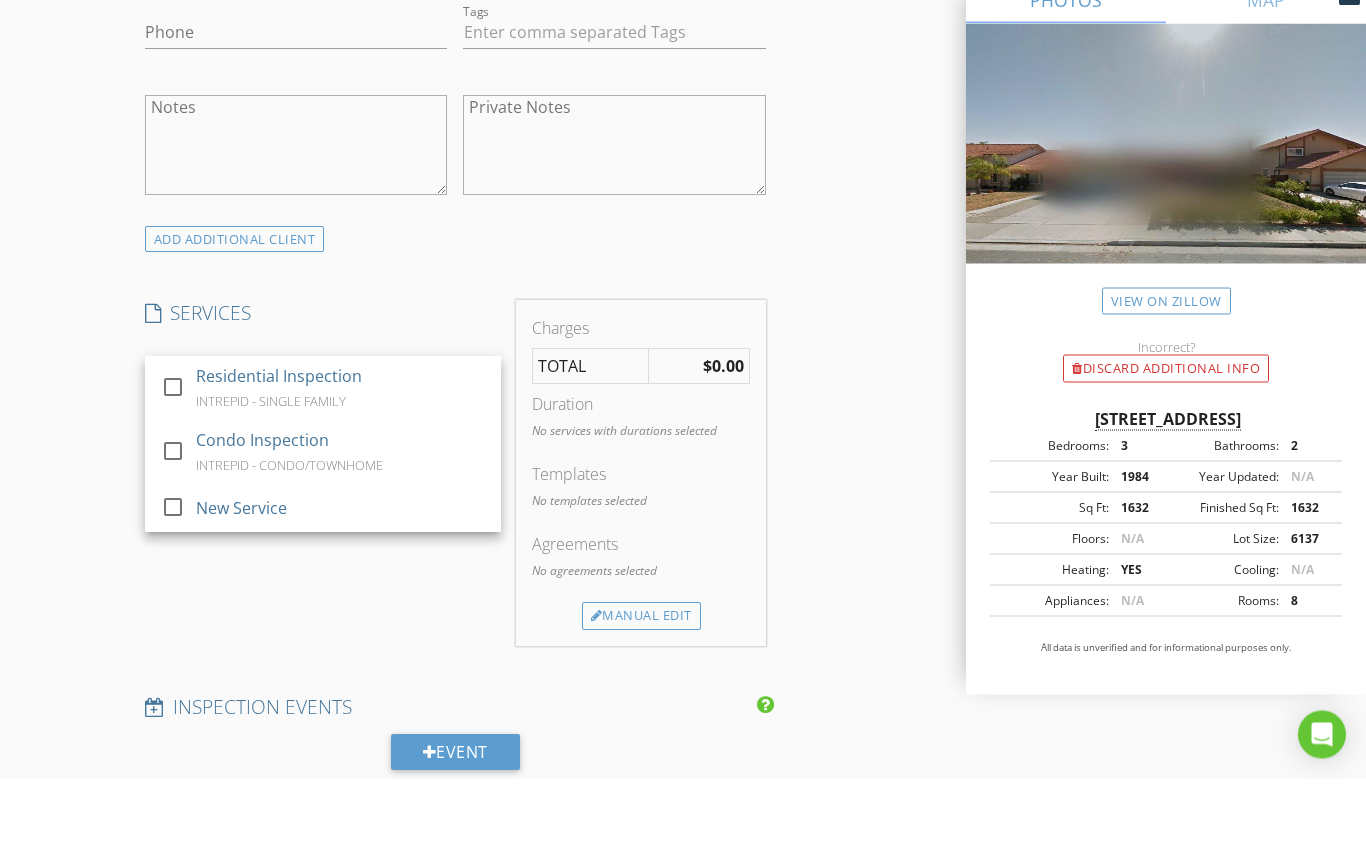 scroll, scrollTop: 1339, scrollLeft: 0, axis: vertical 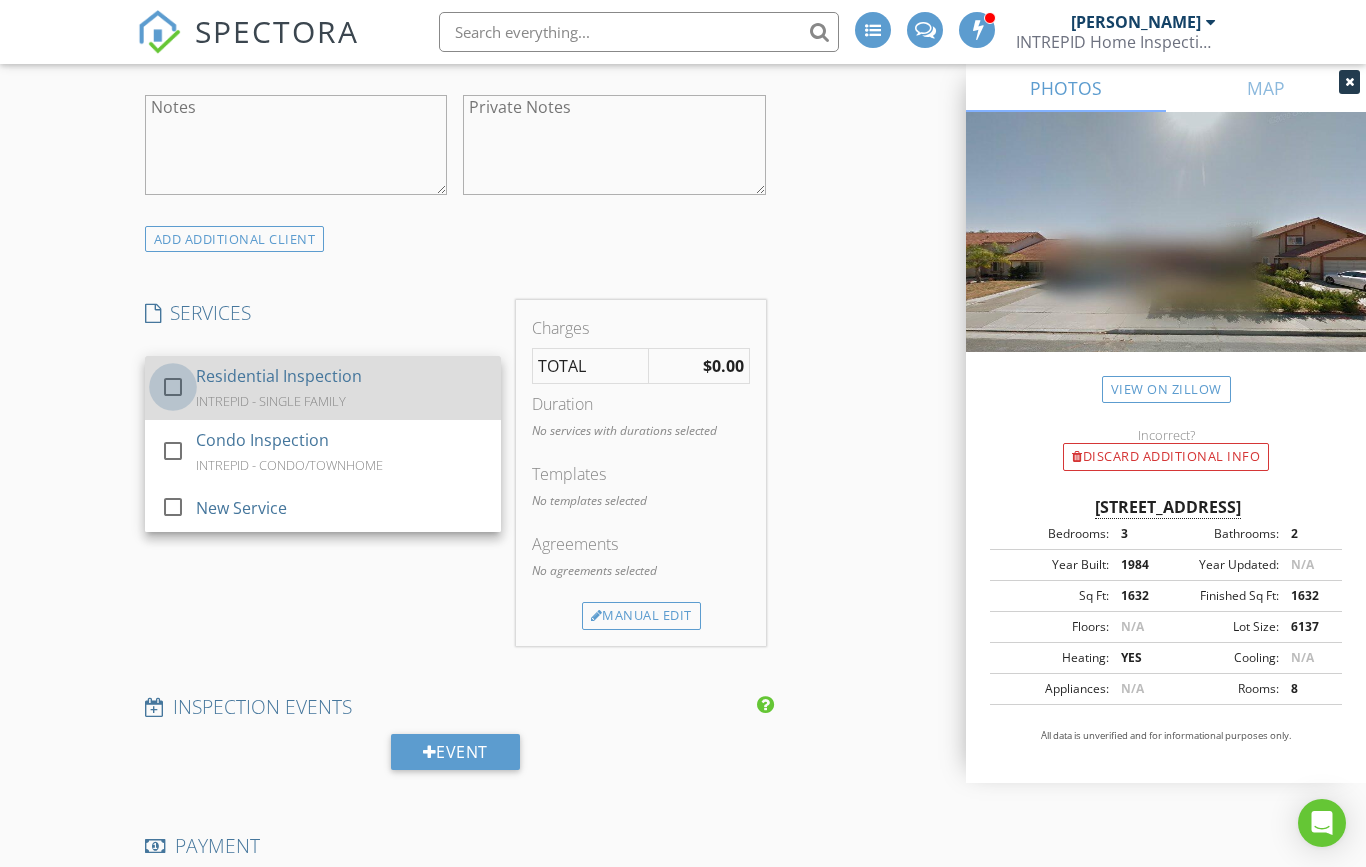click at bounding box center (173, 387) 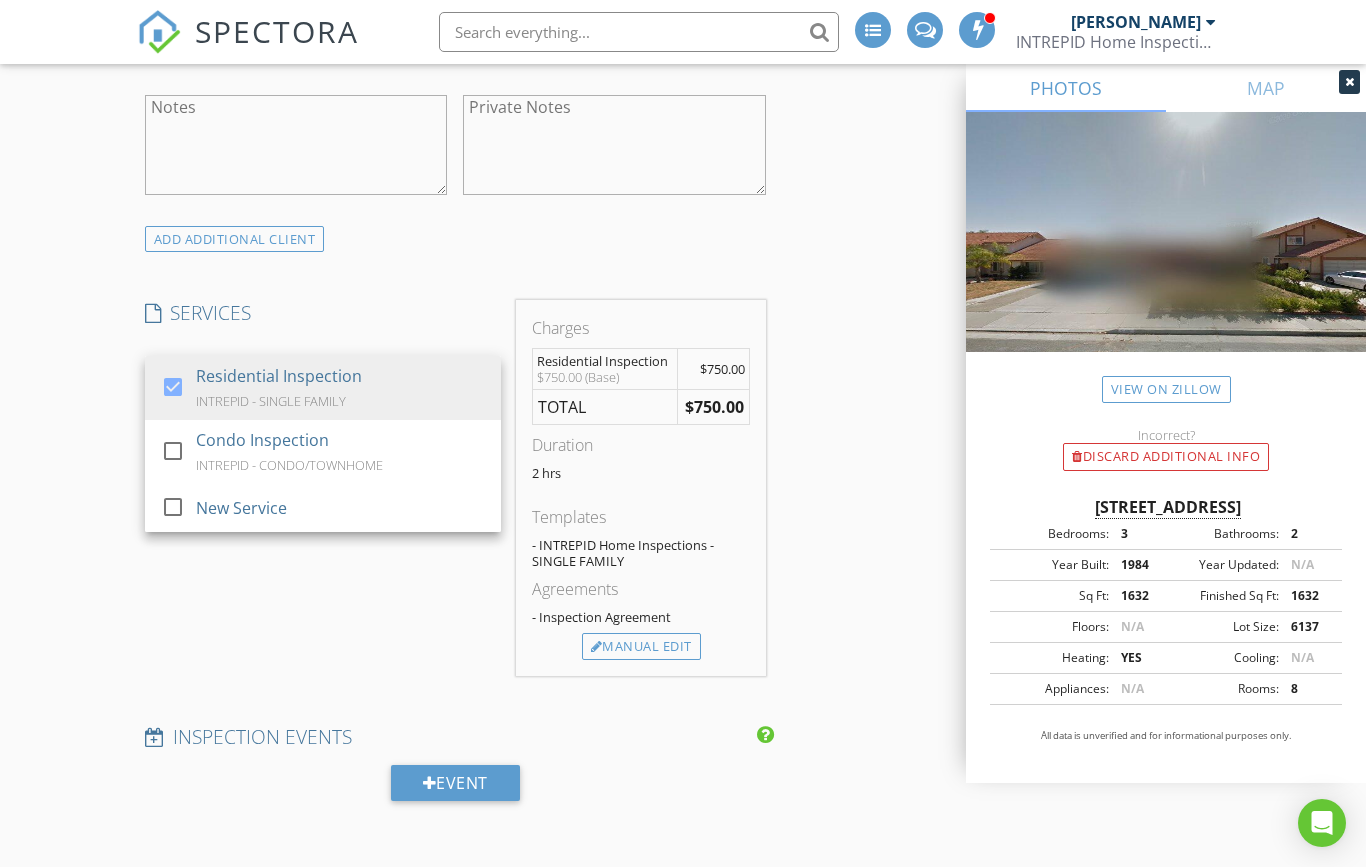 click on "SERVICES
check_box   Residential Inspection   INTREPID - SINGLE FAMILY check_box_outline_blank   Condo Inspection   INTREPID - CONDO/TOWNHOME check_box_outline_blank   New Service   Residential Inspection arrow_drop_down     Select Discount Code arrow_drop_down" at bounding box center (323, 488) 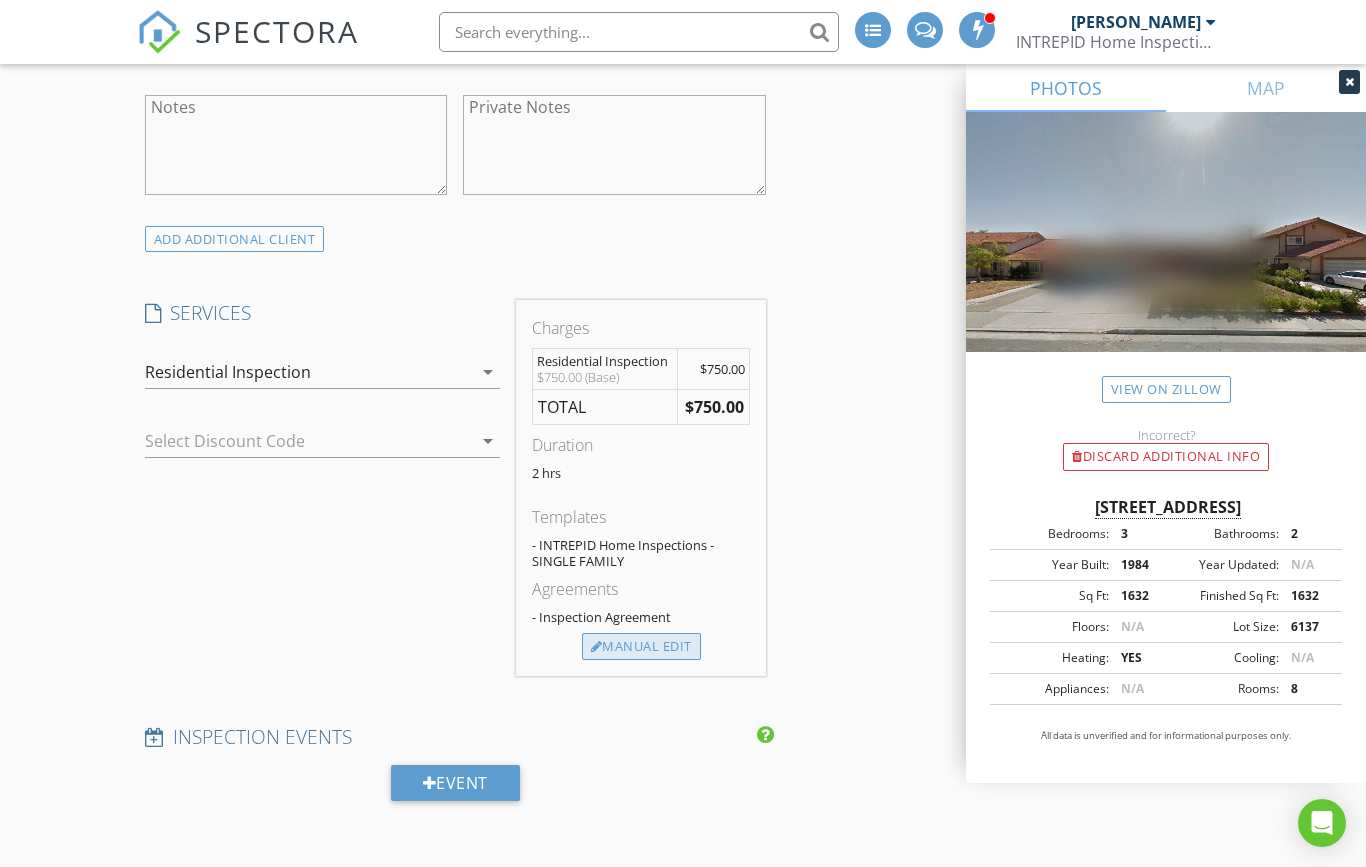 click on "Manual Edit" at bounding box center [641, 647] 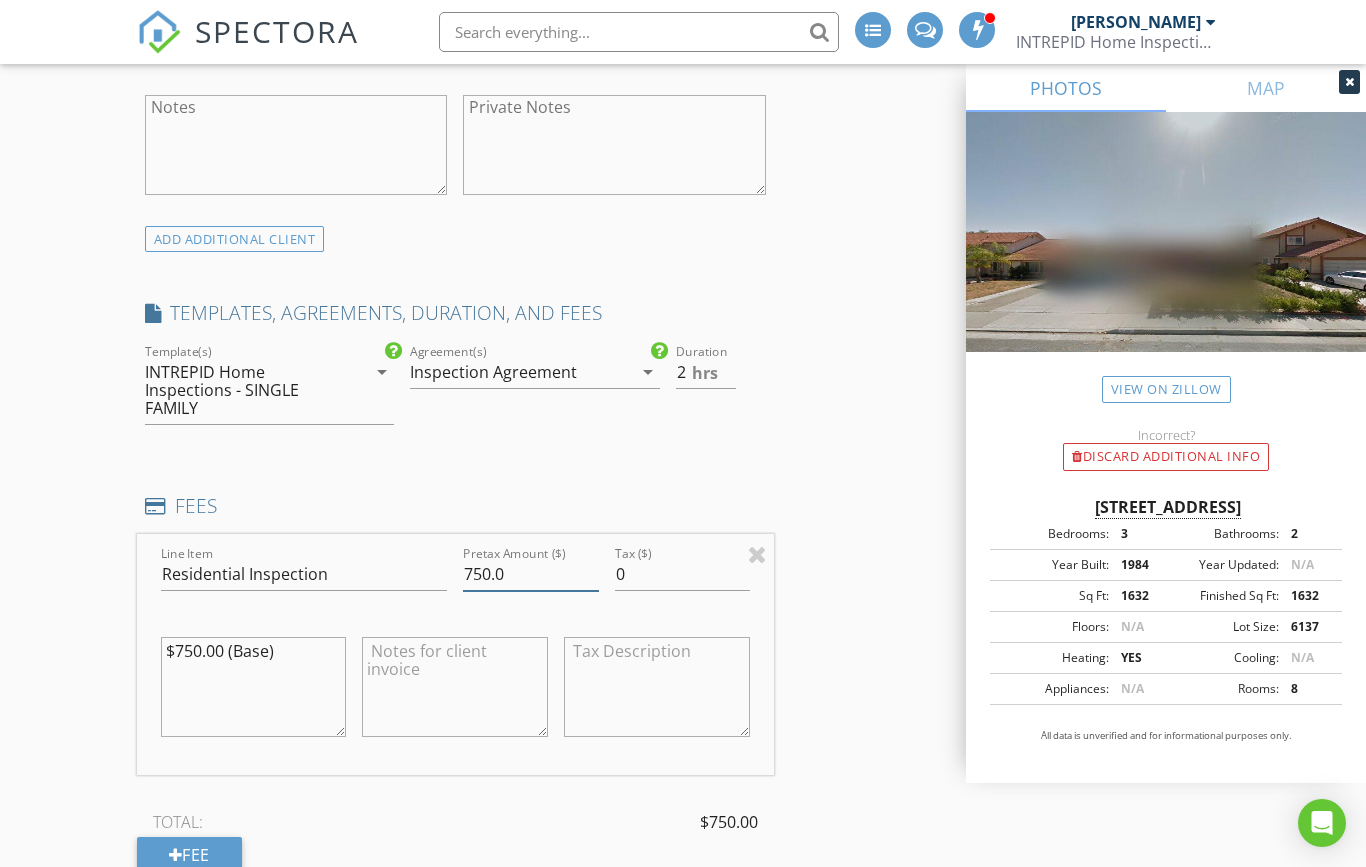 click on "750.0" at bounding box center (530, 574) 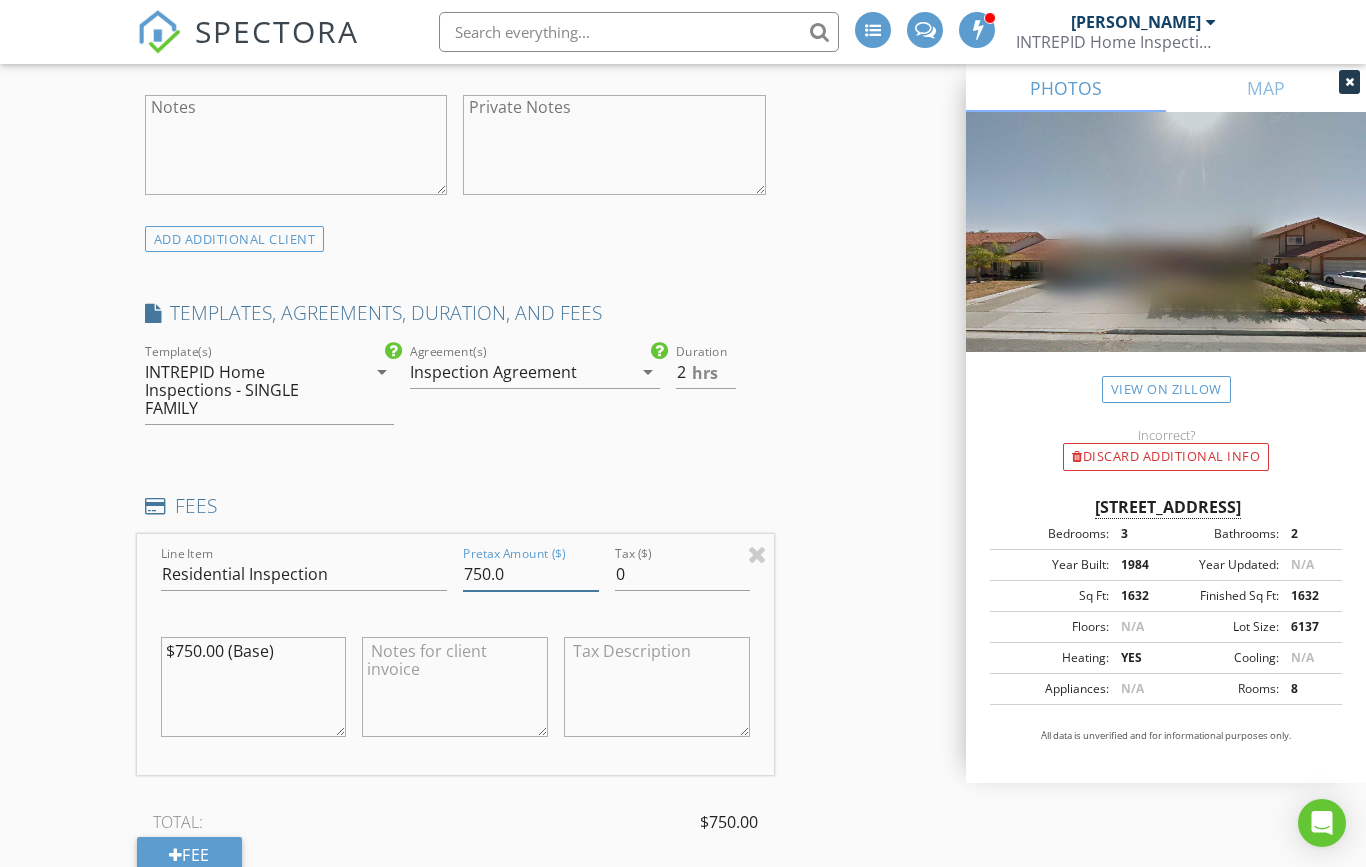 scroll, scrollTop: 1338, scrollLeft: 0, axis: vertical 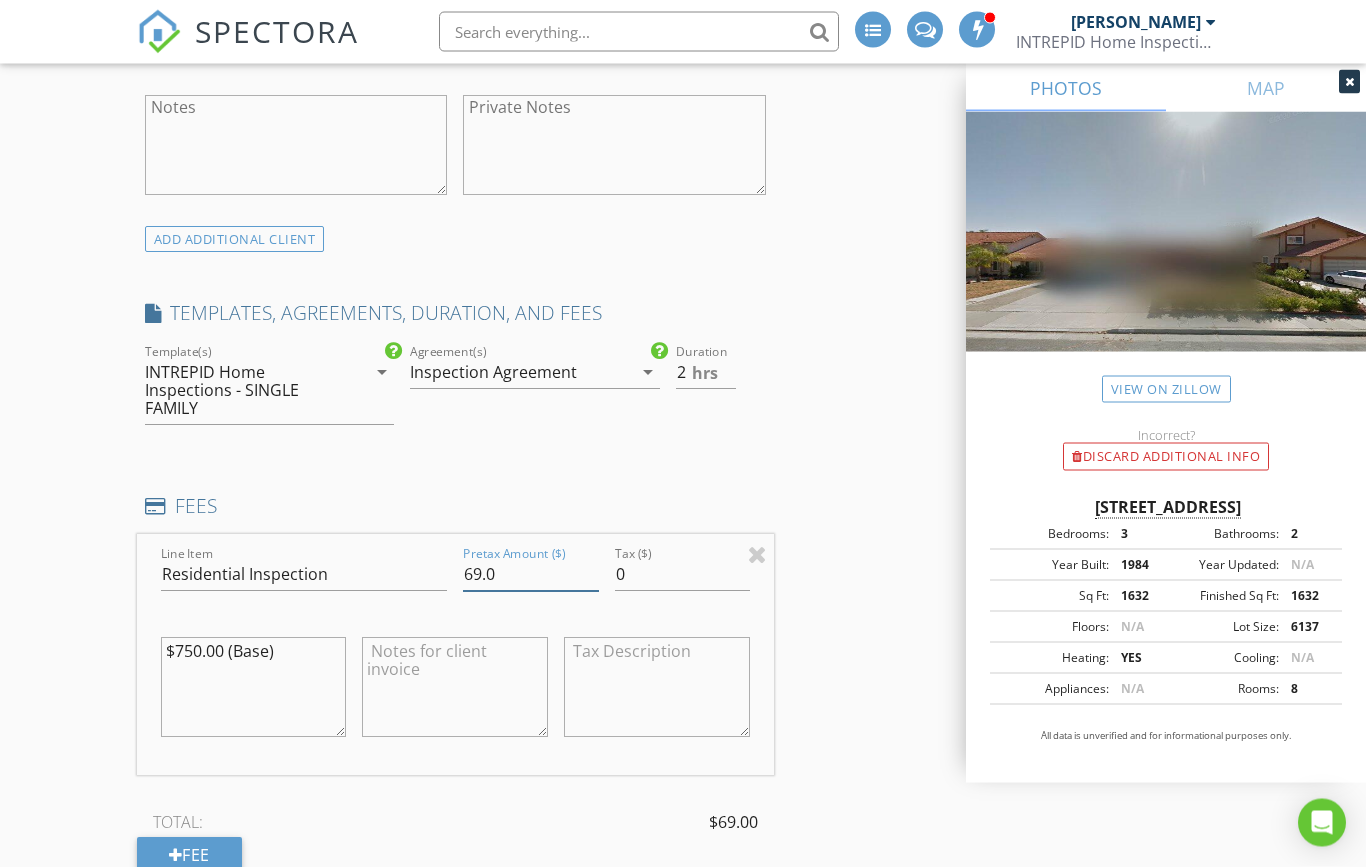 type on "695.0" 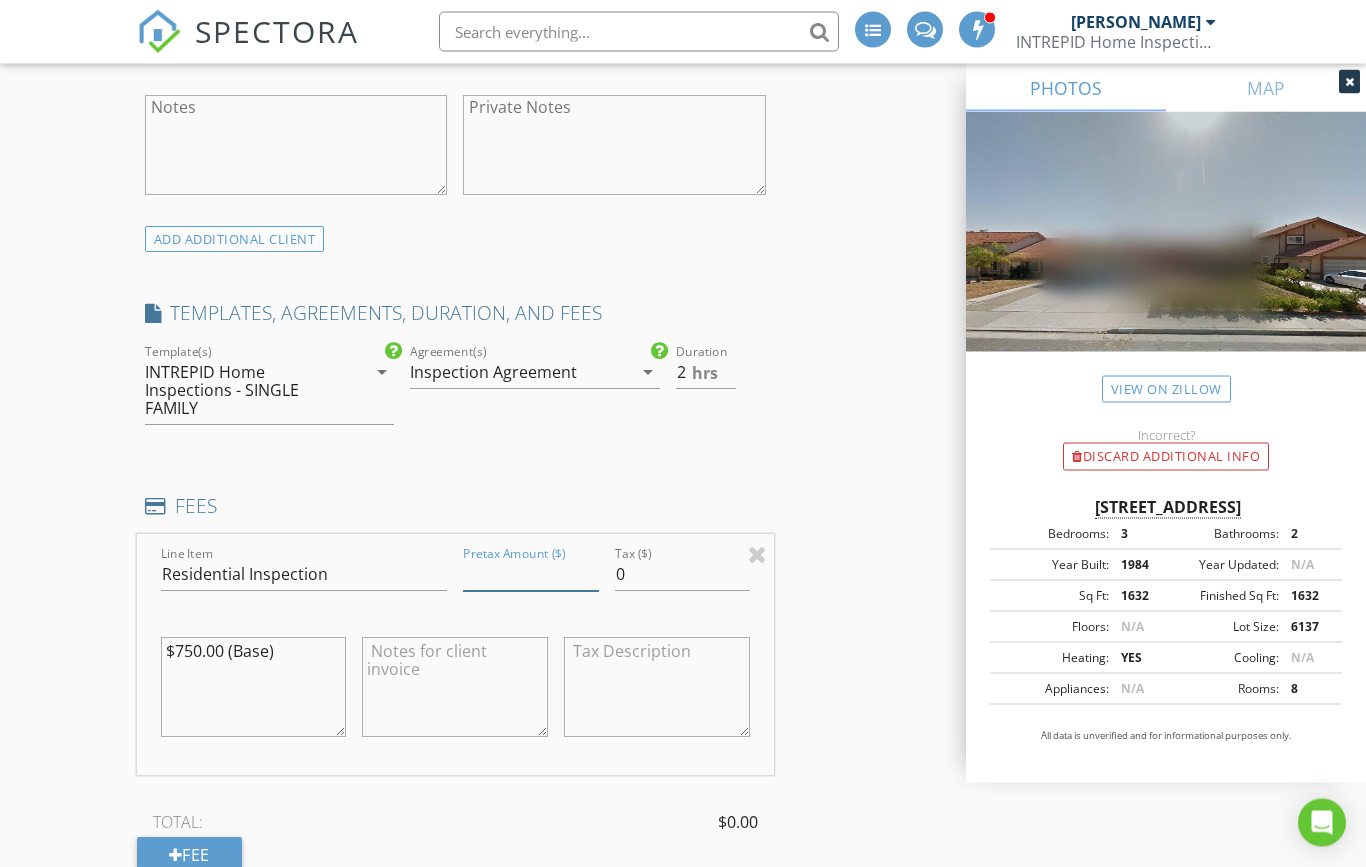 type 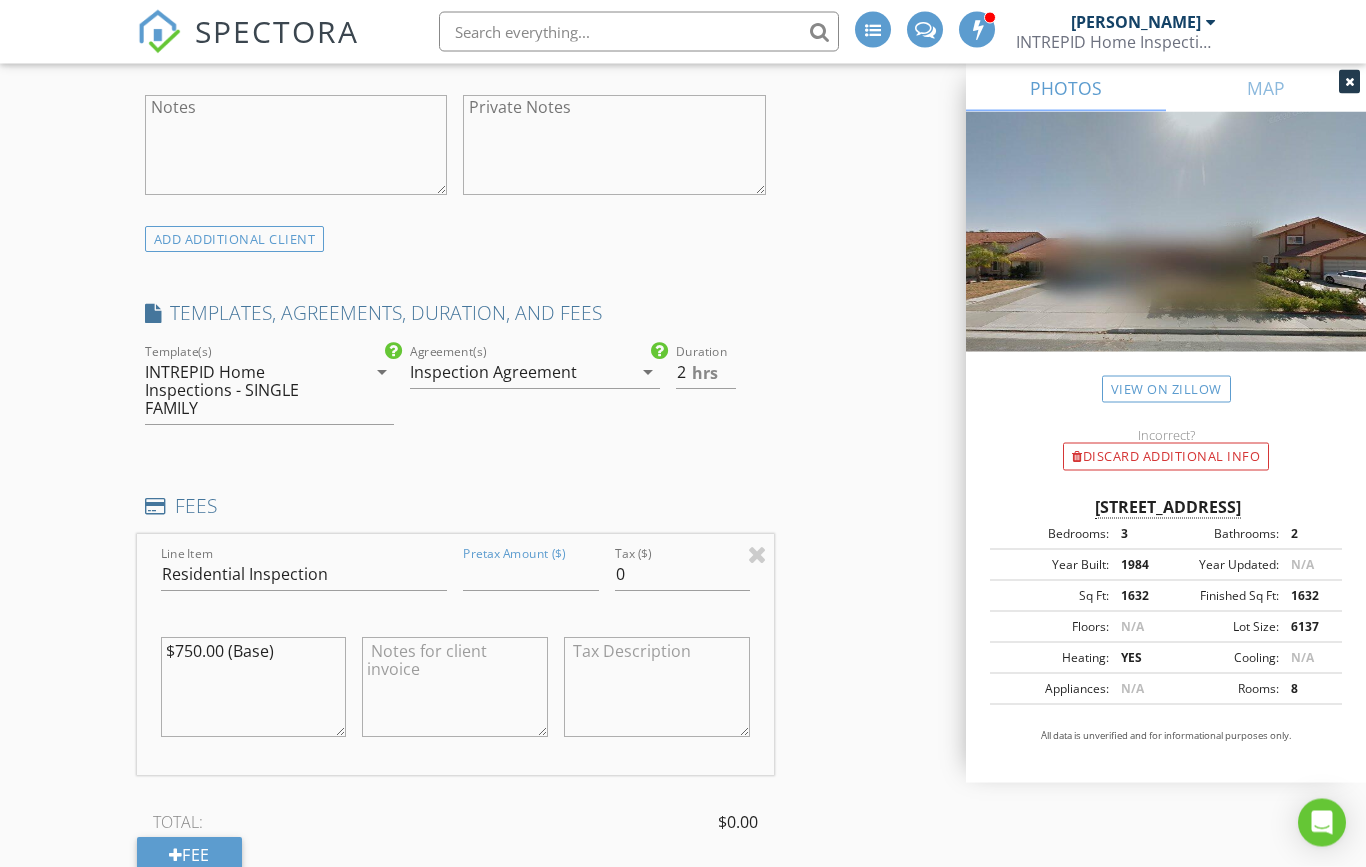 click on "$750.00 (Base)" at bounding box center [254, 688] 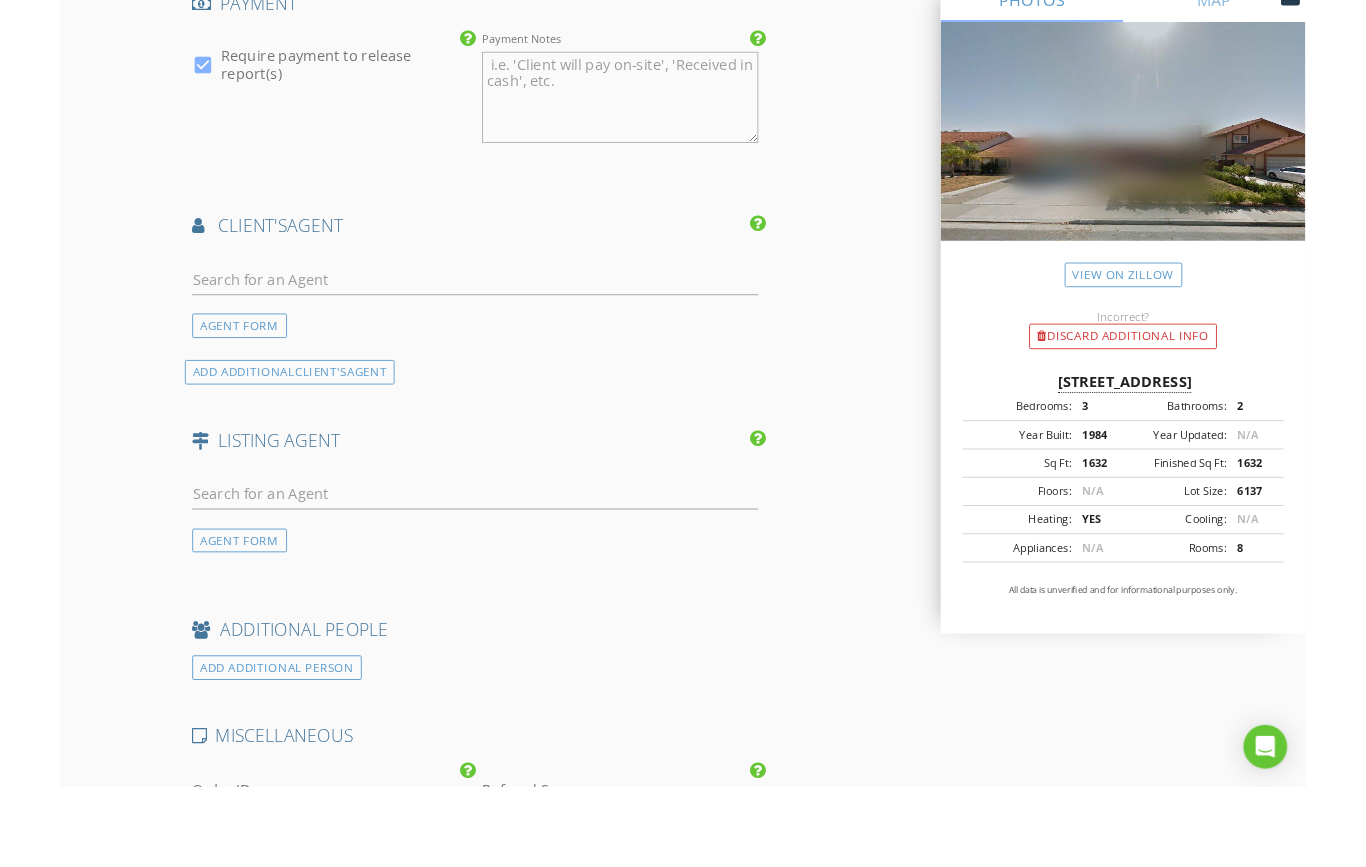 scroll, scrollTop: 2429, scrollLeft: 0, axis: vertical 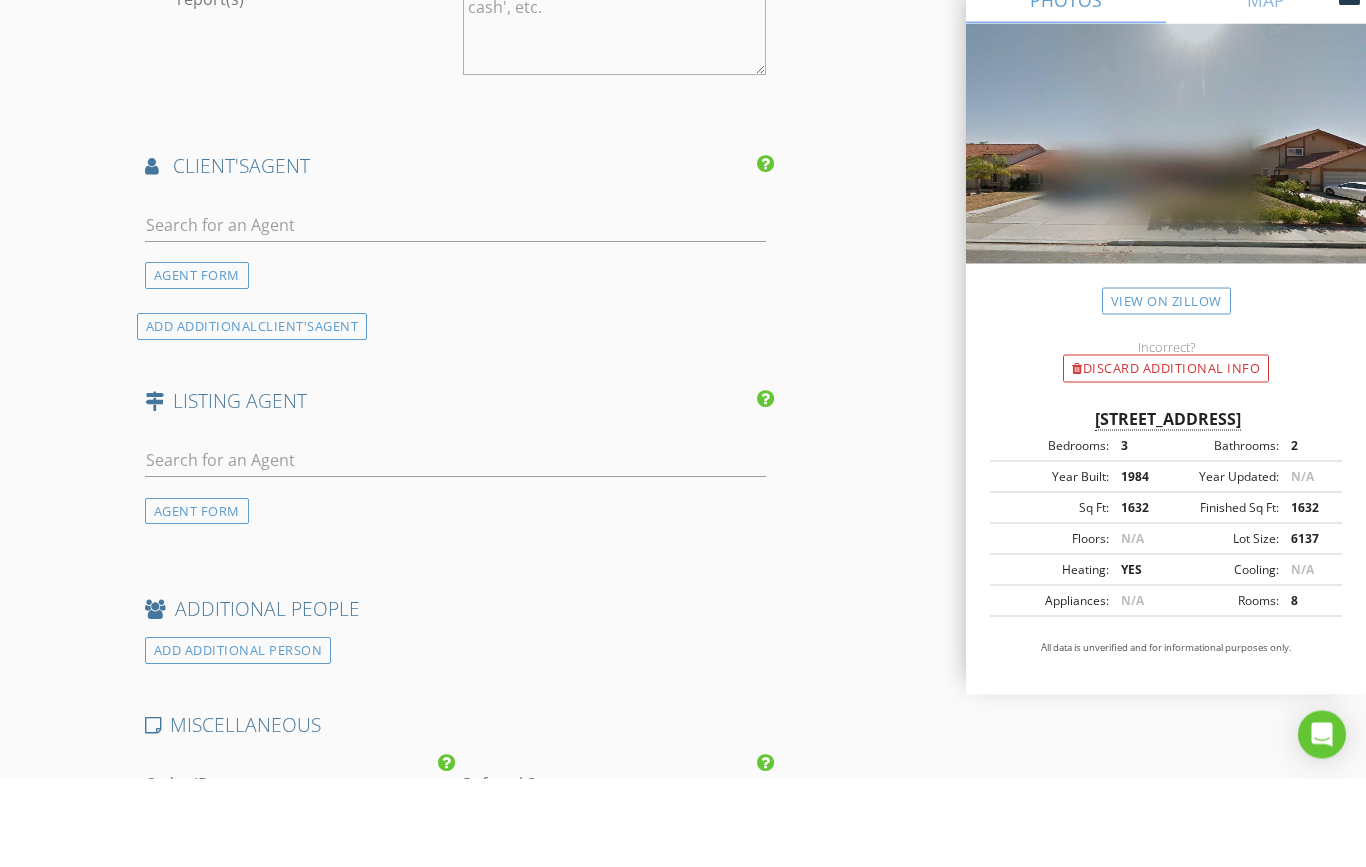 type on "$695.00 (Base)" 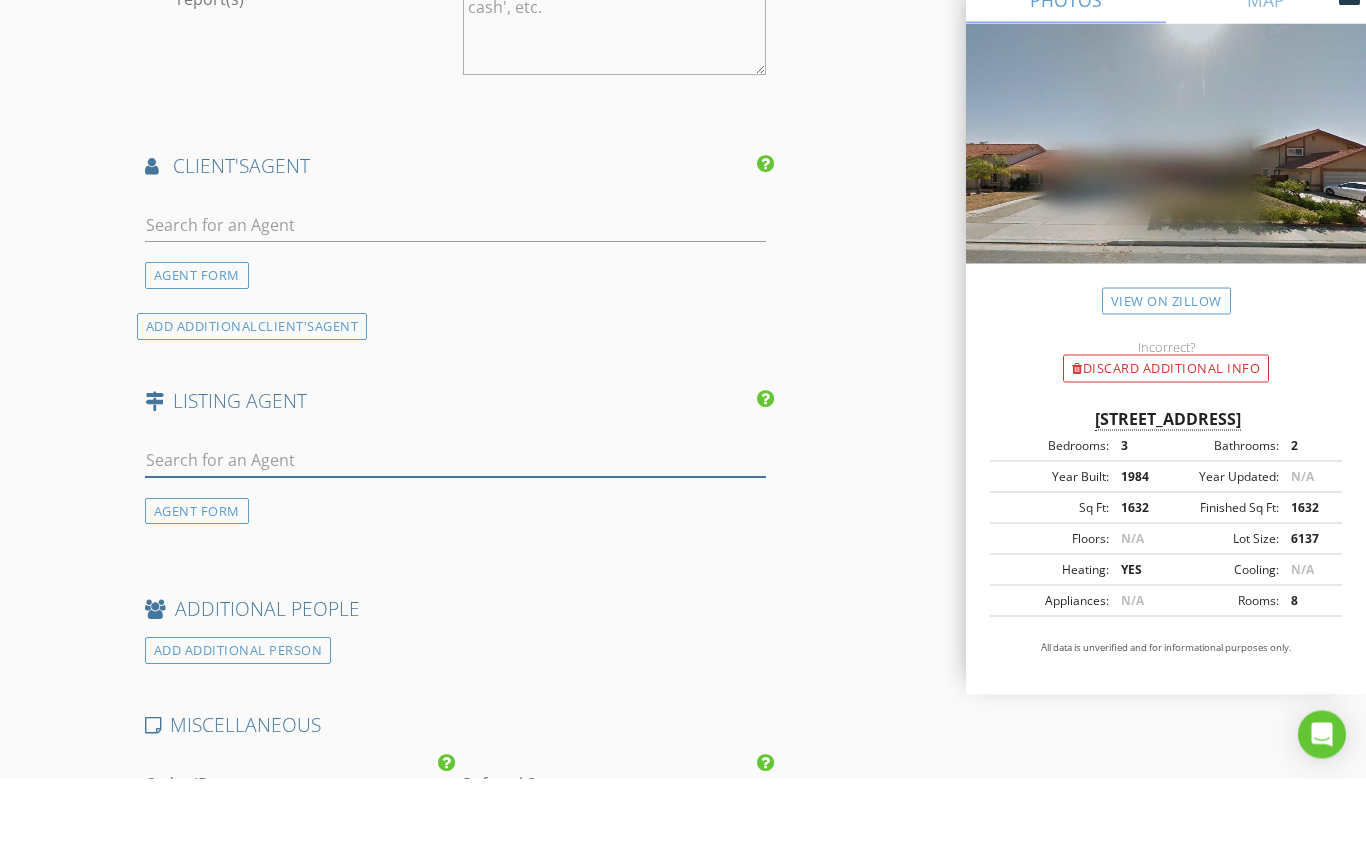 click at bounding box center [455, 549] 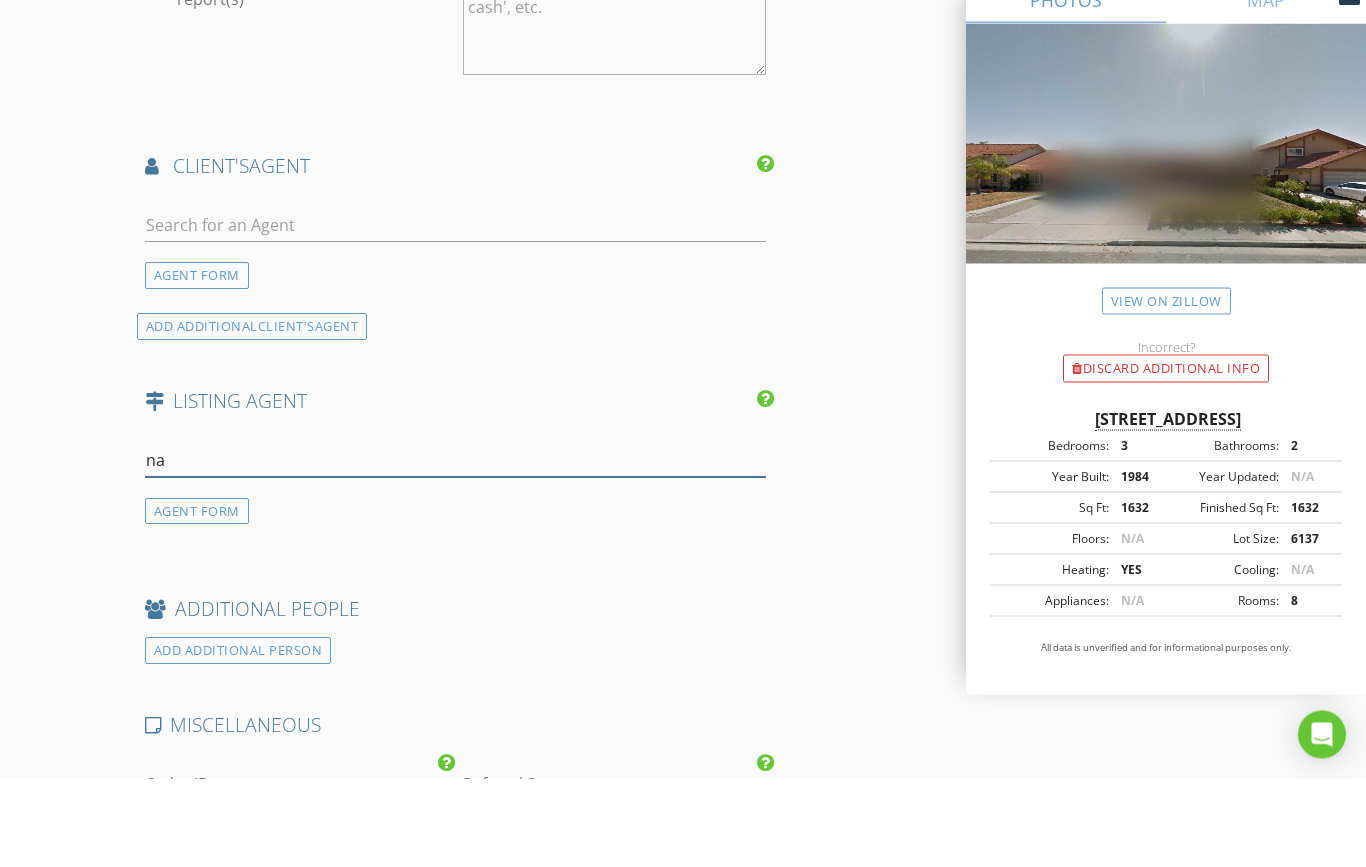type on "nag" 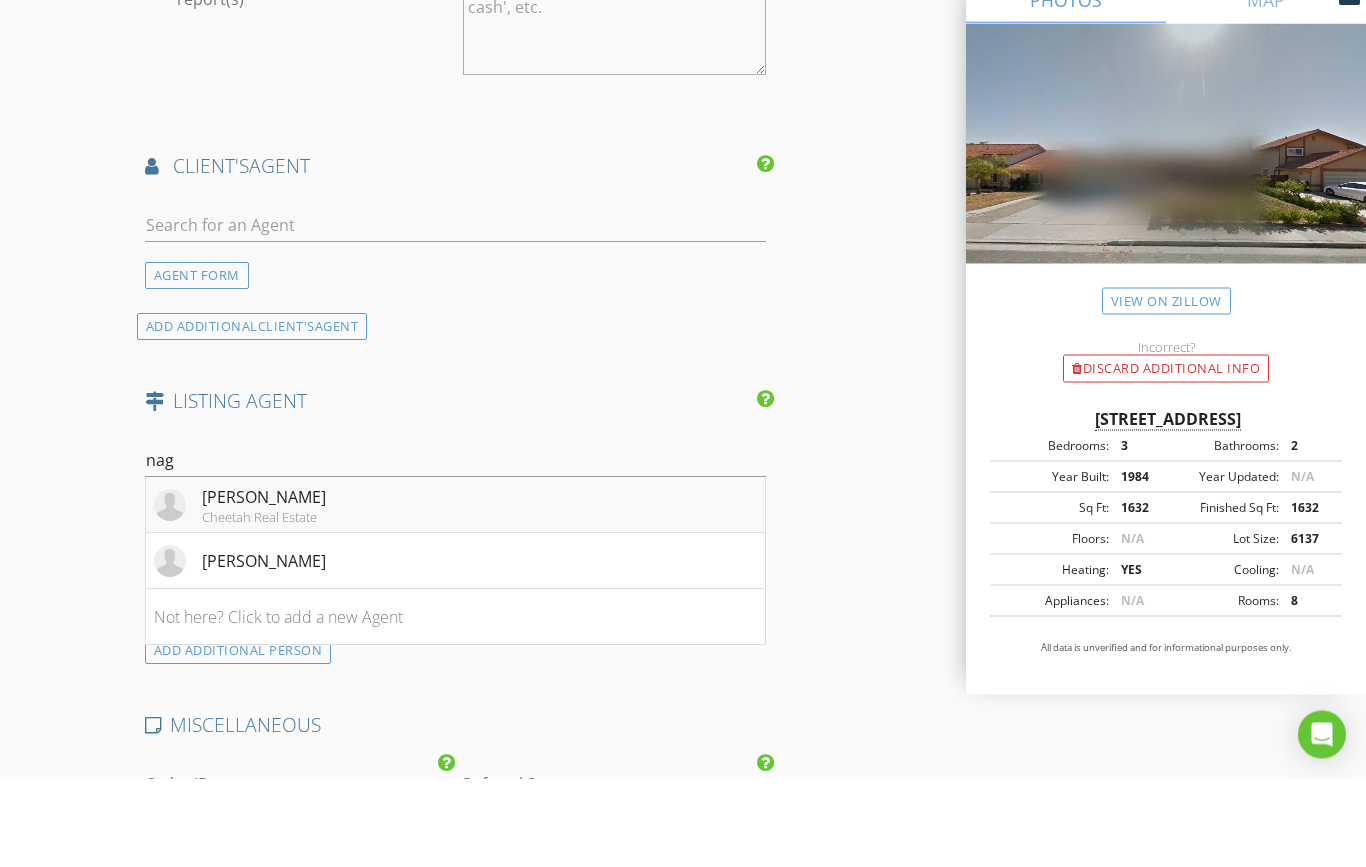 click on "Nagaraj Annaiah" at bounding box center (264, 586) 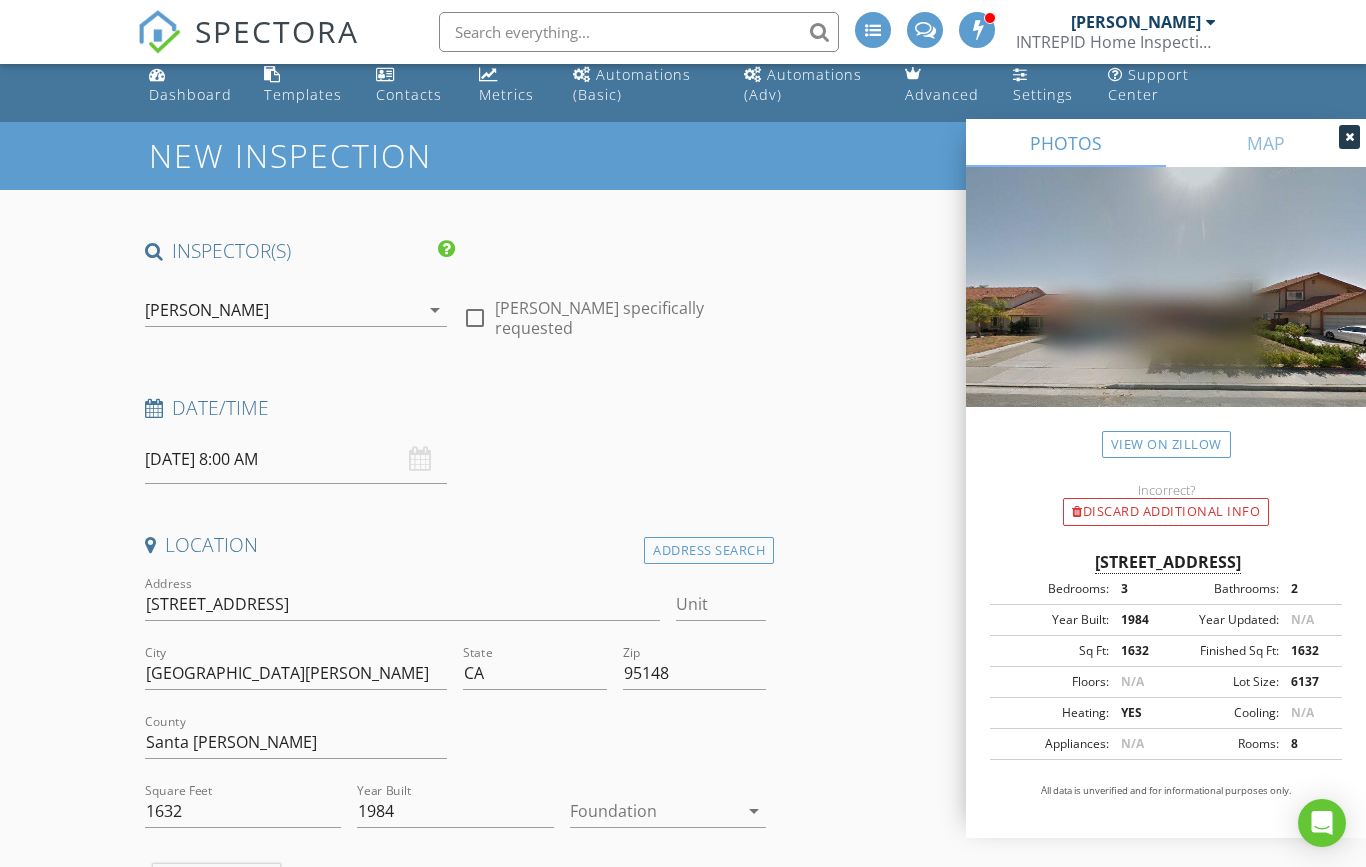 scroll, scrollTop: 0, scrollLeft: 0, axis: both 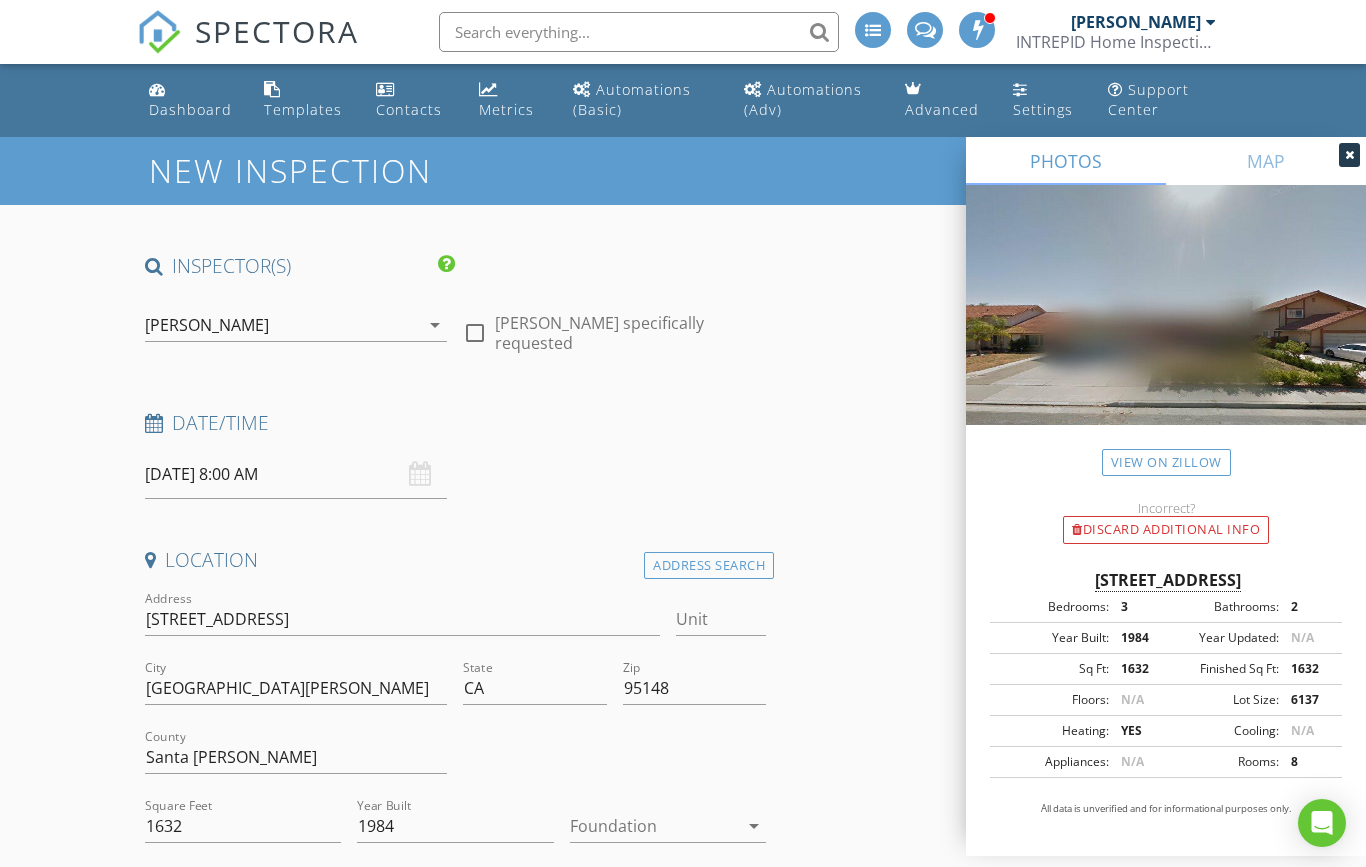 click on "07/12/2025 8:00 AM" at bounding box center [296, 474] 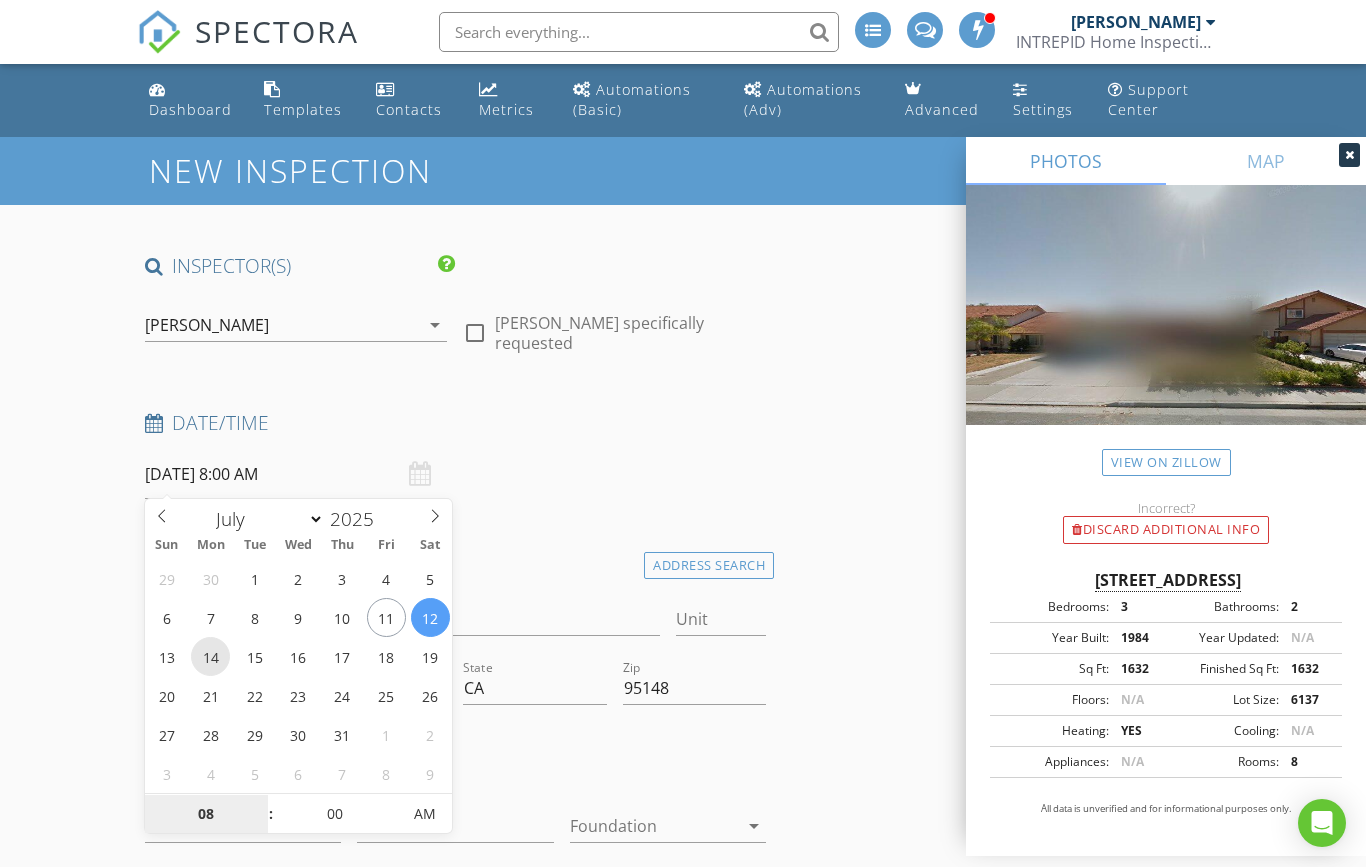 type on "07/14/2025 8:00 AM" 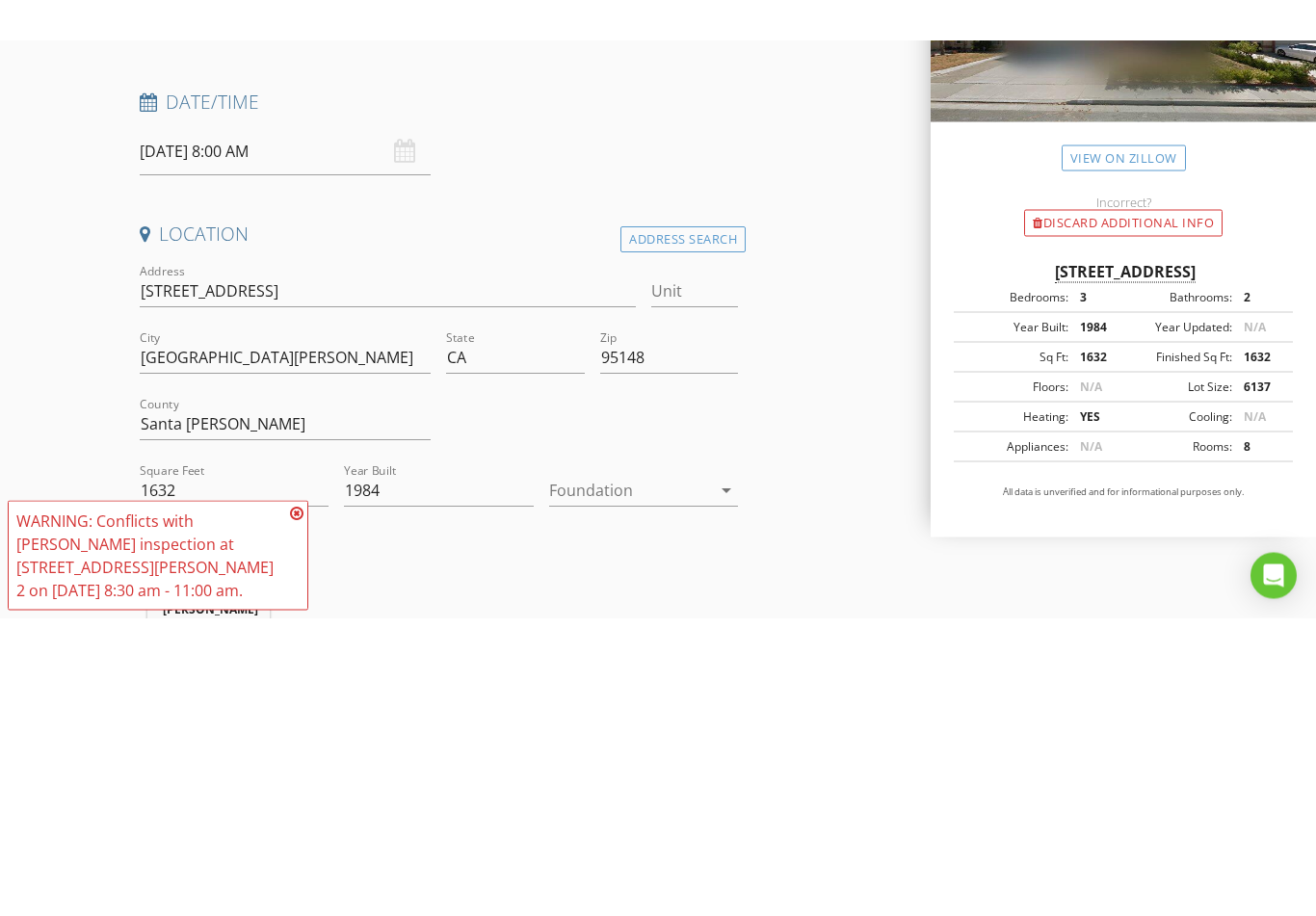 scroll, scrollTop: 86, scrollLeft: 0, axis: vertical 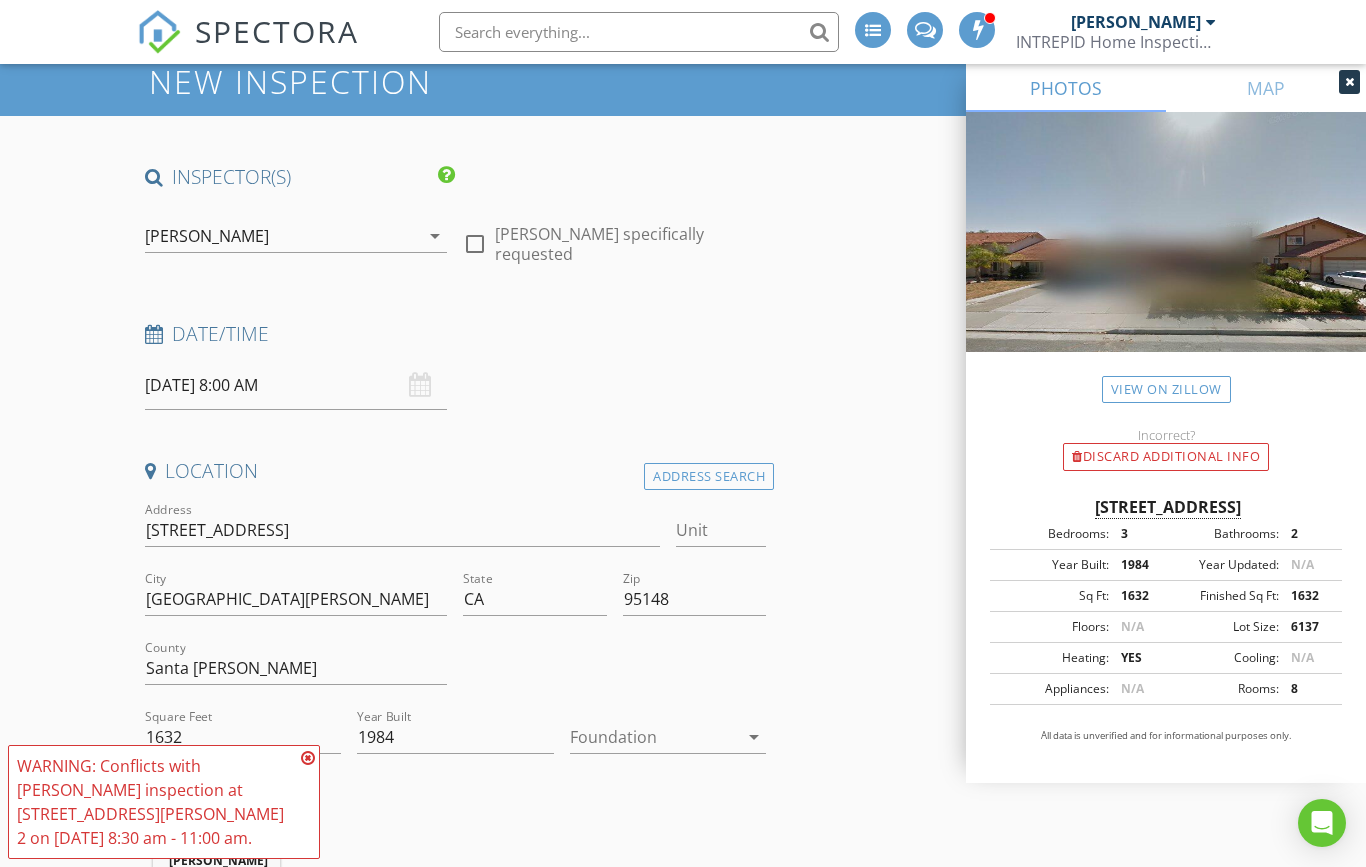 click on "07/14/2025 8:00 AM" at bounding box center [296, 385] 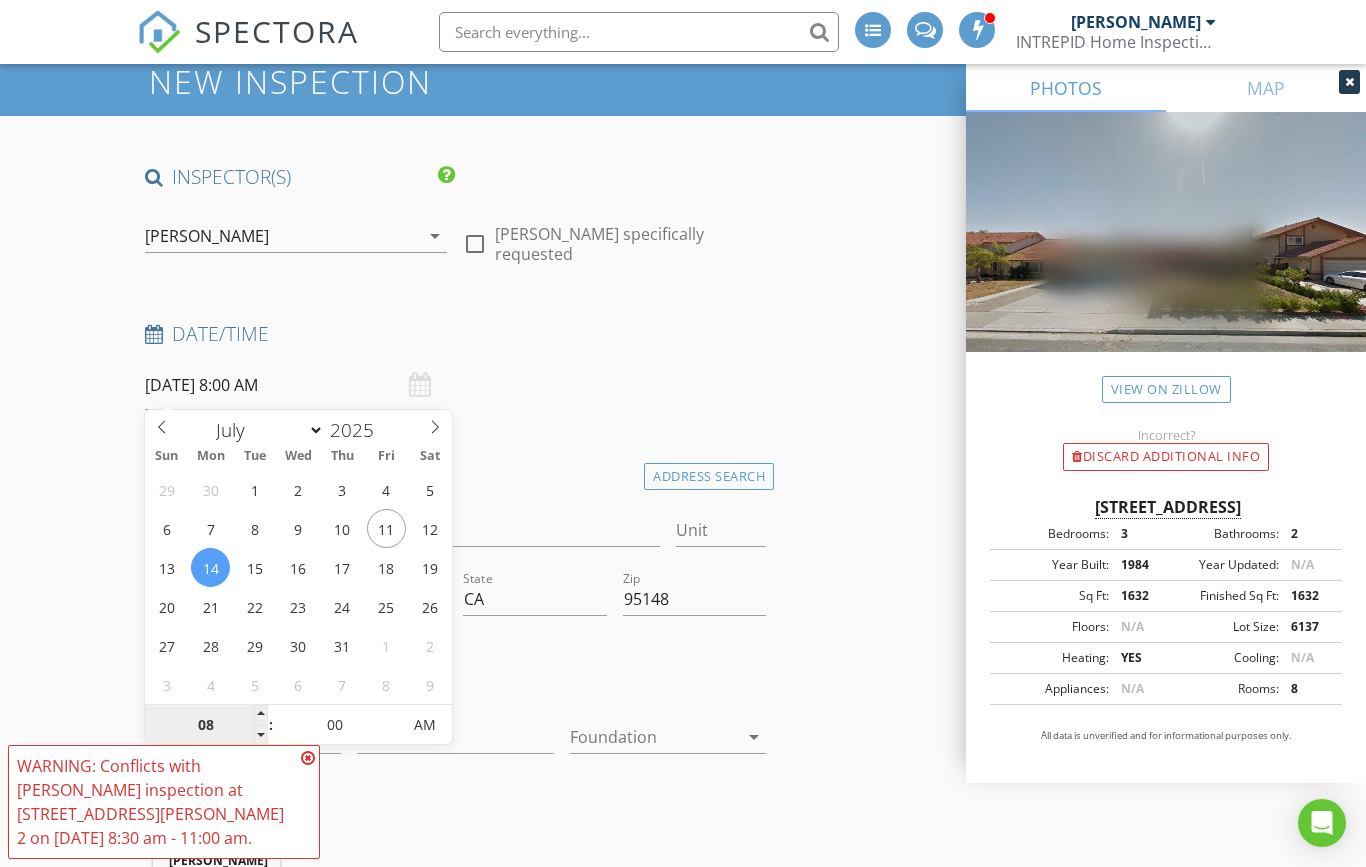 click on "08" at bounding box center [206, 726] 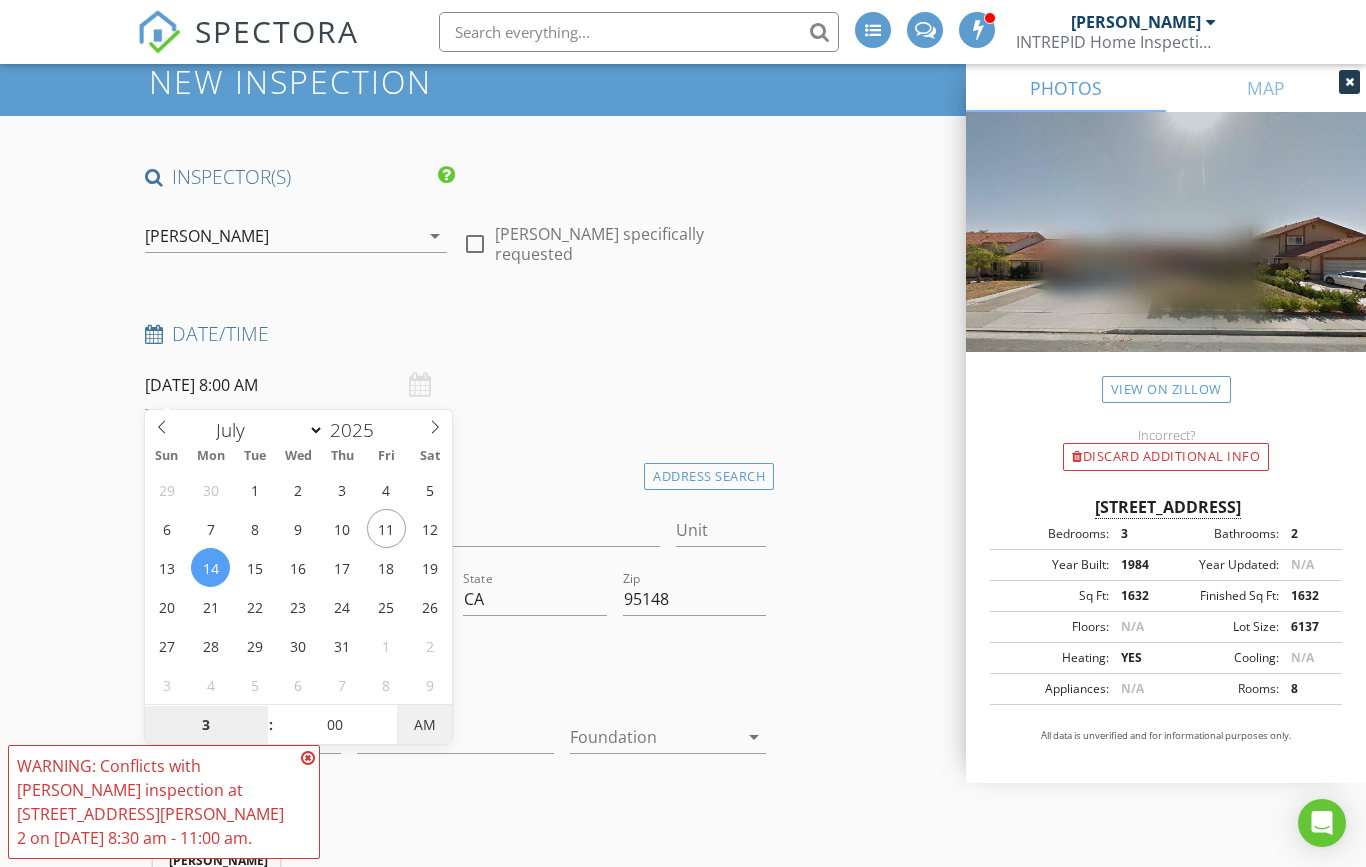 type on "03" 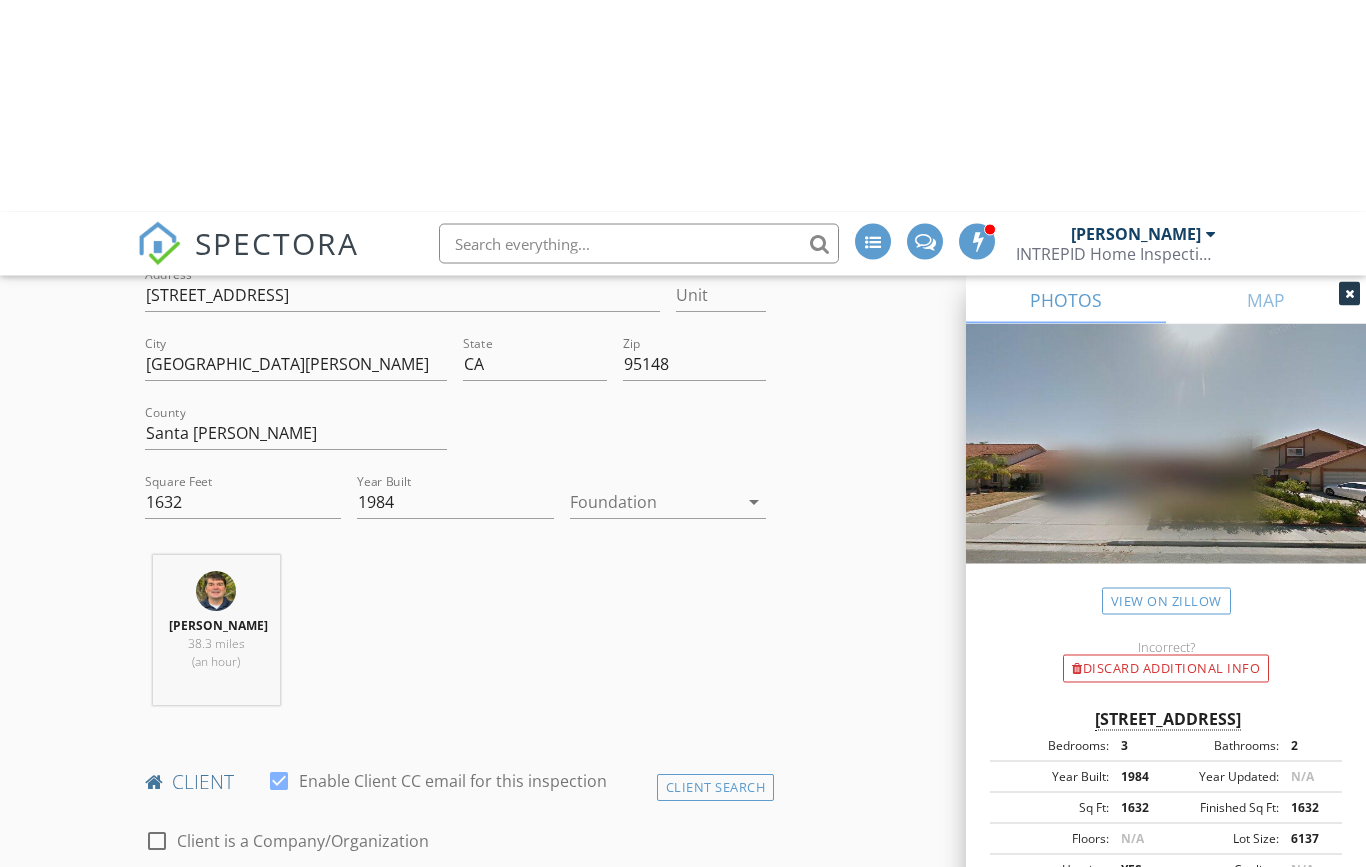 scroll, scrollTop: 523, scrollLeft: 0, axis: vertical 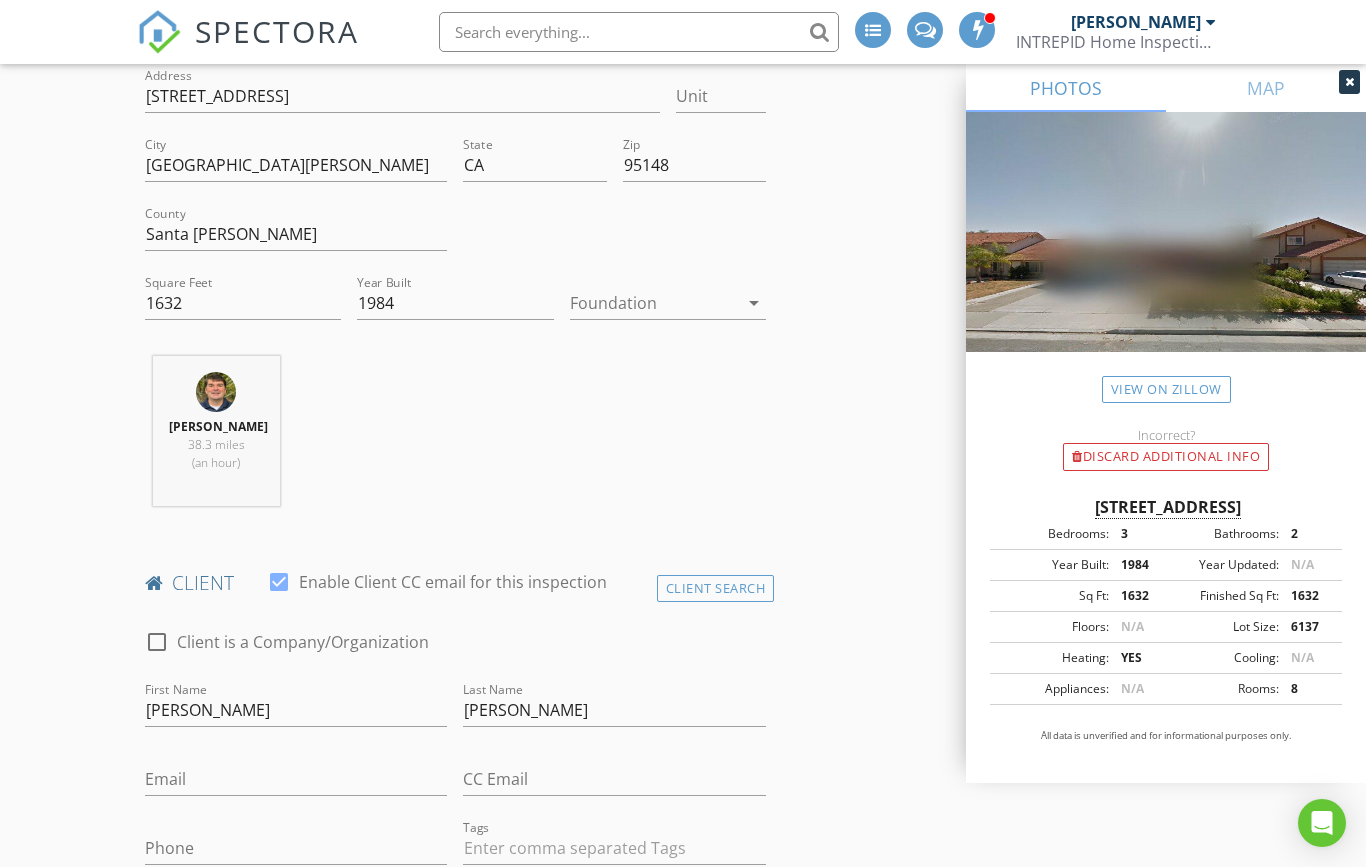 click on "arrow_drop_down" at bounding box center [754, 303] 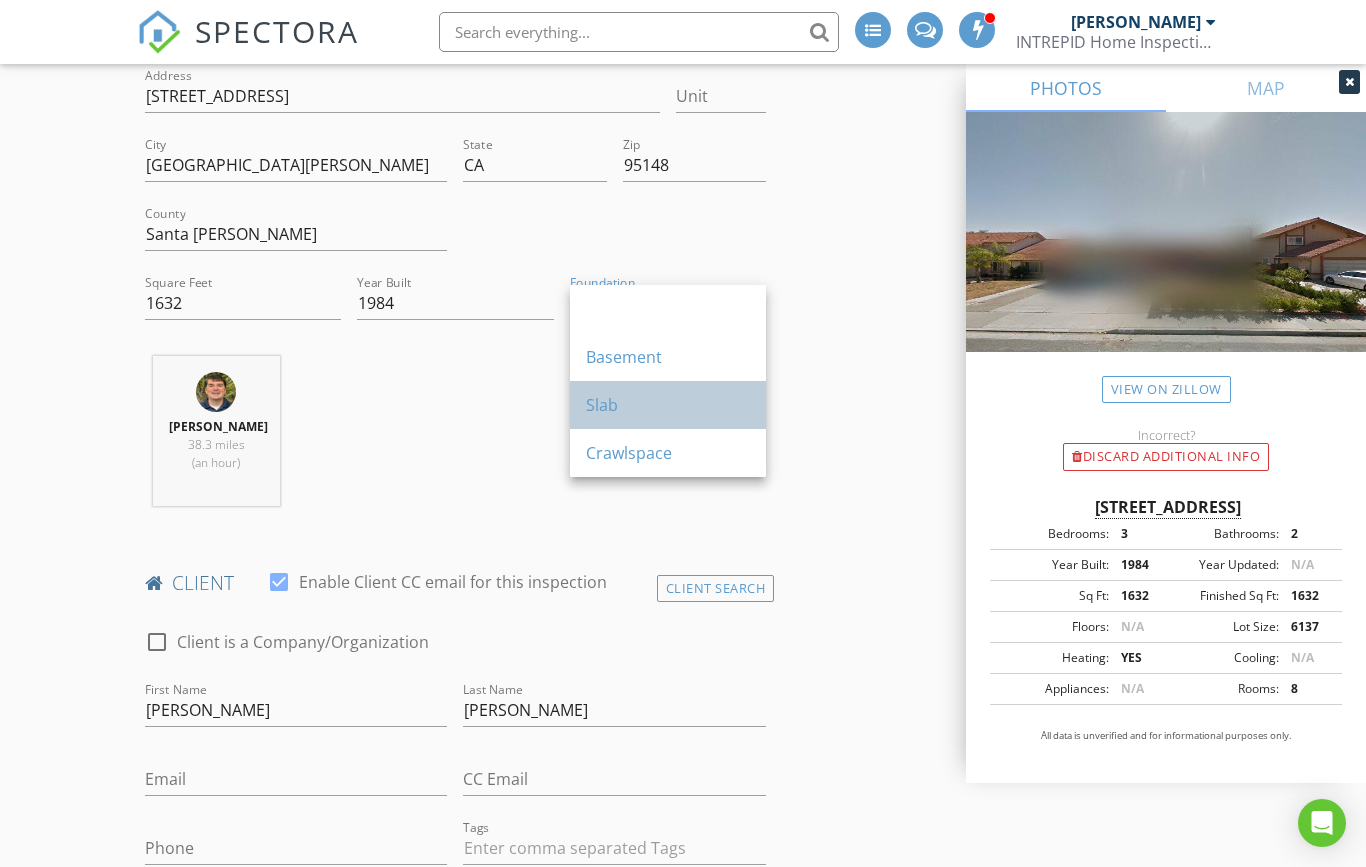 click on "Slab" at bounding box center [668, 405] 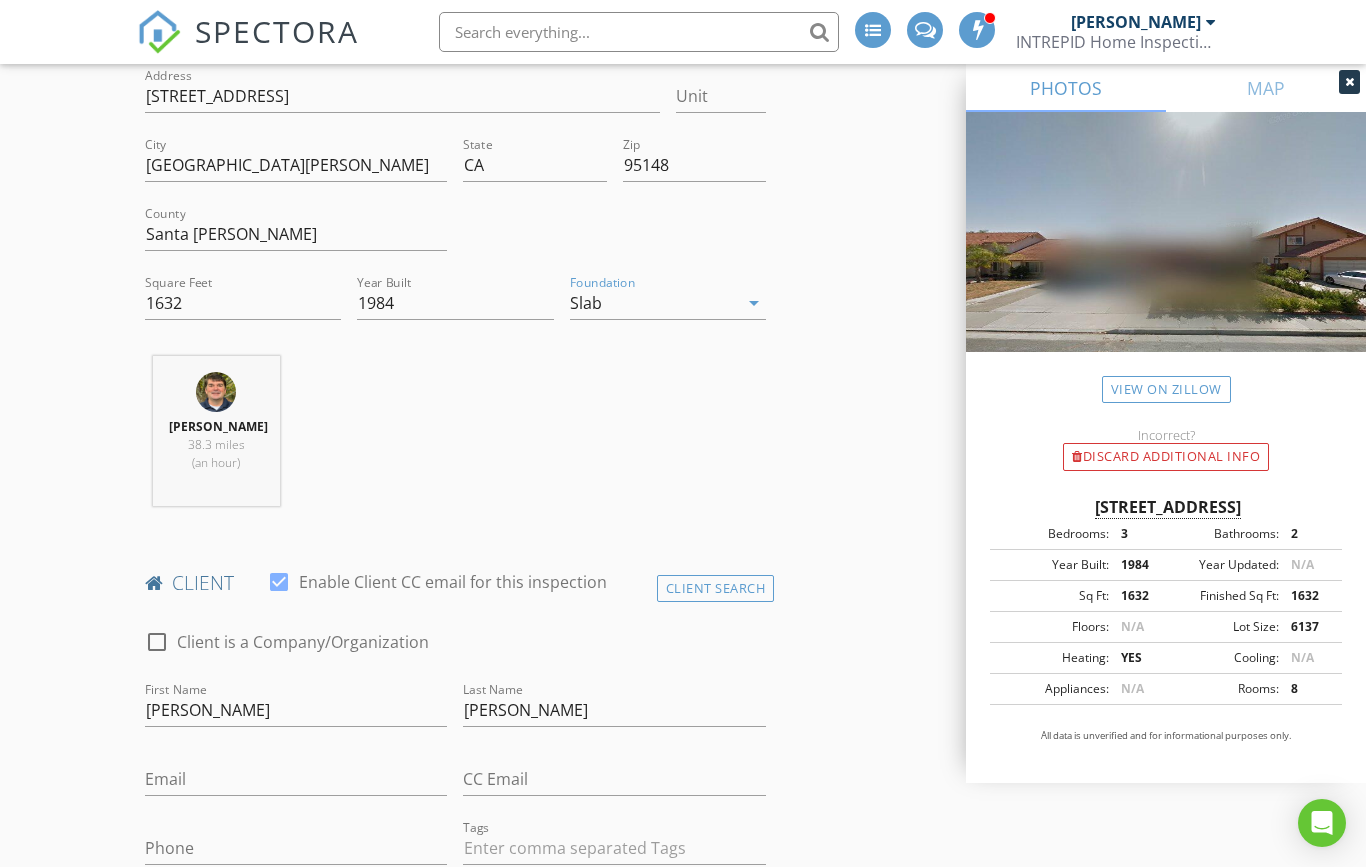 click on "arrow_drop_down" at bounding box center (754, 303) 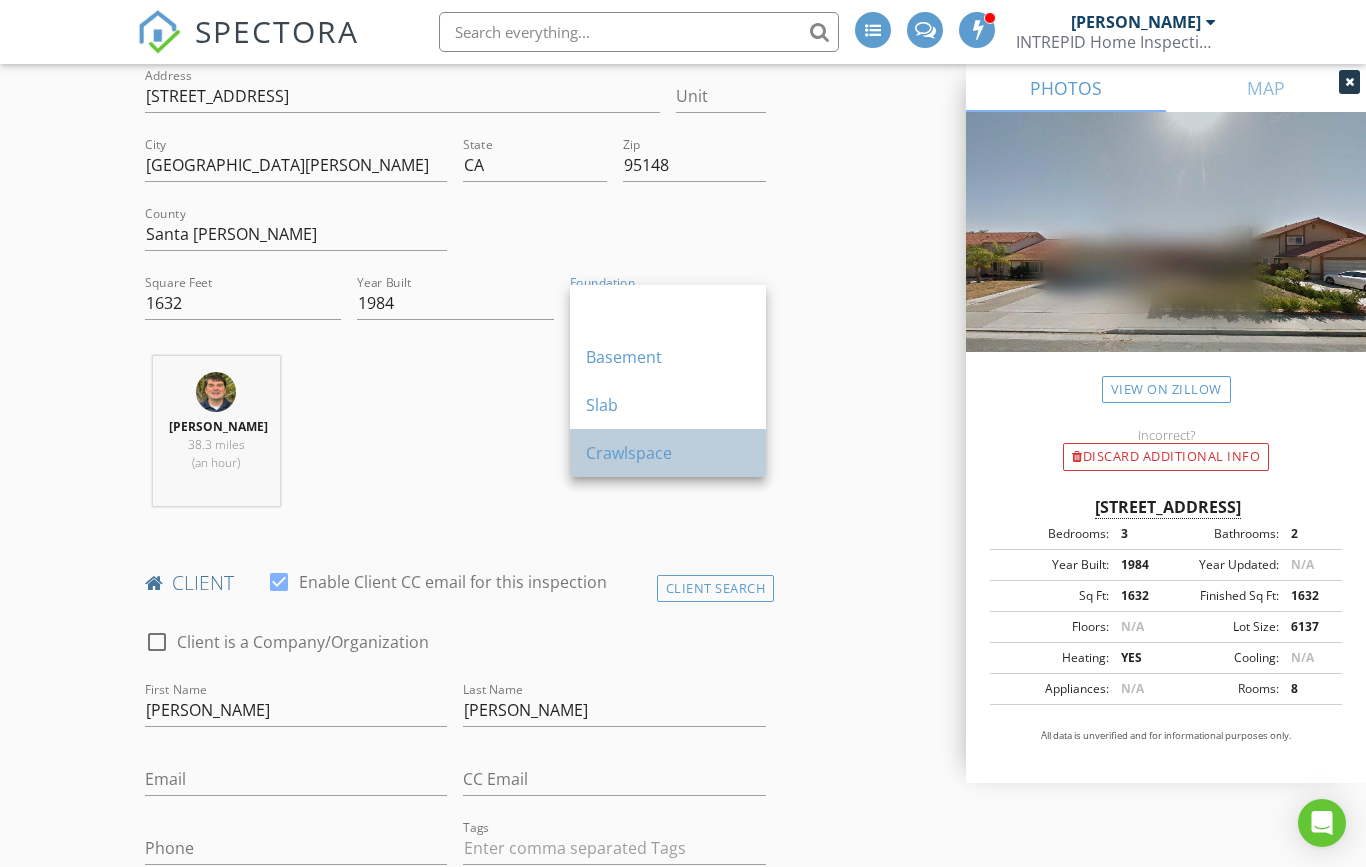 click on "Crawlspace" at bounding box center (668, 453) 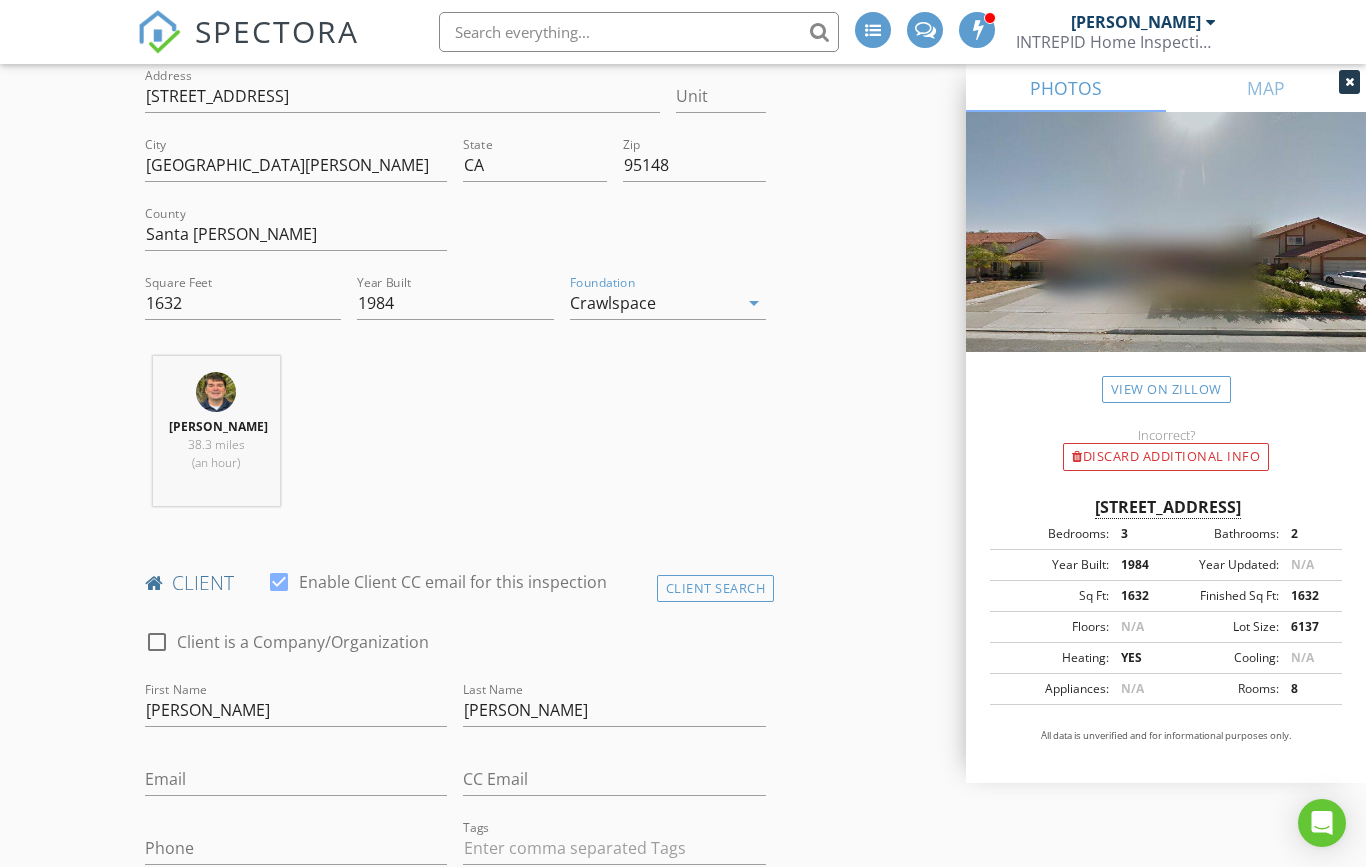 click on "arrow_drop_down" at bounding box center [754, 303] 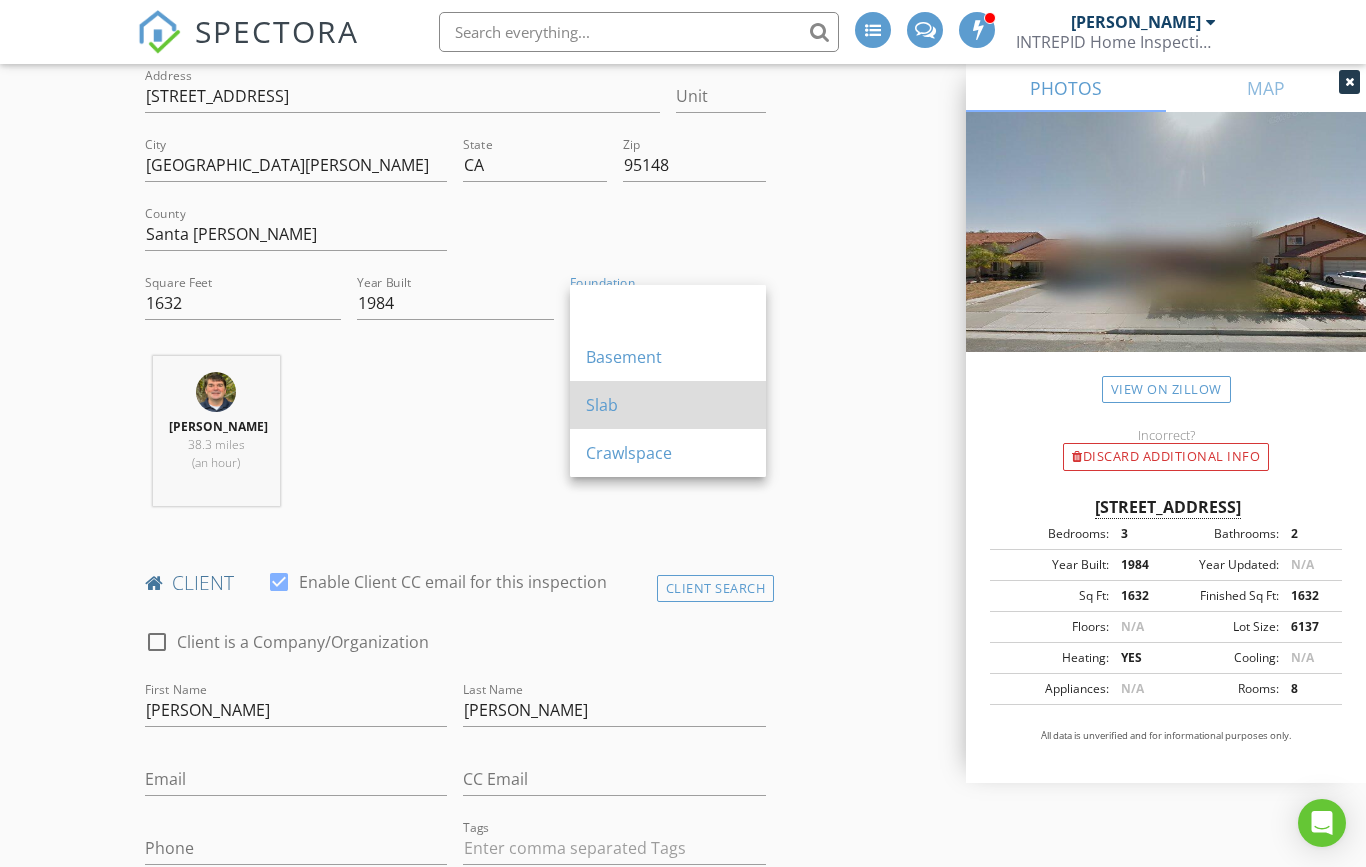 click on "Slab" at bounding box center [668, 405] 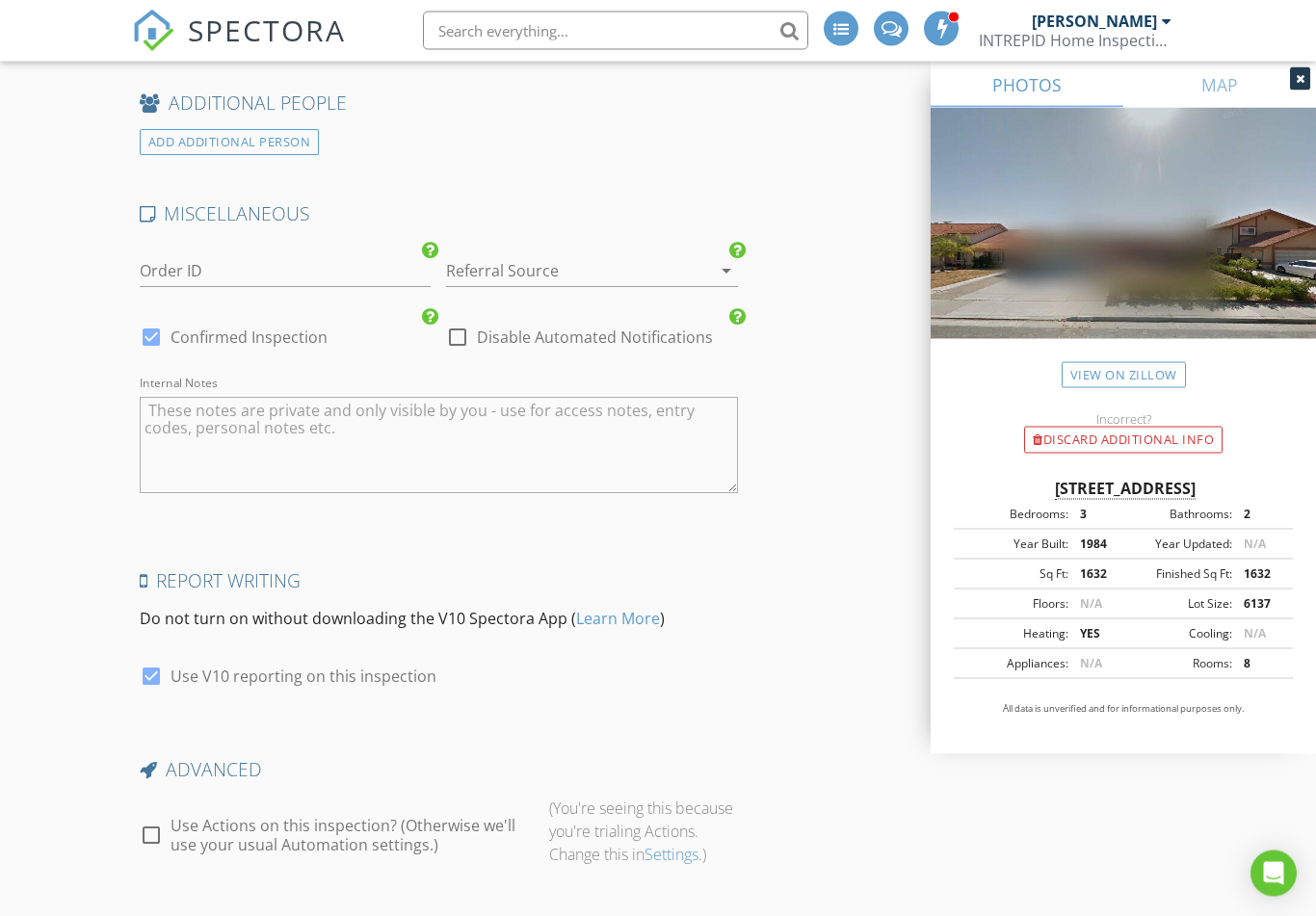 scroll, scrollTop: 3411, scrollLeft: 0, axis: vertical 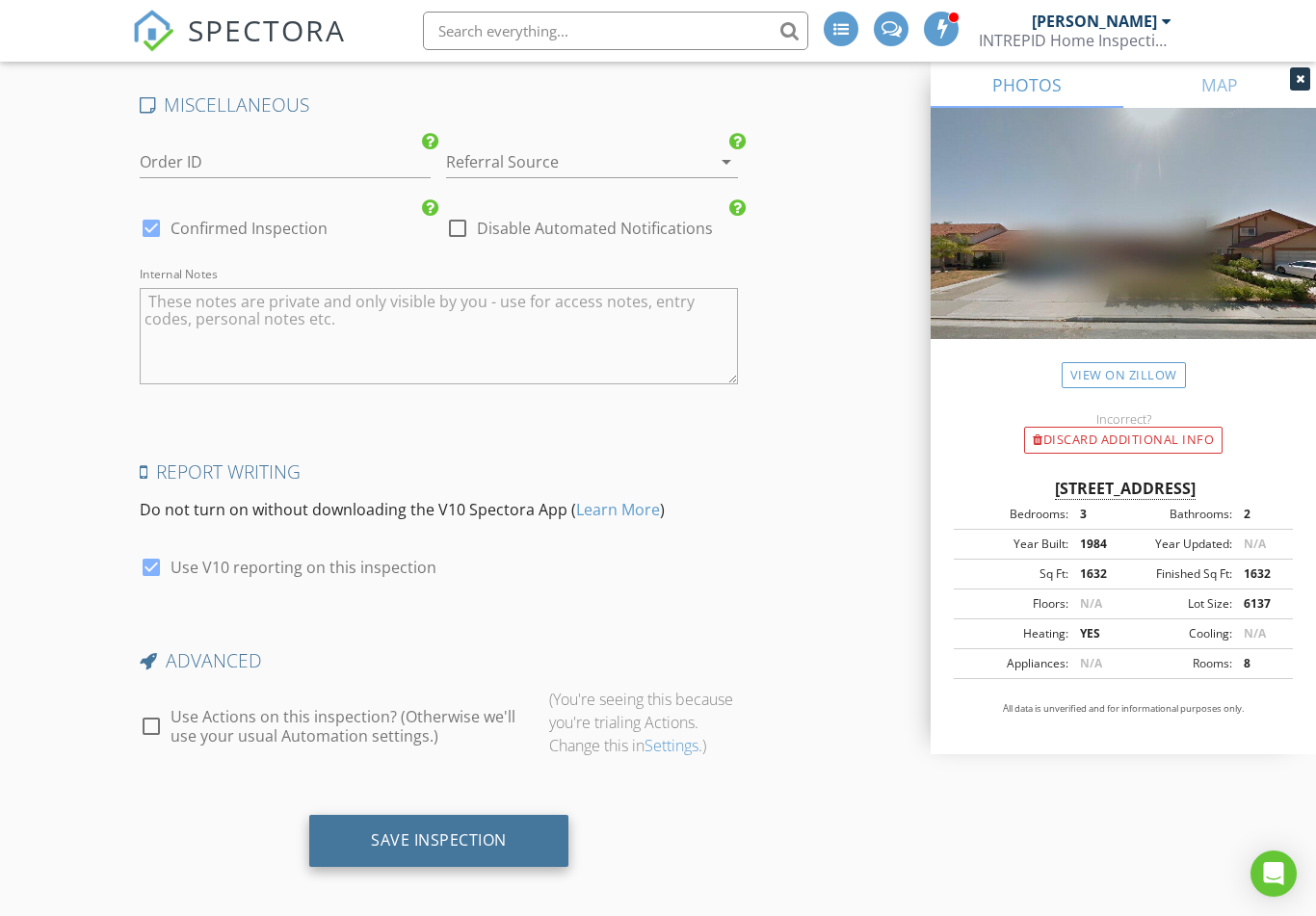 click on "Save Inspection" at bounding box center [438, 841] 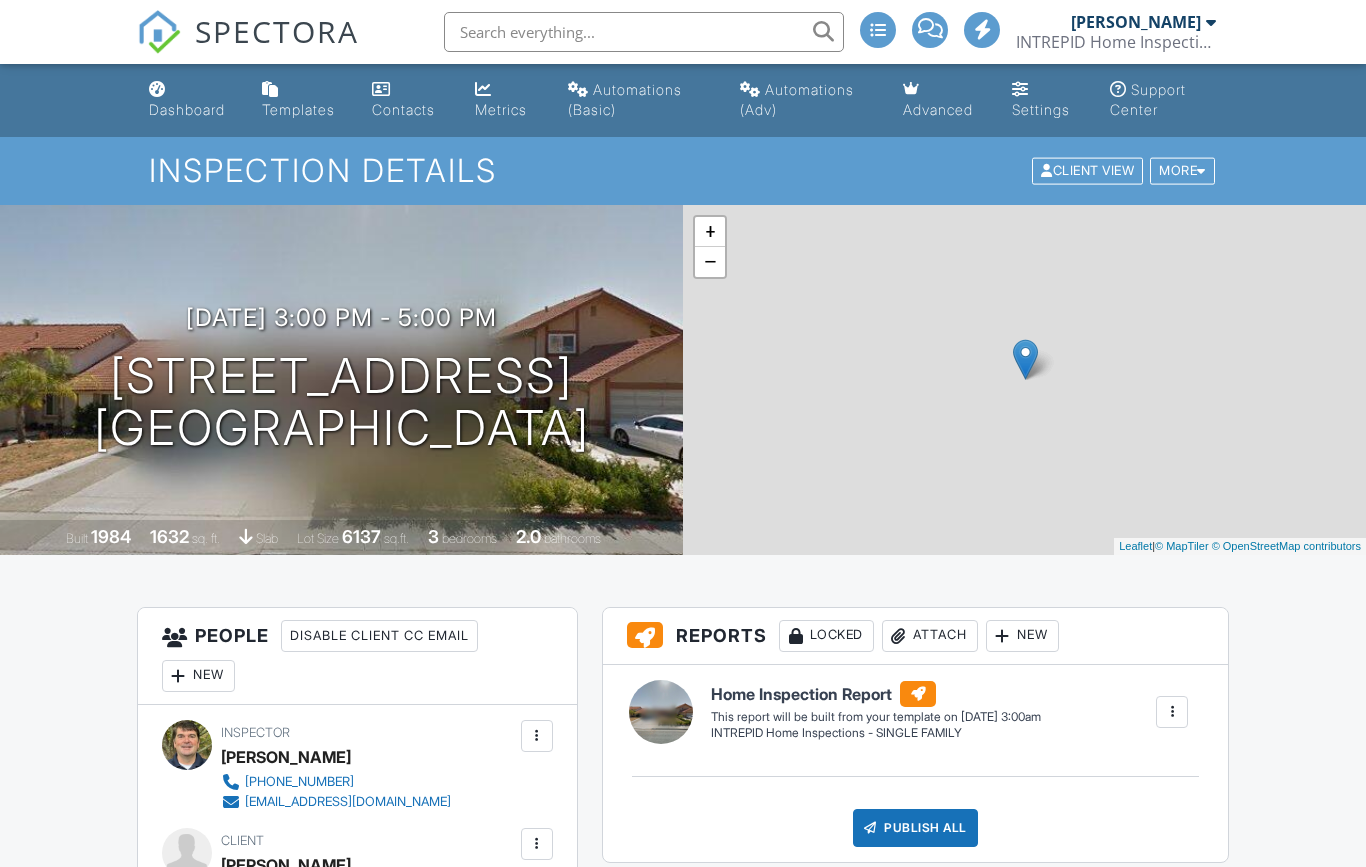 scroll, scrollTop: 0, scrollLeft: 0, axis: both 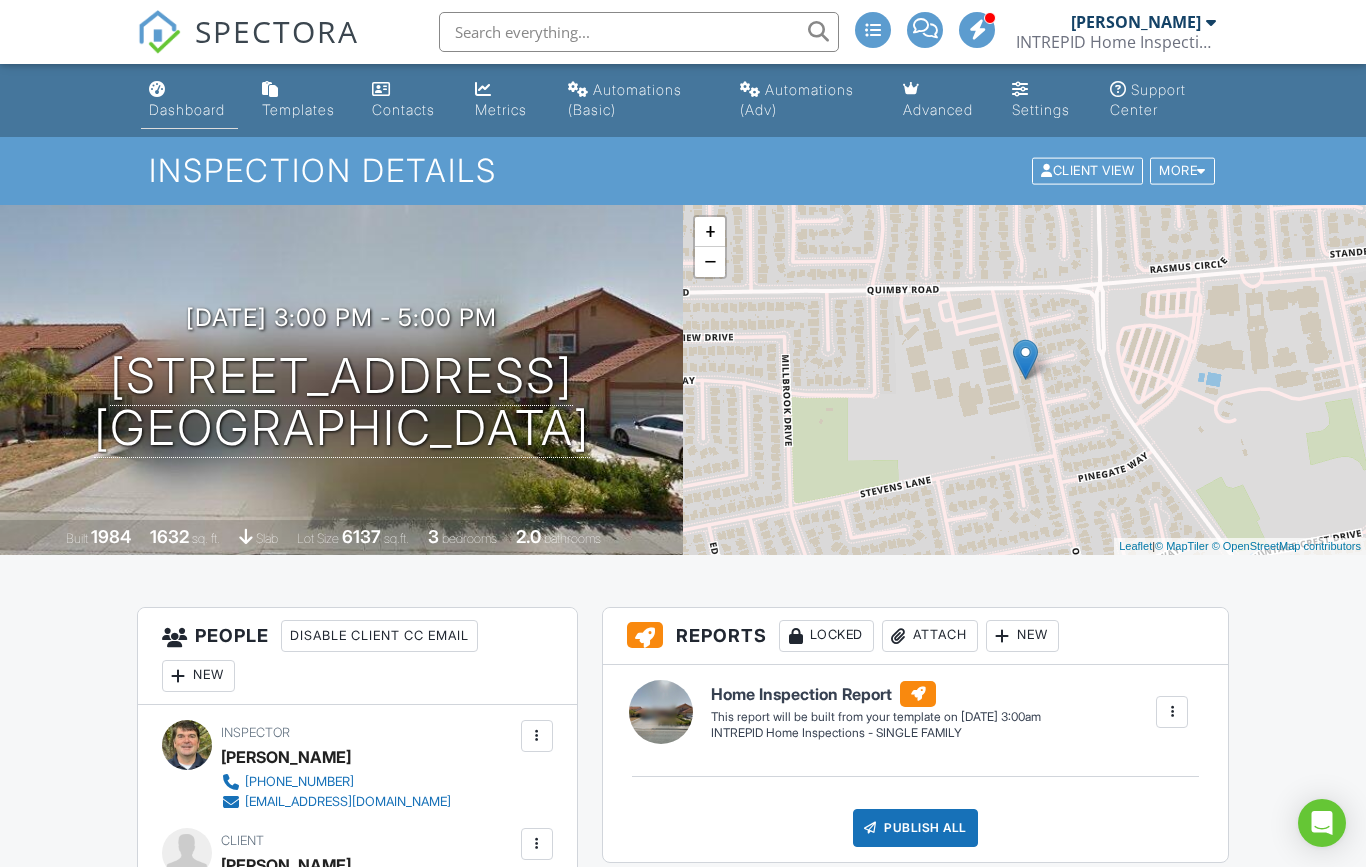 click on "Dashboard" at bounding box center (187, 109) 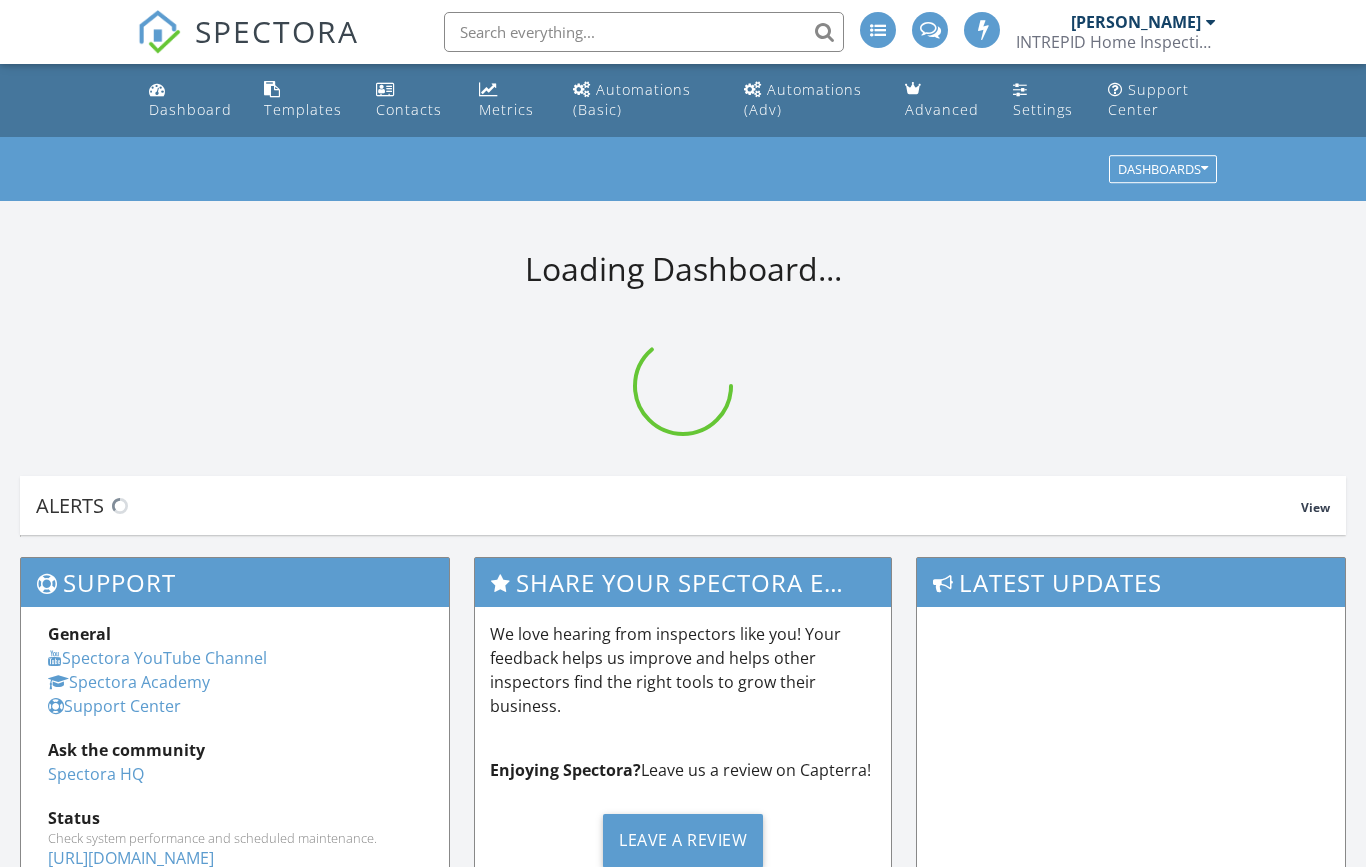 scroll, scrollTop: 0, scrollLeft: 0, axis: both 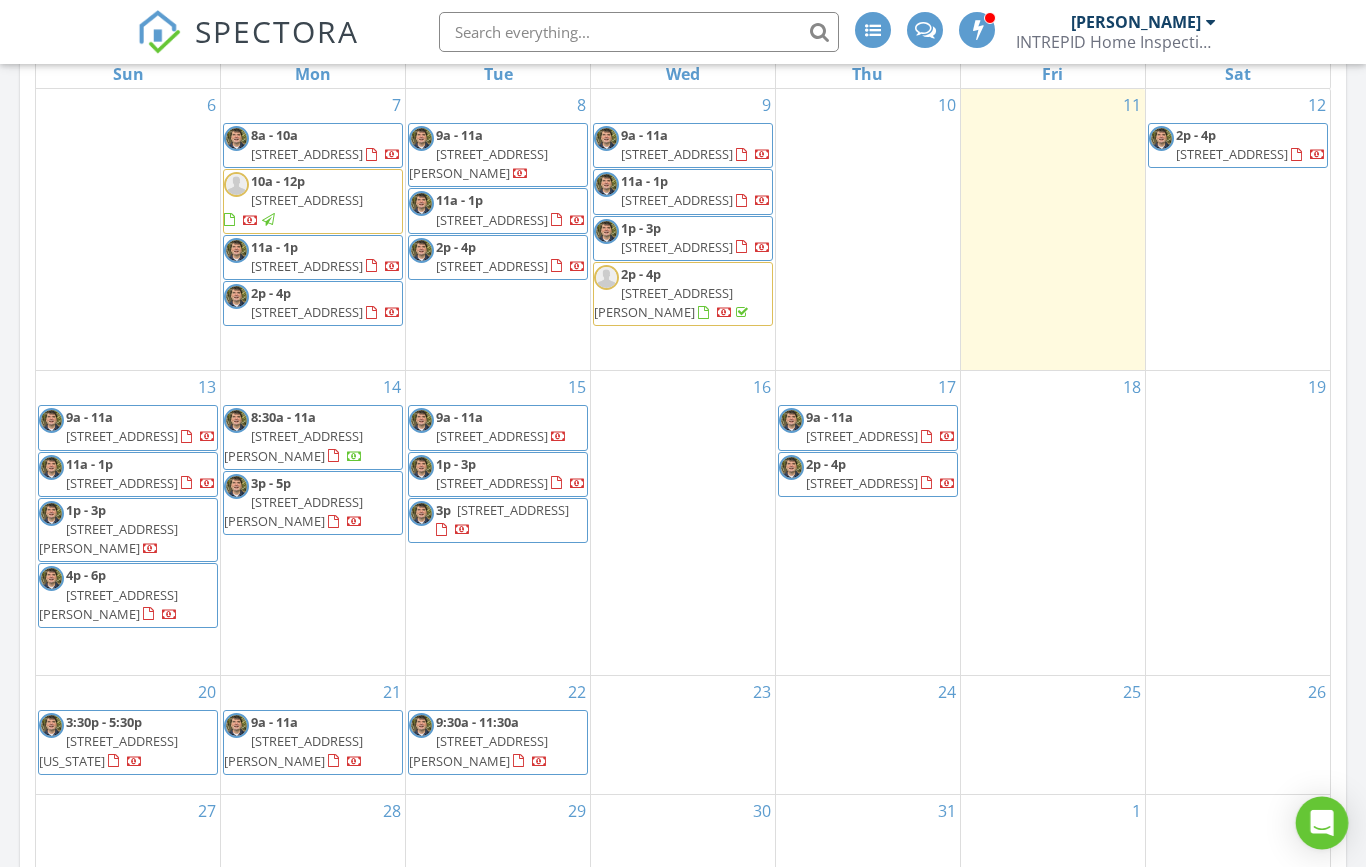 click 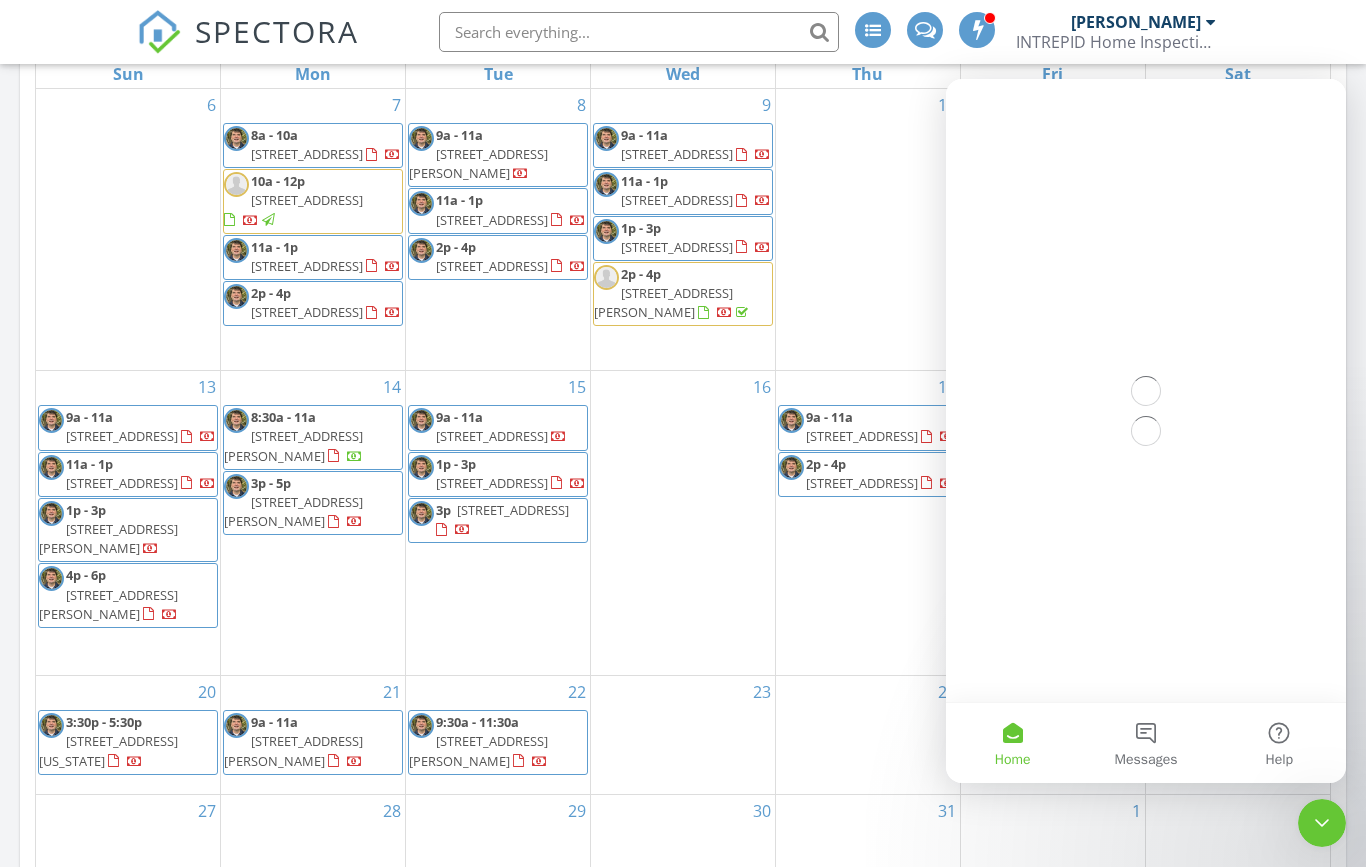 scroll, scrollTop: 0, scrollLeft: 0, axis: both 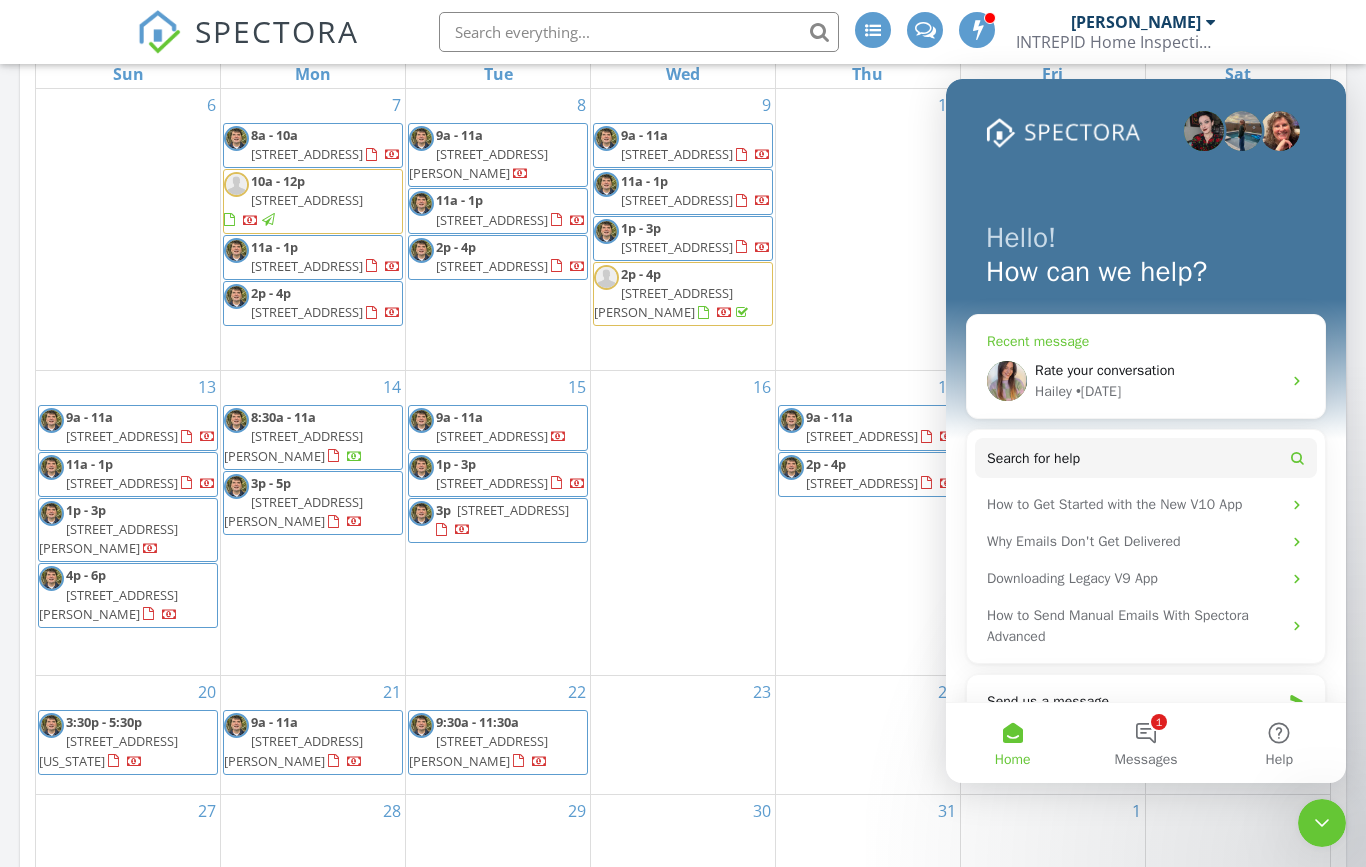 click on "Hailey •  [DATE]" at bounding box center (1158, 391) 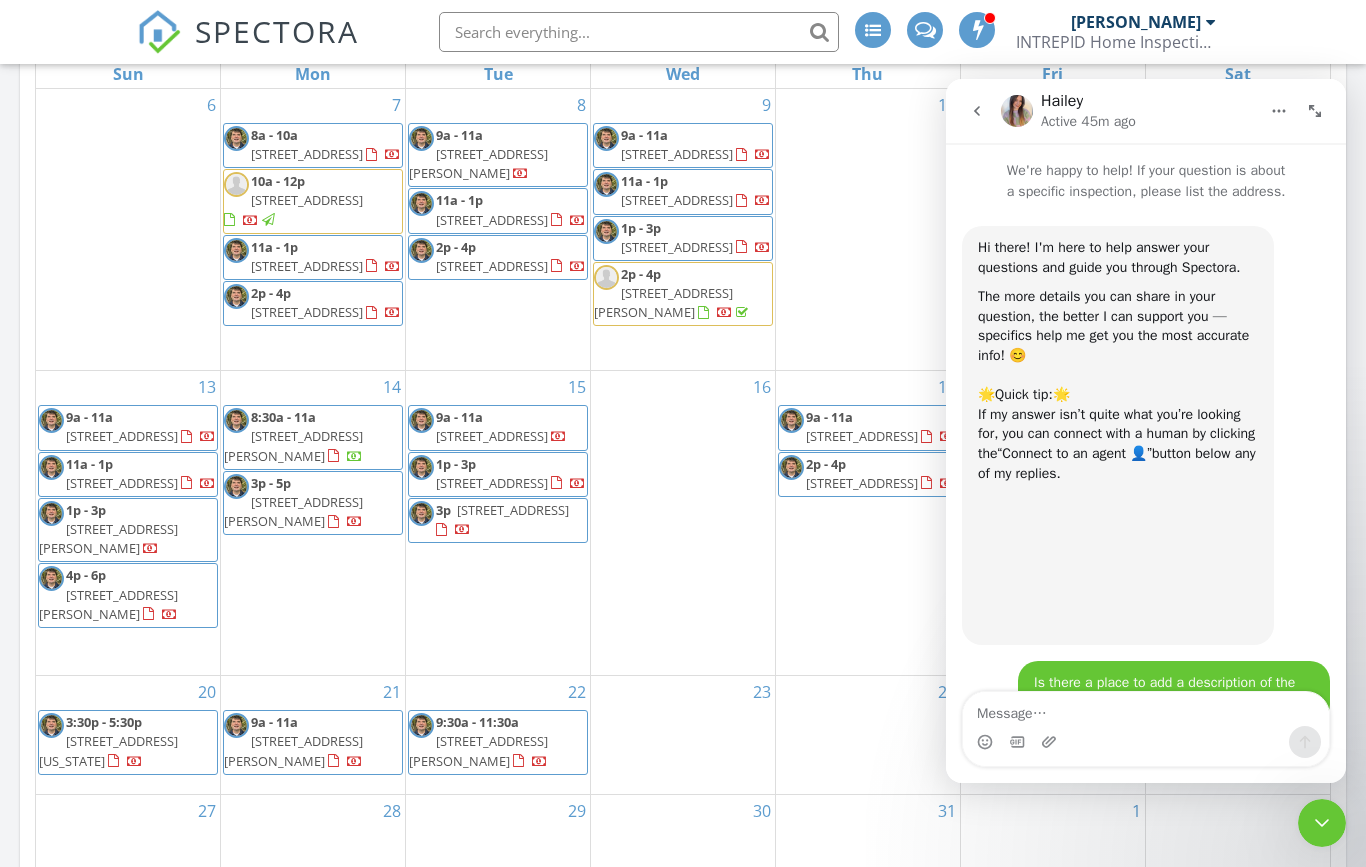 scroll, scrollTop: 676, scrollLeft: 0, axis: vertical 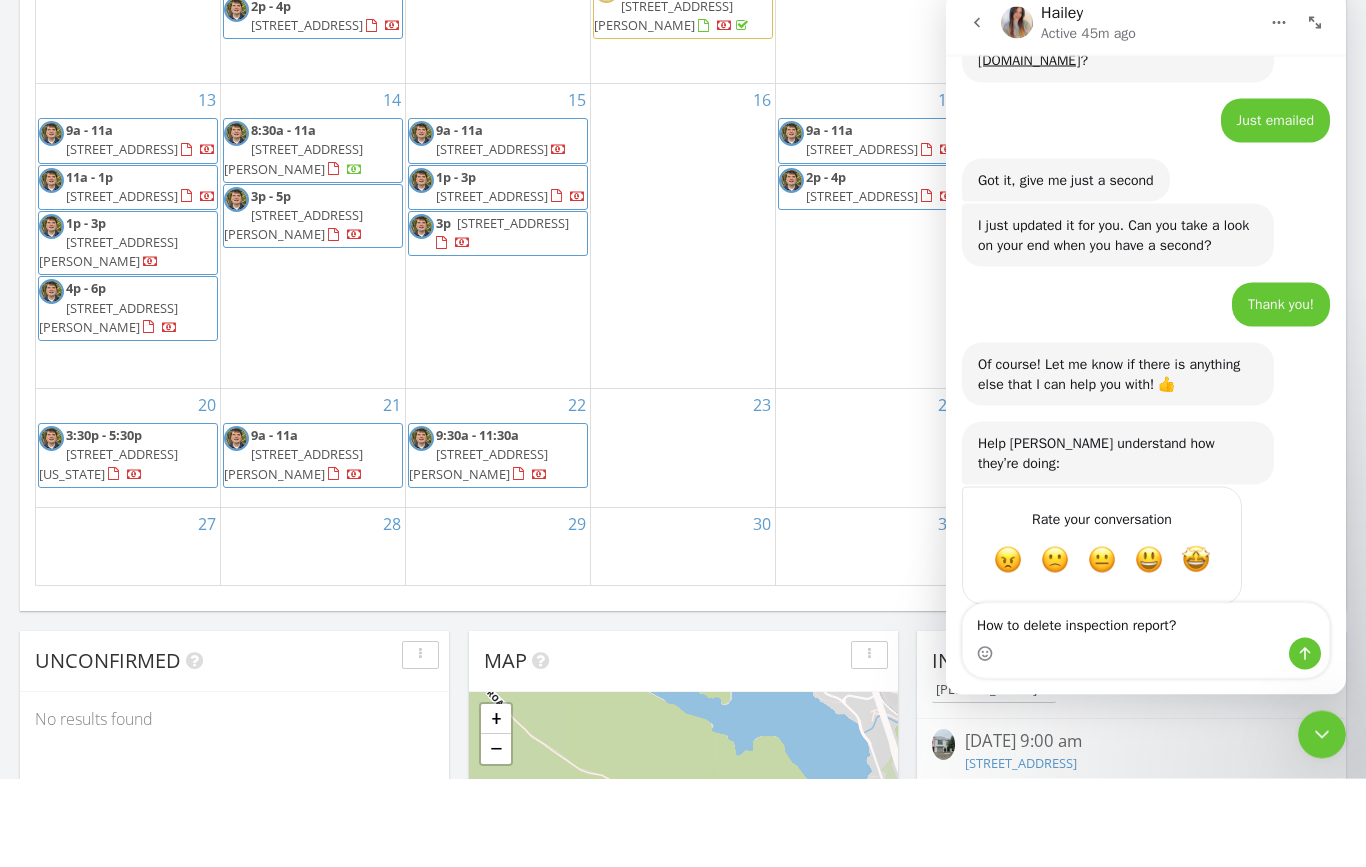 type on "How to delete inspection report?" 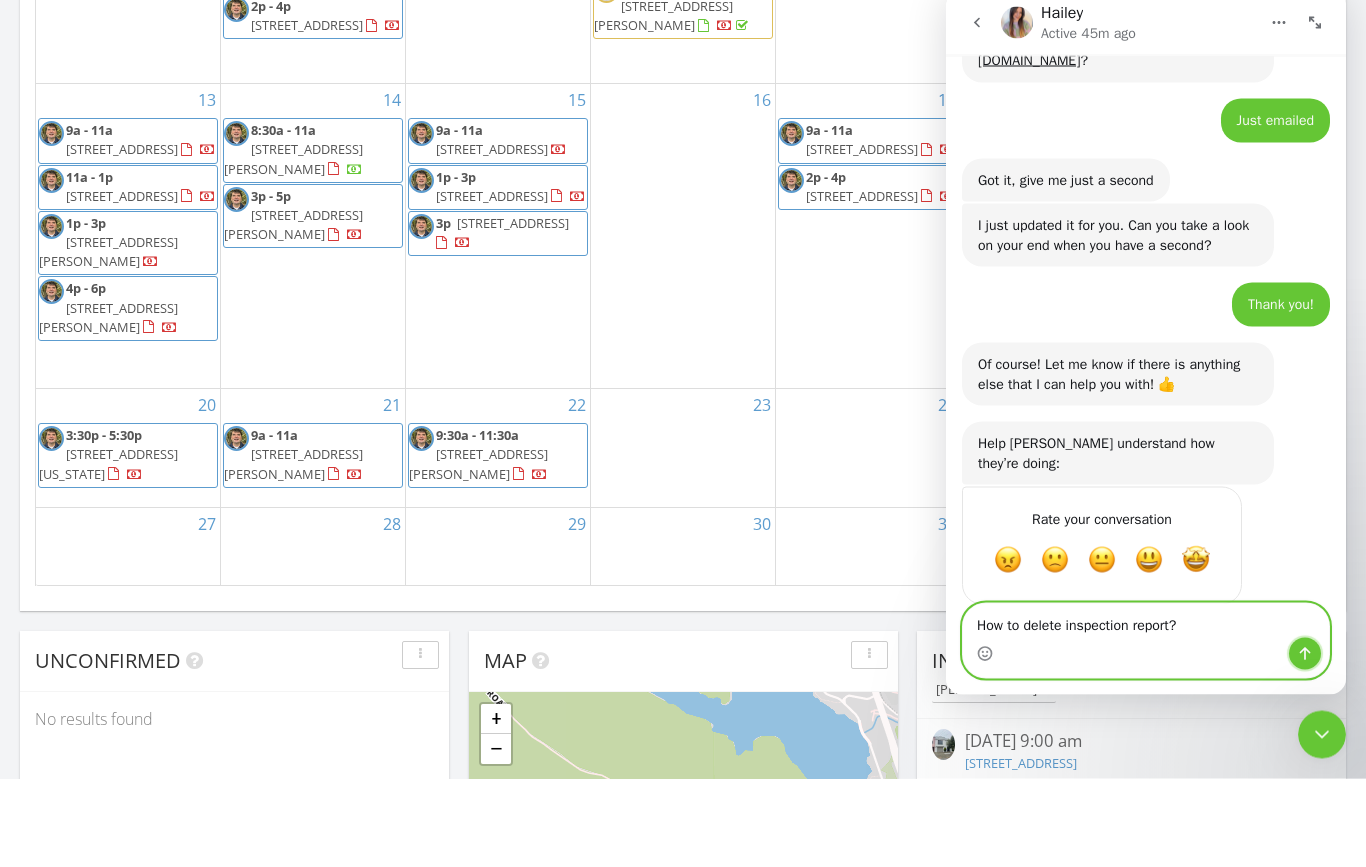 click 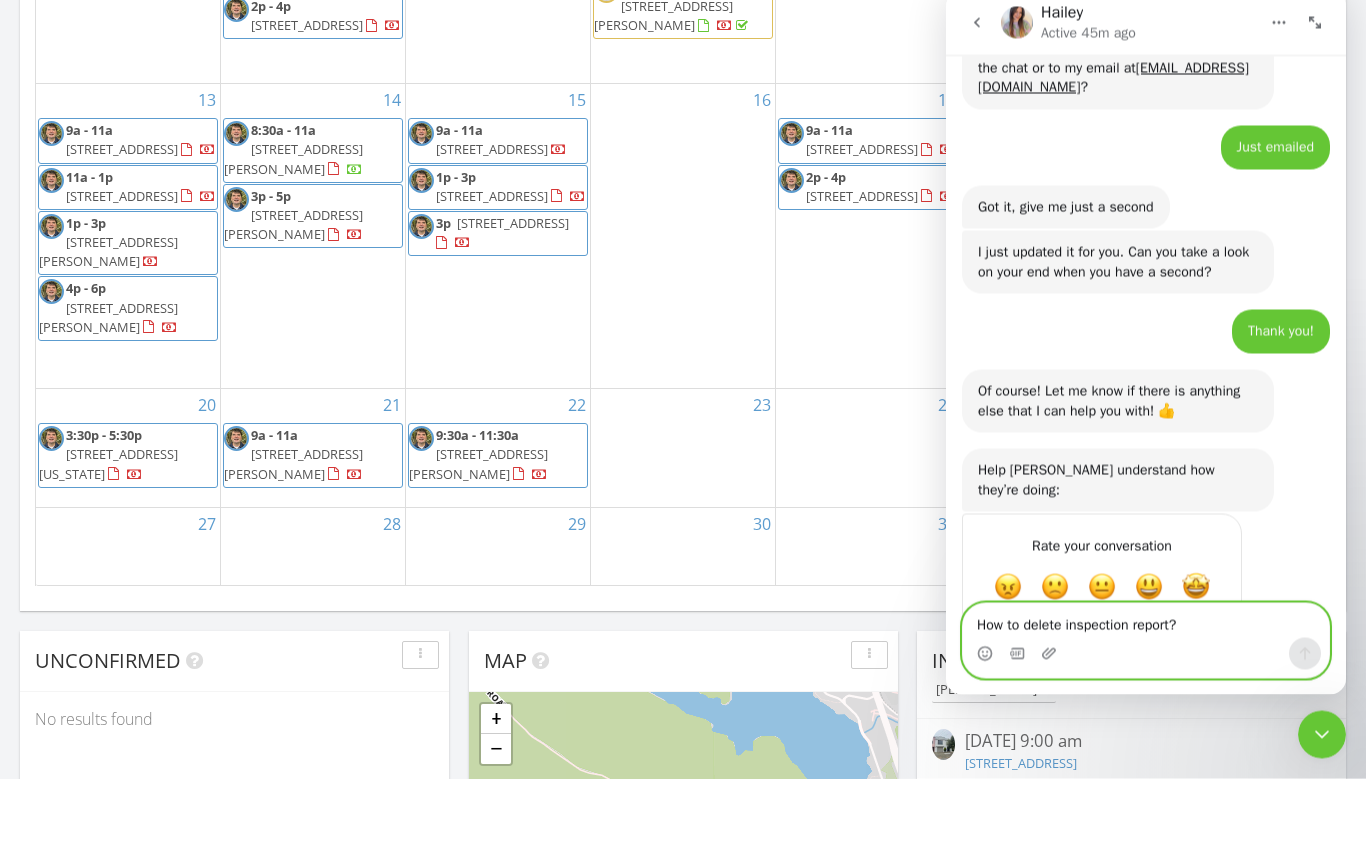 type 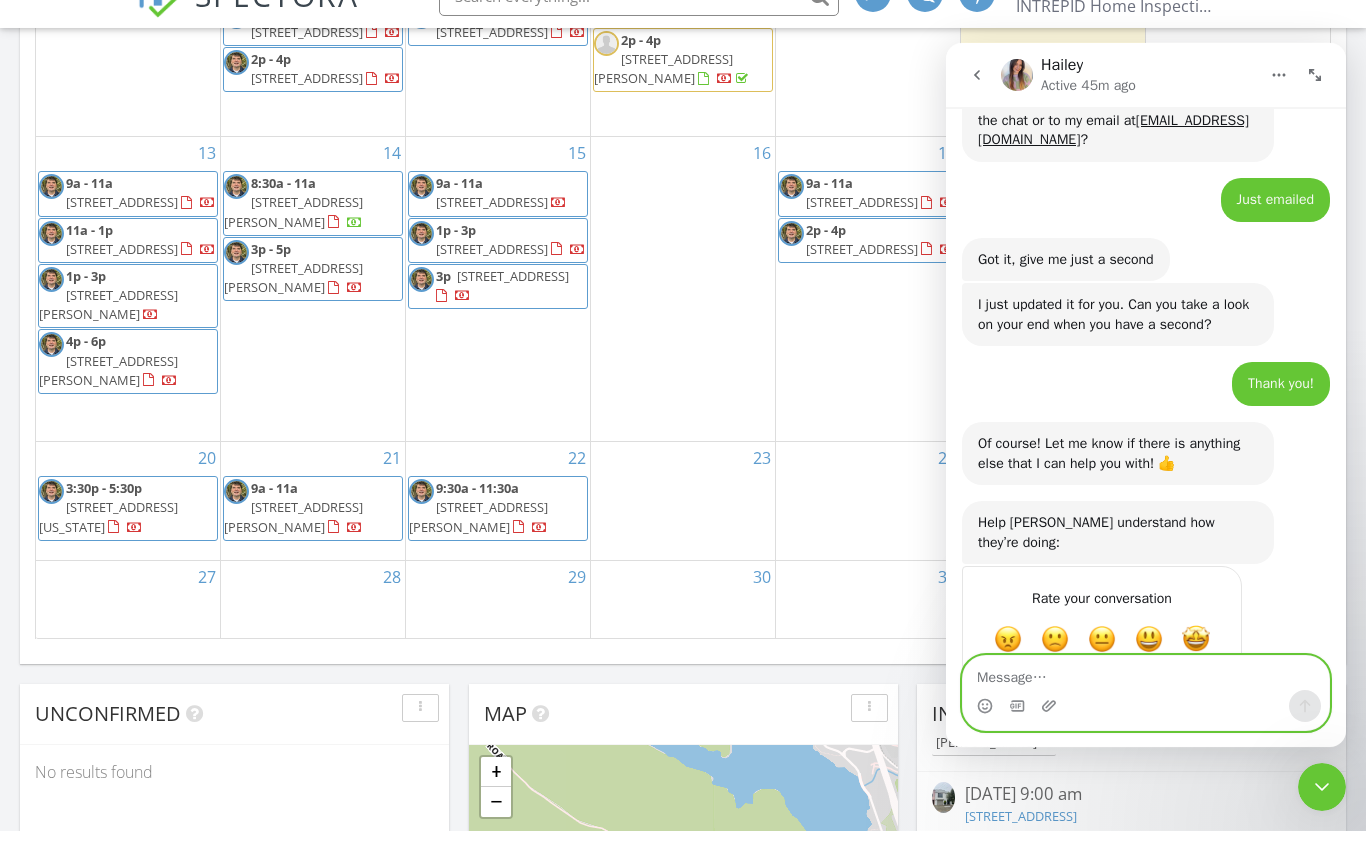 scroll, scrollTop: 8646, scrollLeft: 0, axis: vertical 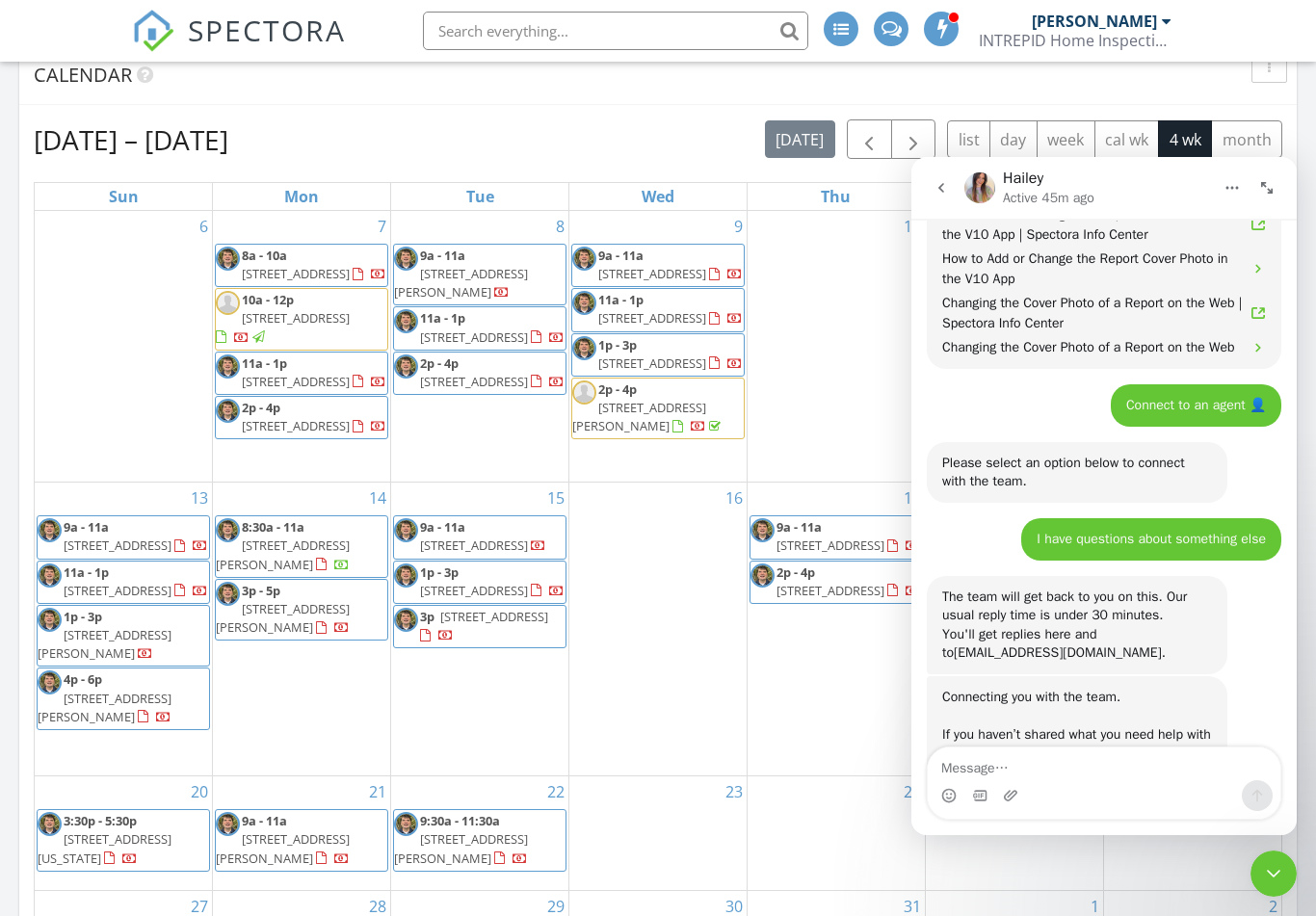 click 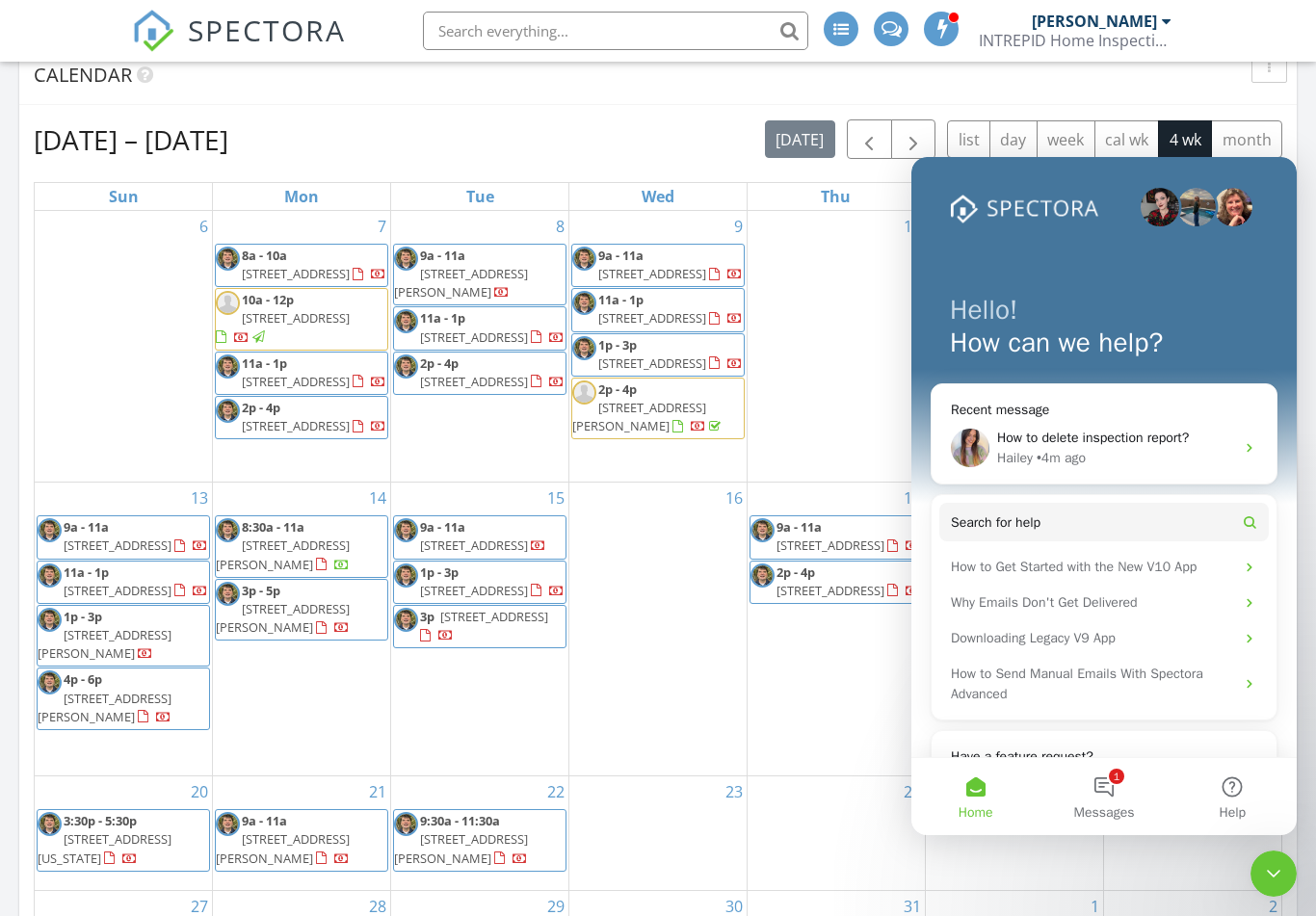 scroll, scrollTop: 0, scrollLeft: 0, axis: both 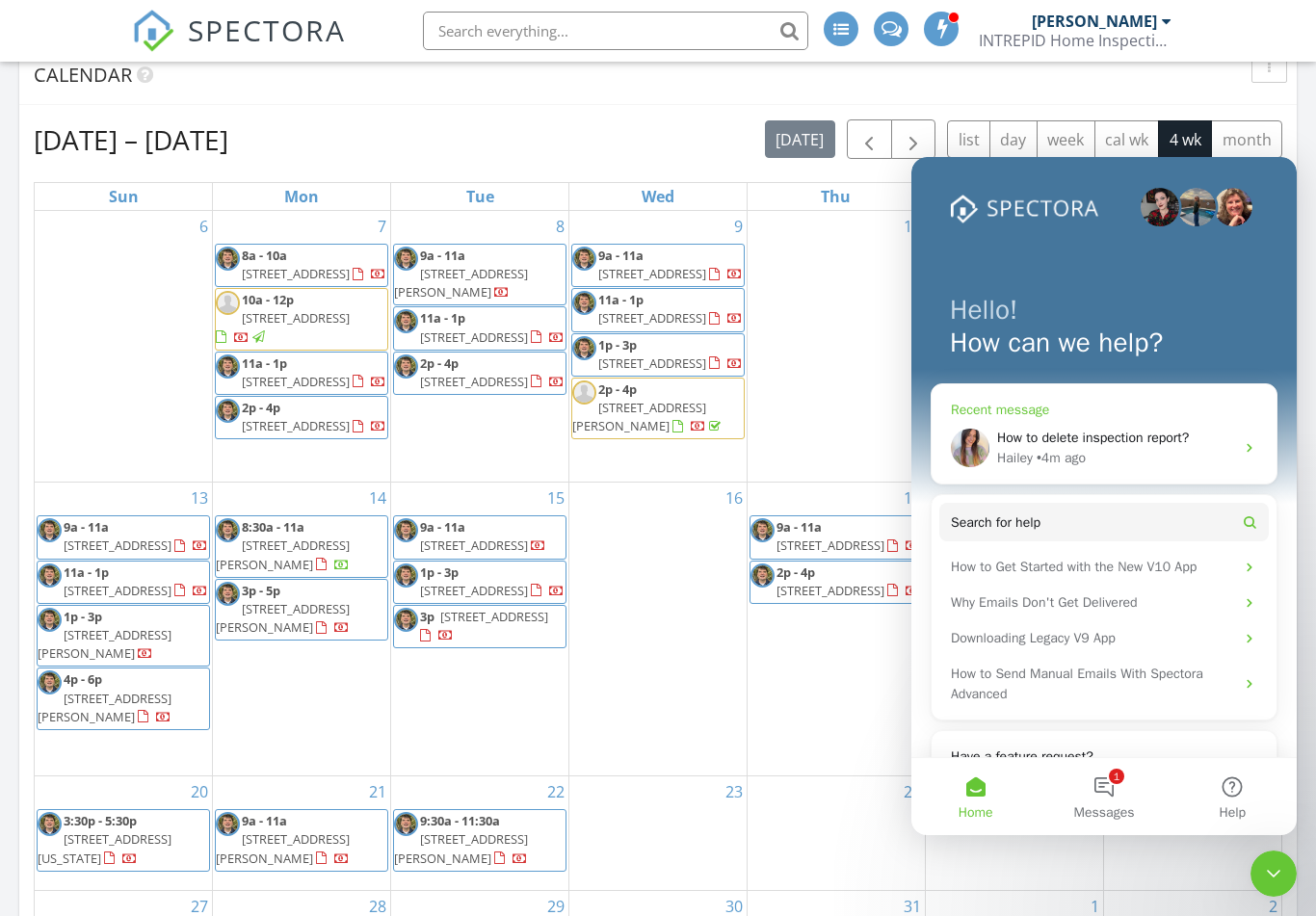 click on "How to delete inspection report?" at bounding box center [1092, 437] 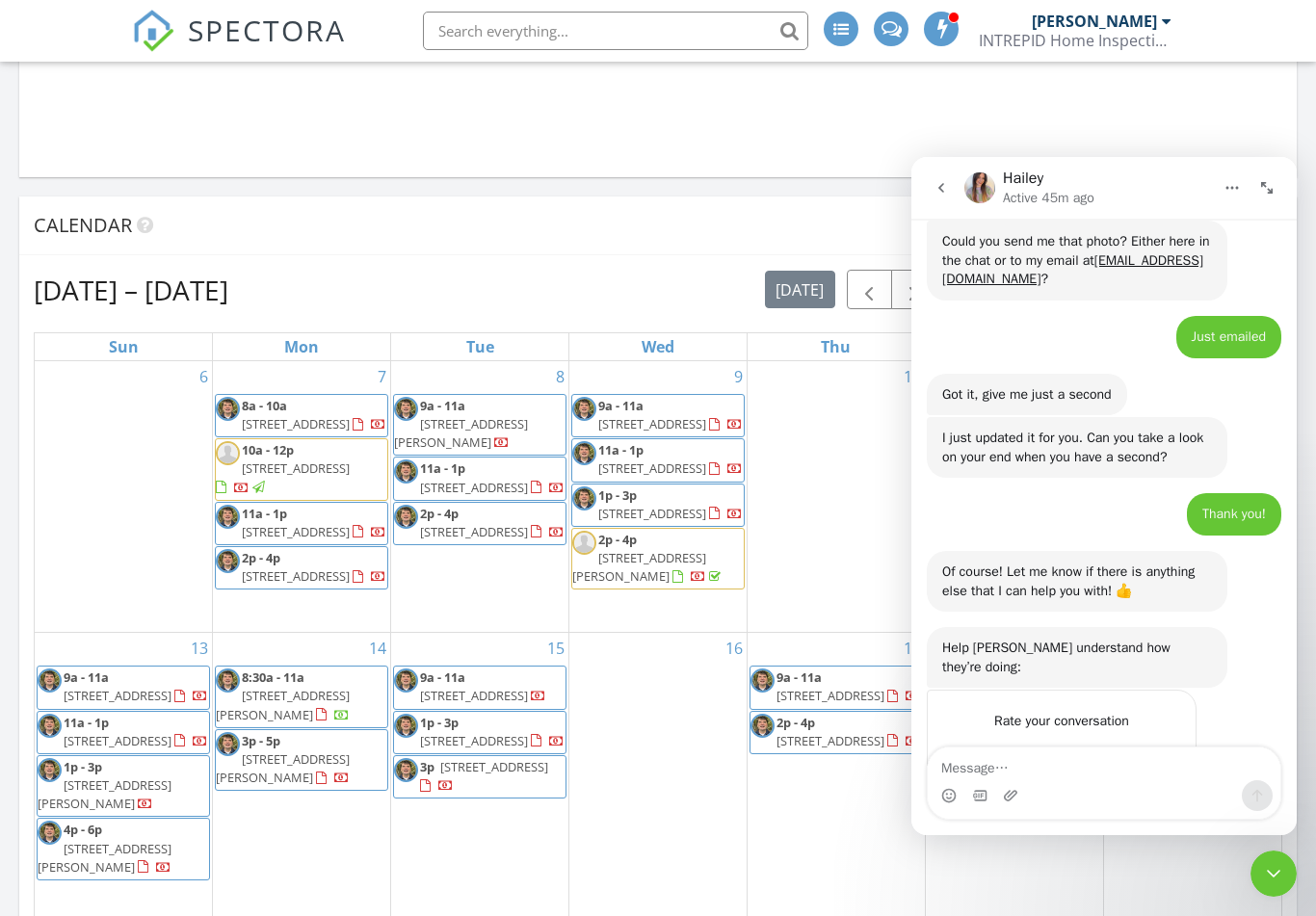 scroll, scrollTop: 907, scrollLeft: 0, axis: vertical 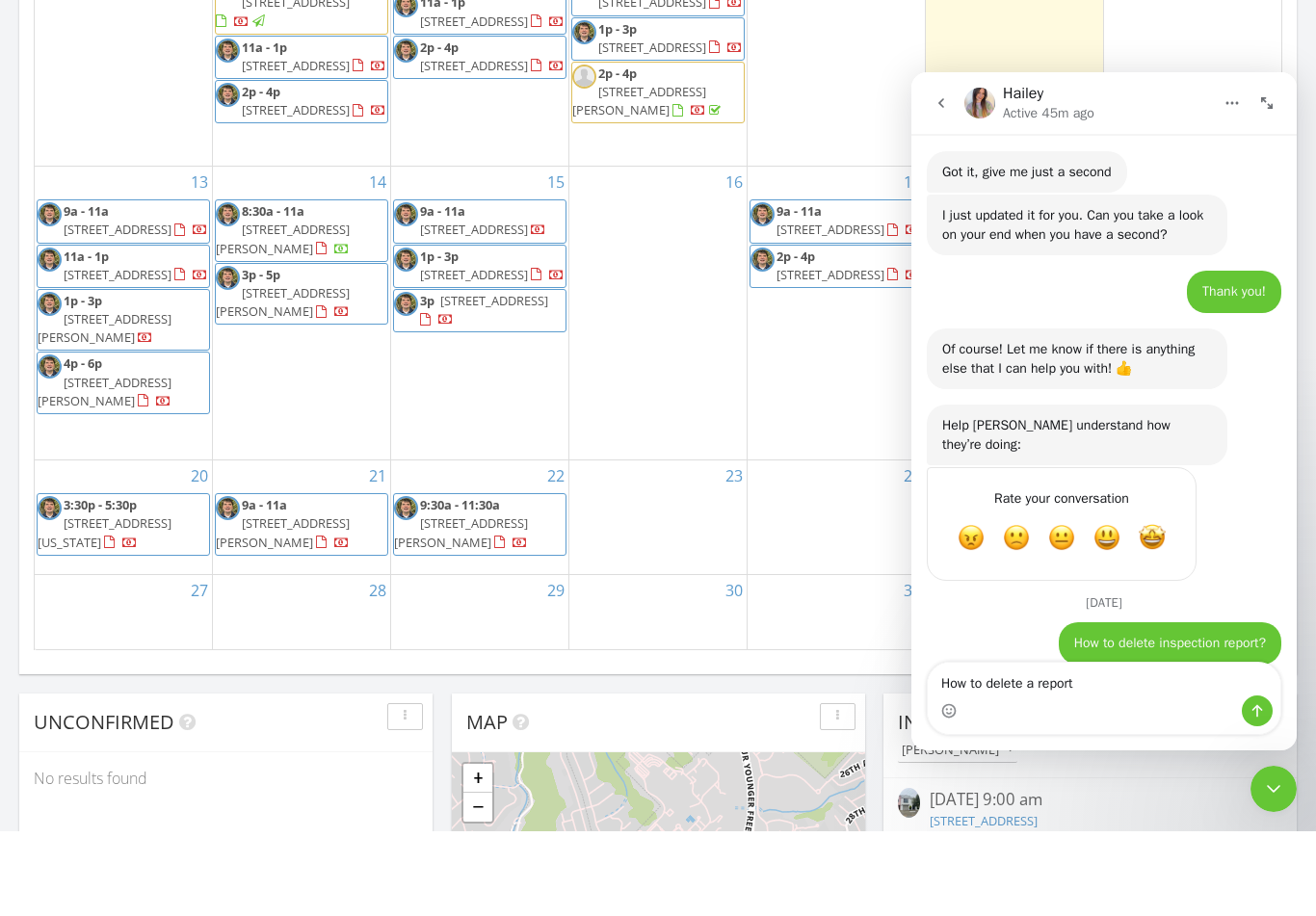 type on "How to delete a report?" 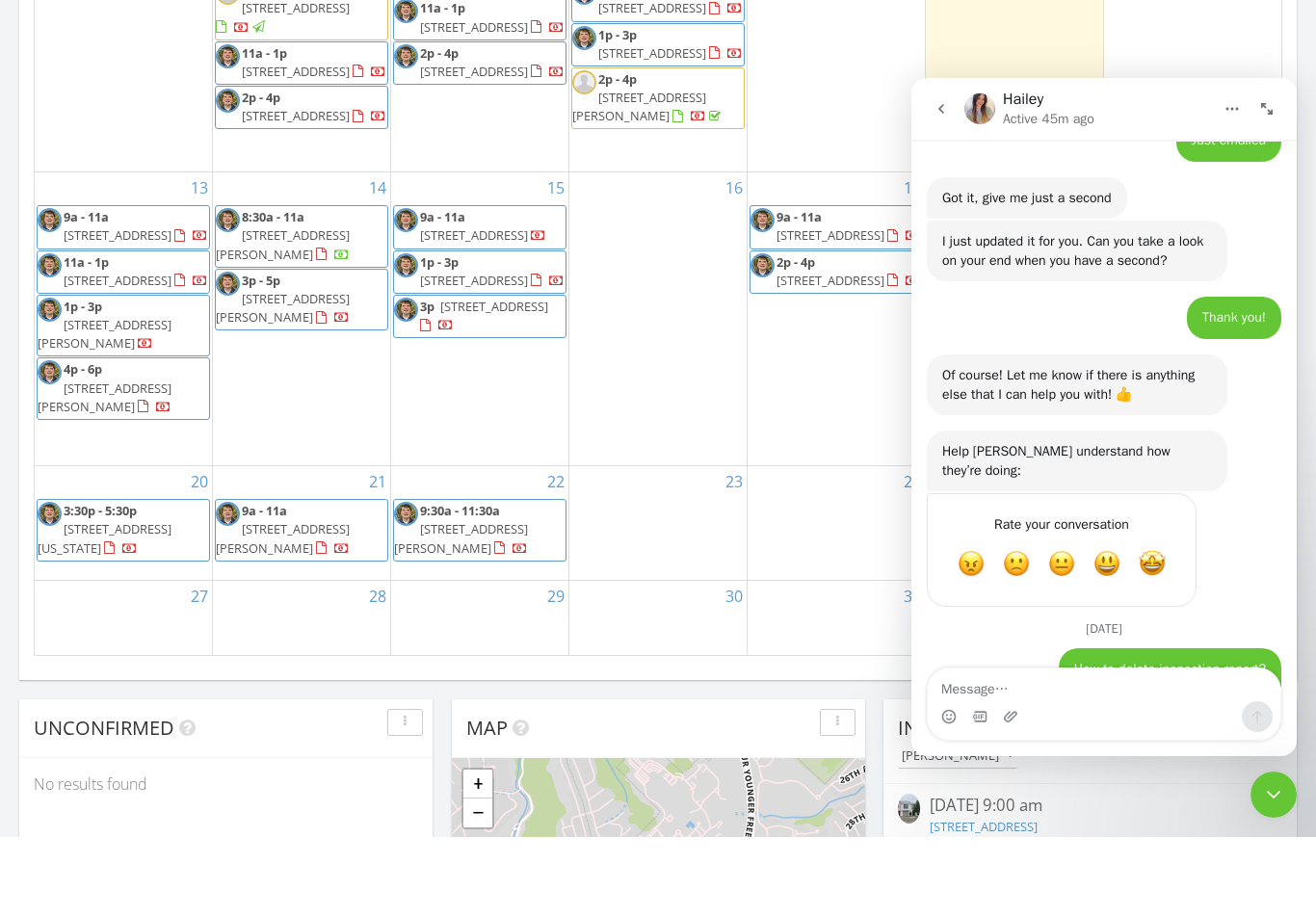 scroll, scrollTop: 8414, scrollLeft: 0, axis: vertical 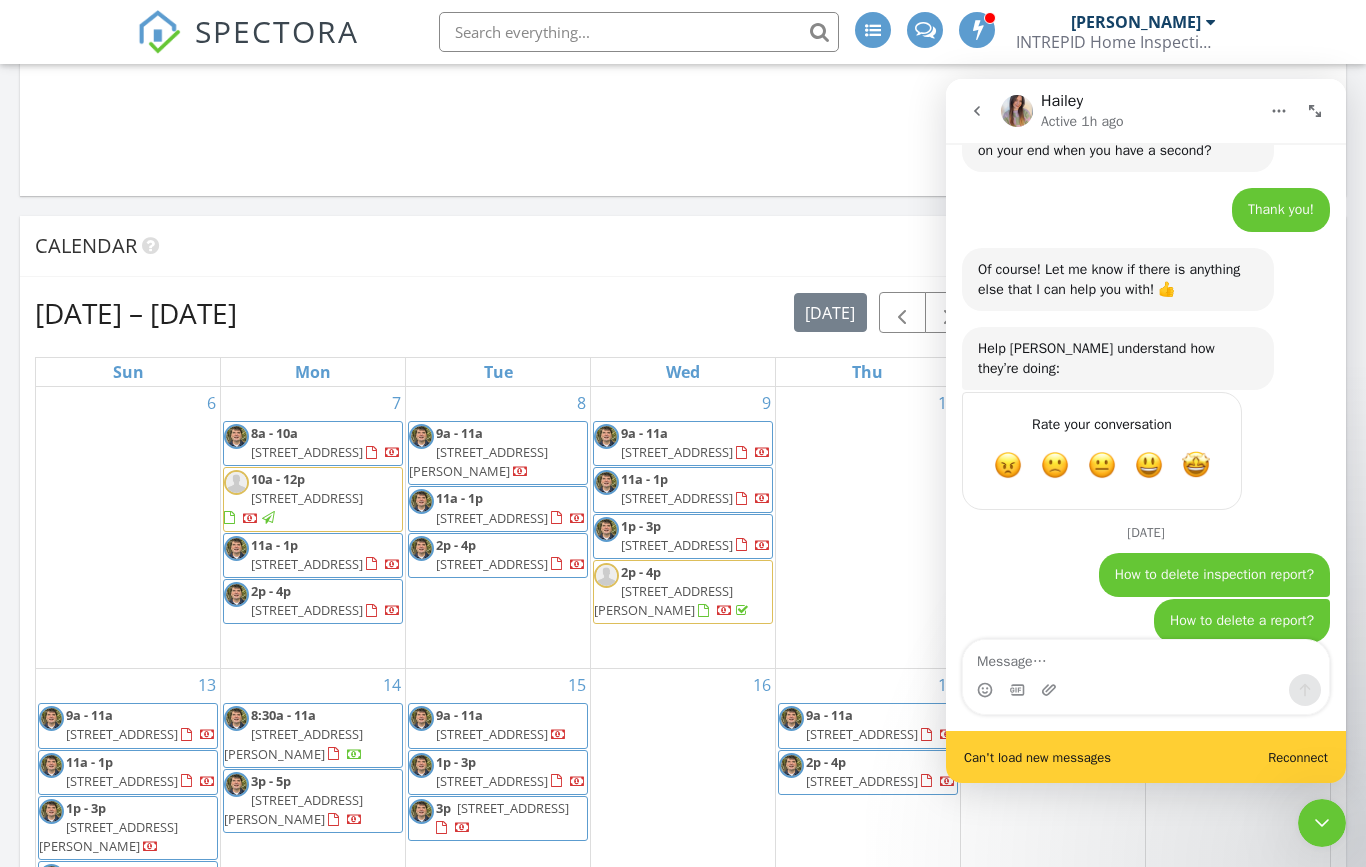 click on "Can't load new messages Reconnect" at bounding box center (1146, 757) 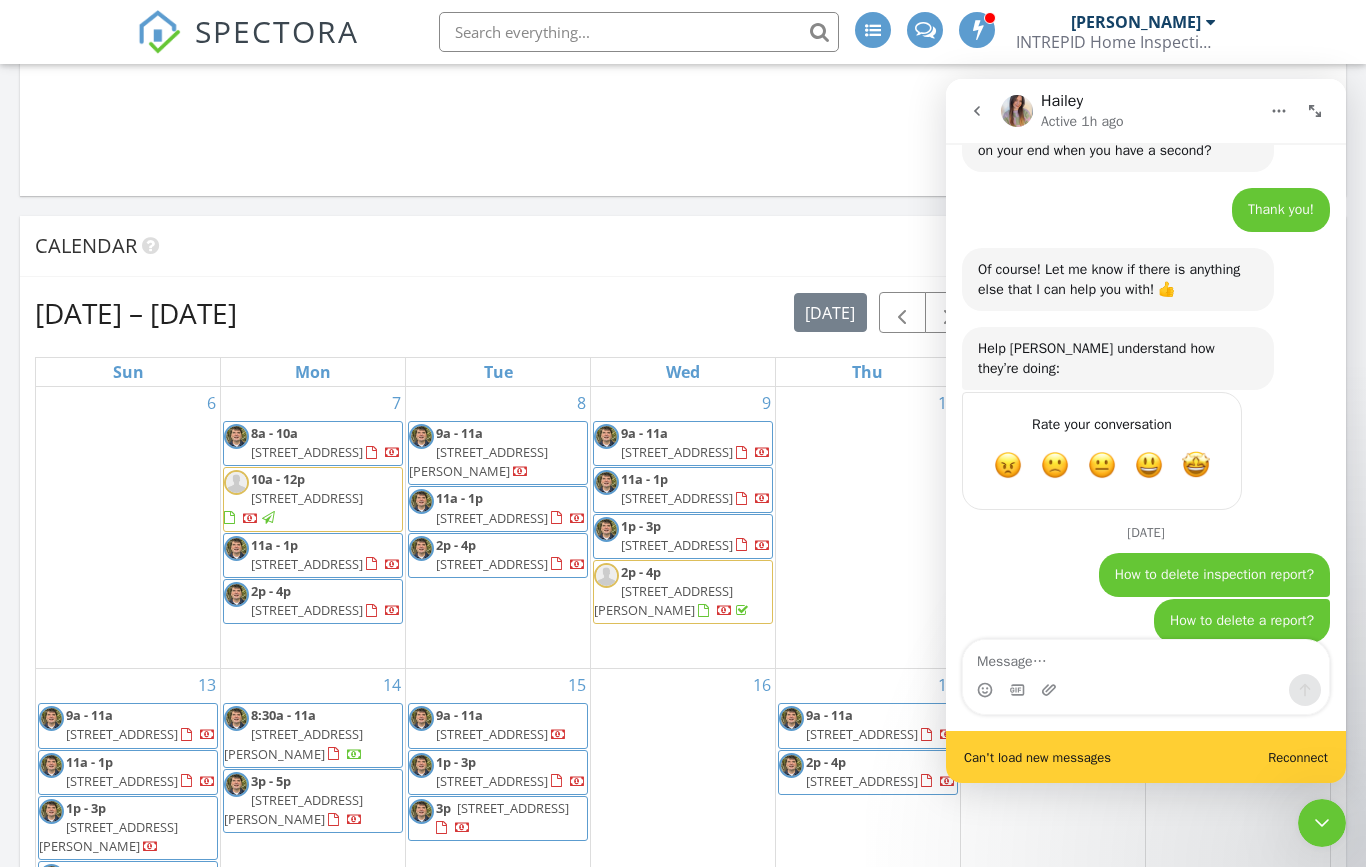 click on "Reconnect" at bounding box center [1298, 757] 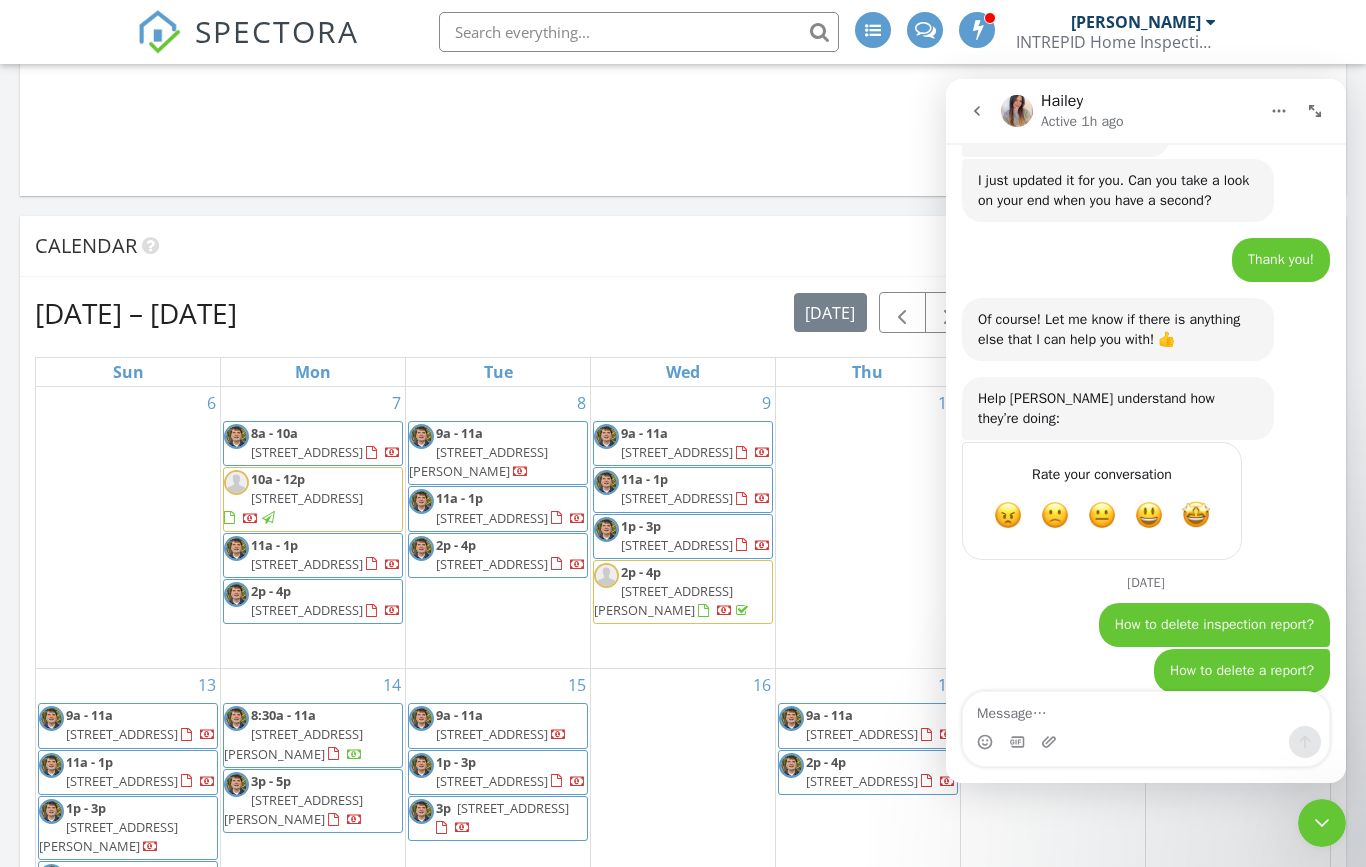 scroll, scrollTop: 8772, scrollLeft: 0, axis: vertical 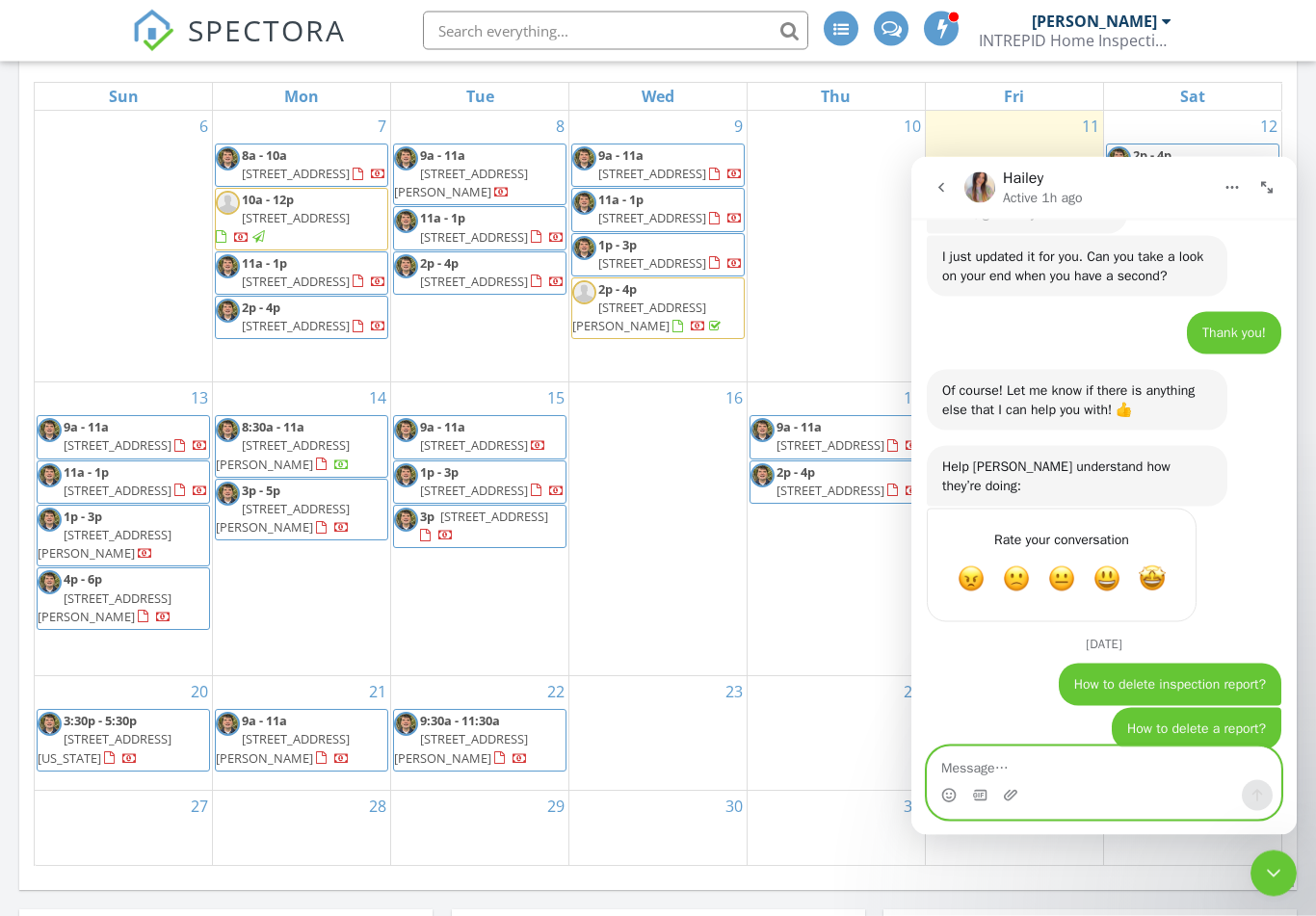 click at bounding box center [1104, 763] 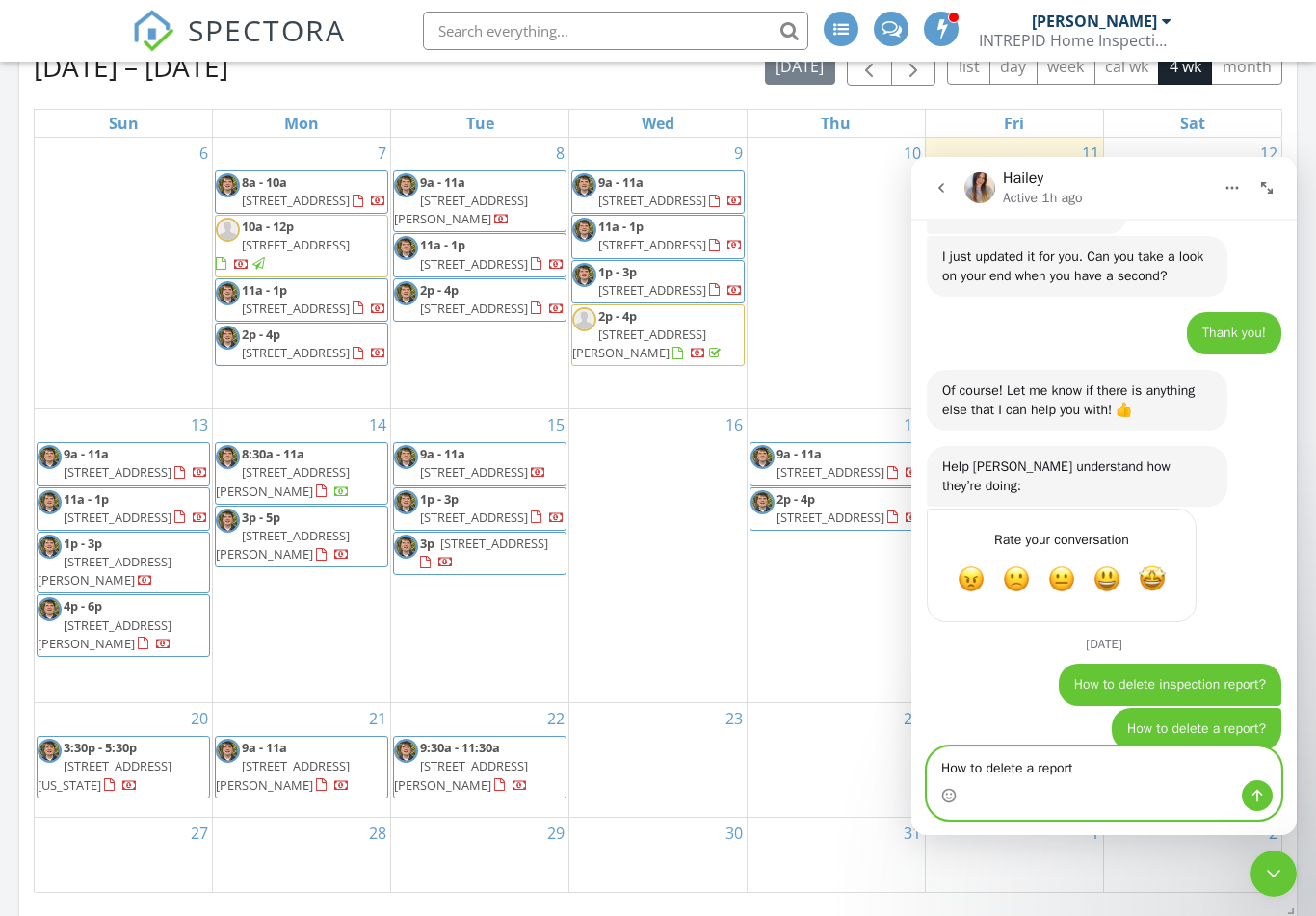 scroll, scrollTop: 712, scrollLeft: 0, axis: vertical 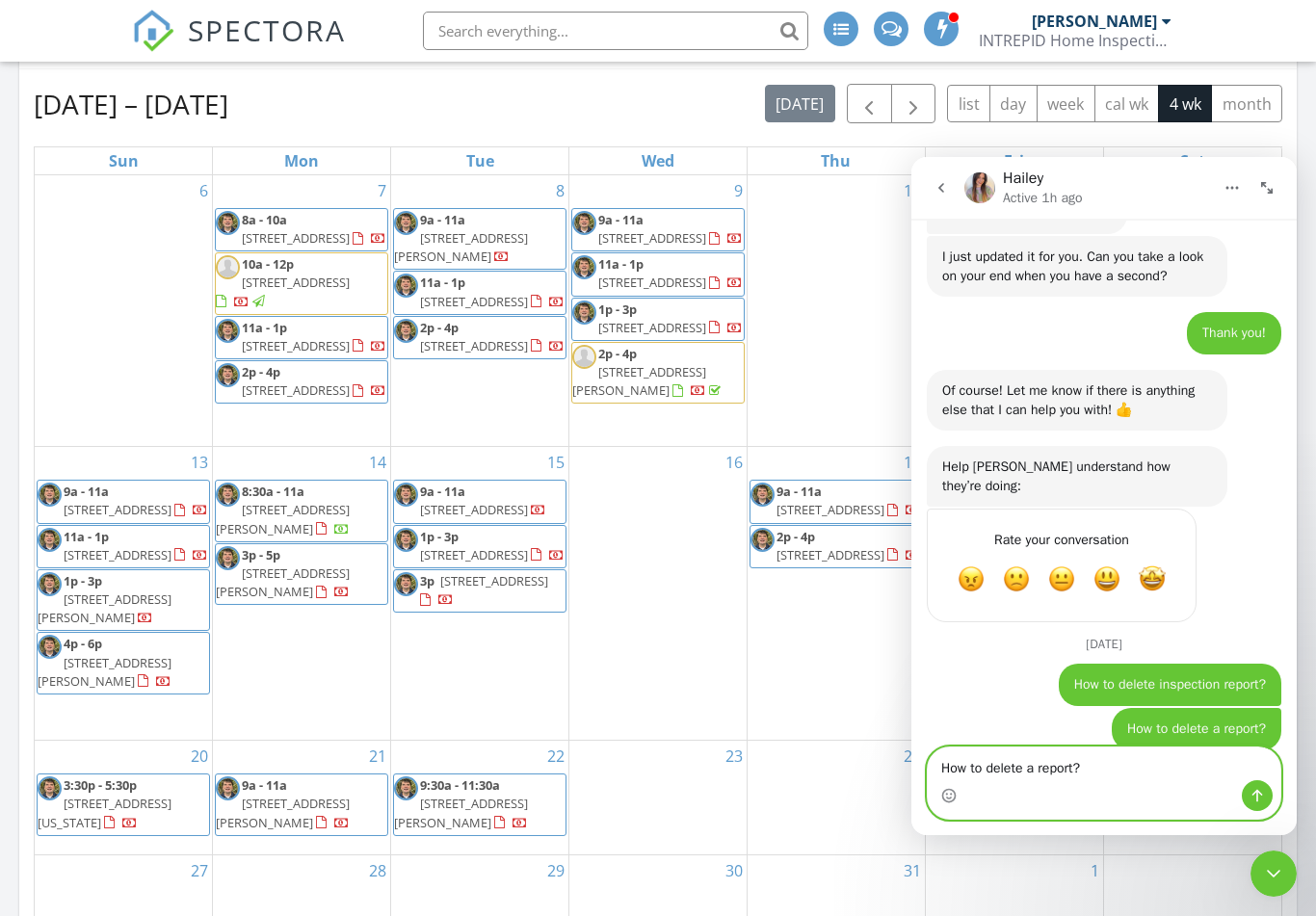 type on "How to delete a report?" 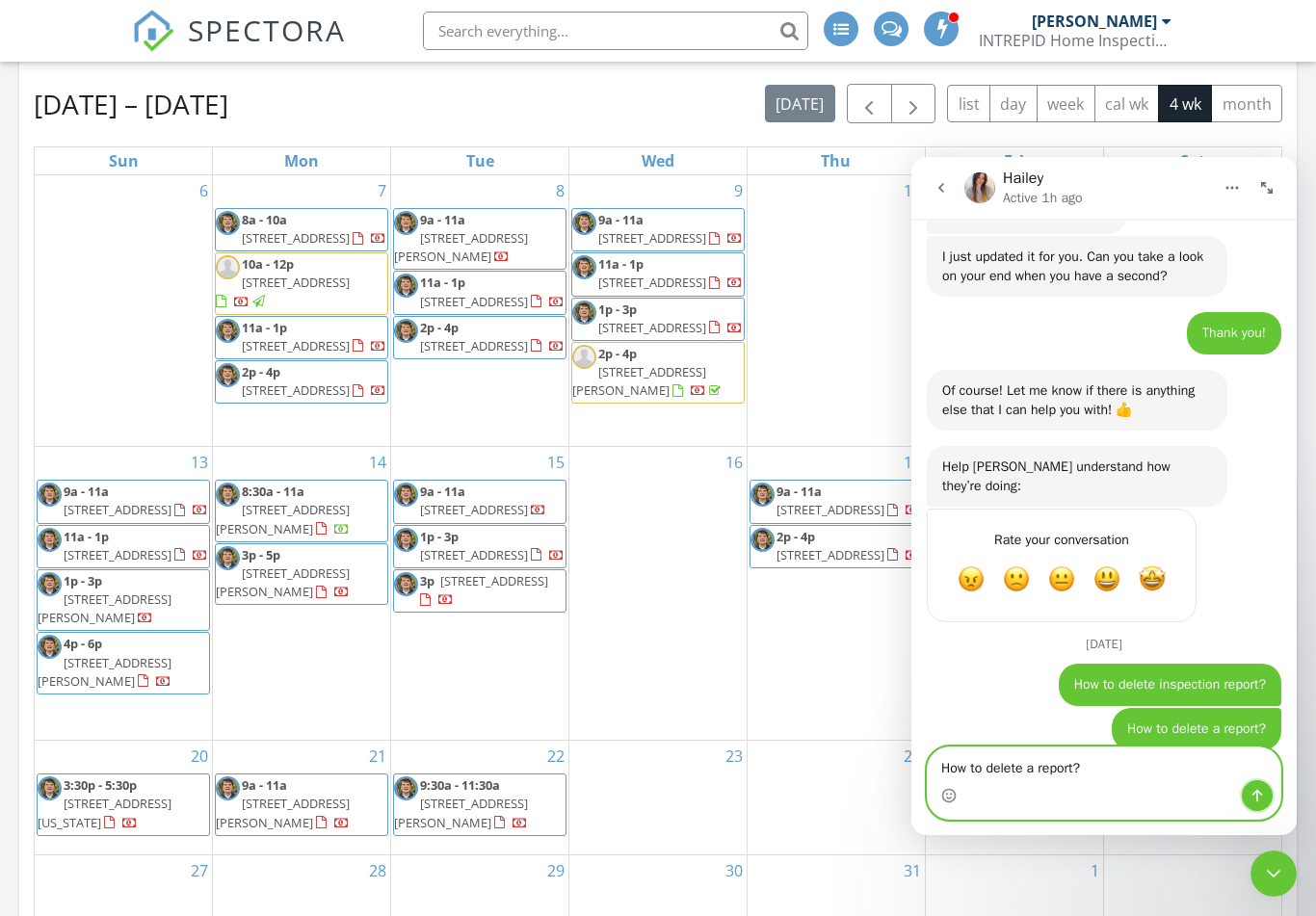 click 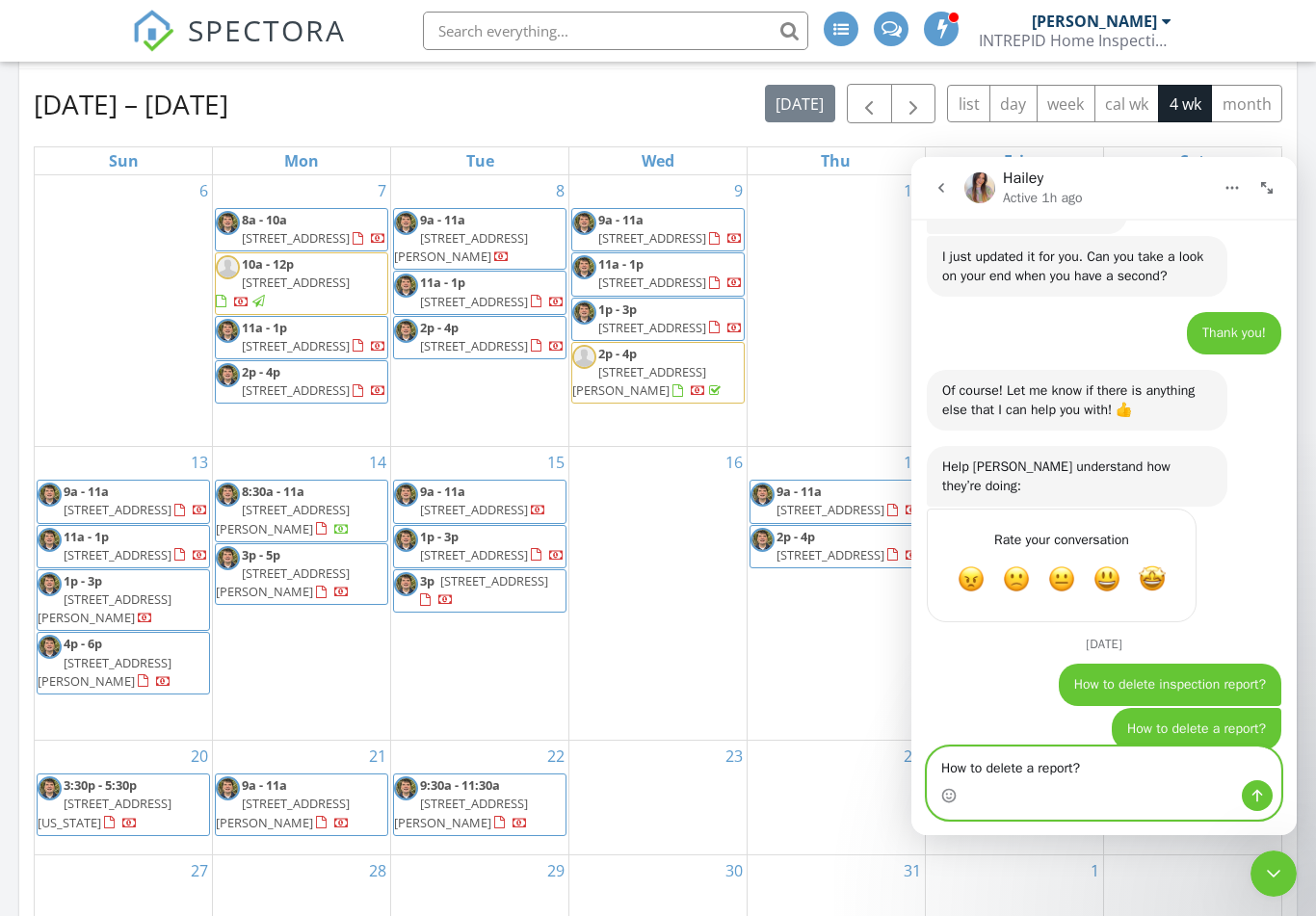 type 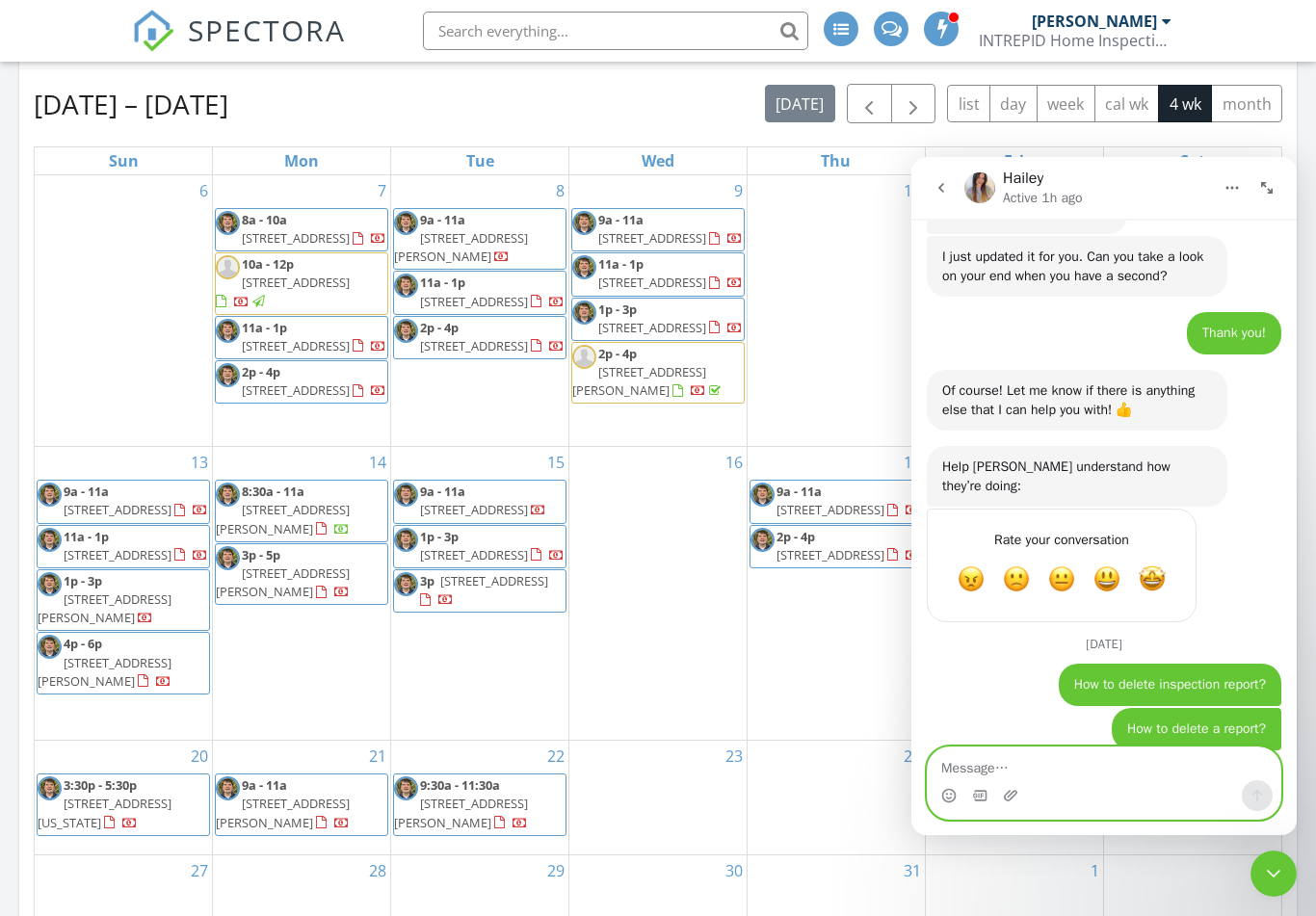 scroll, scrollTop: 8446, scrollLeft: 0, axis: vertical 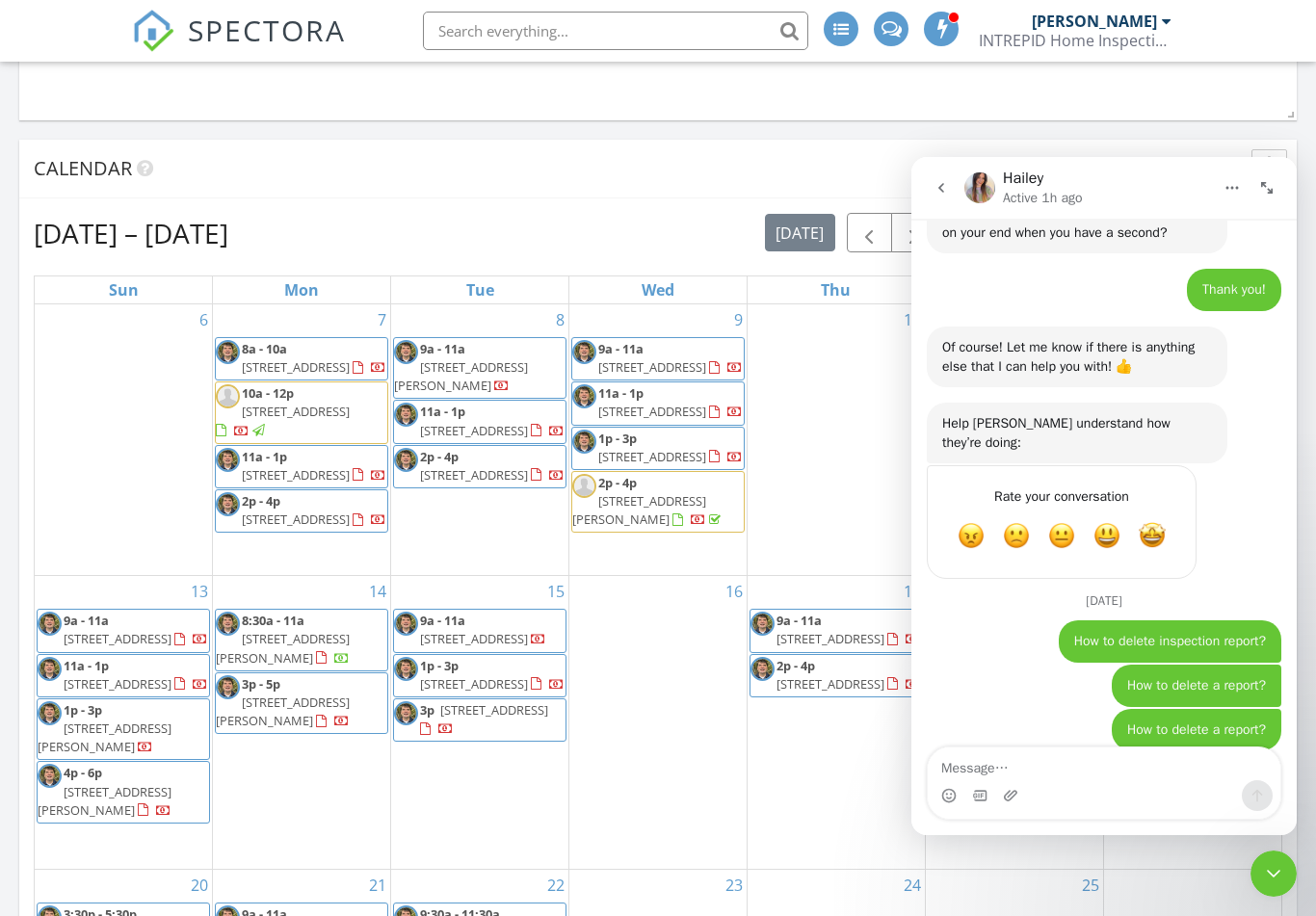 click at bounding box center (941, 188) 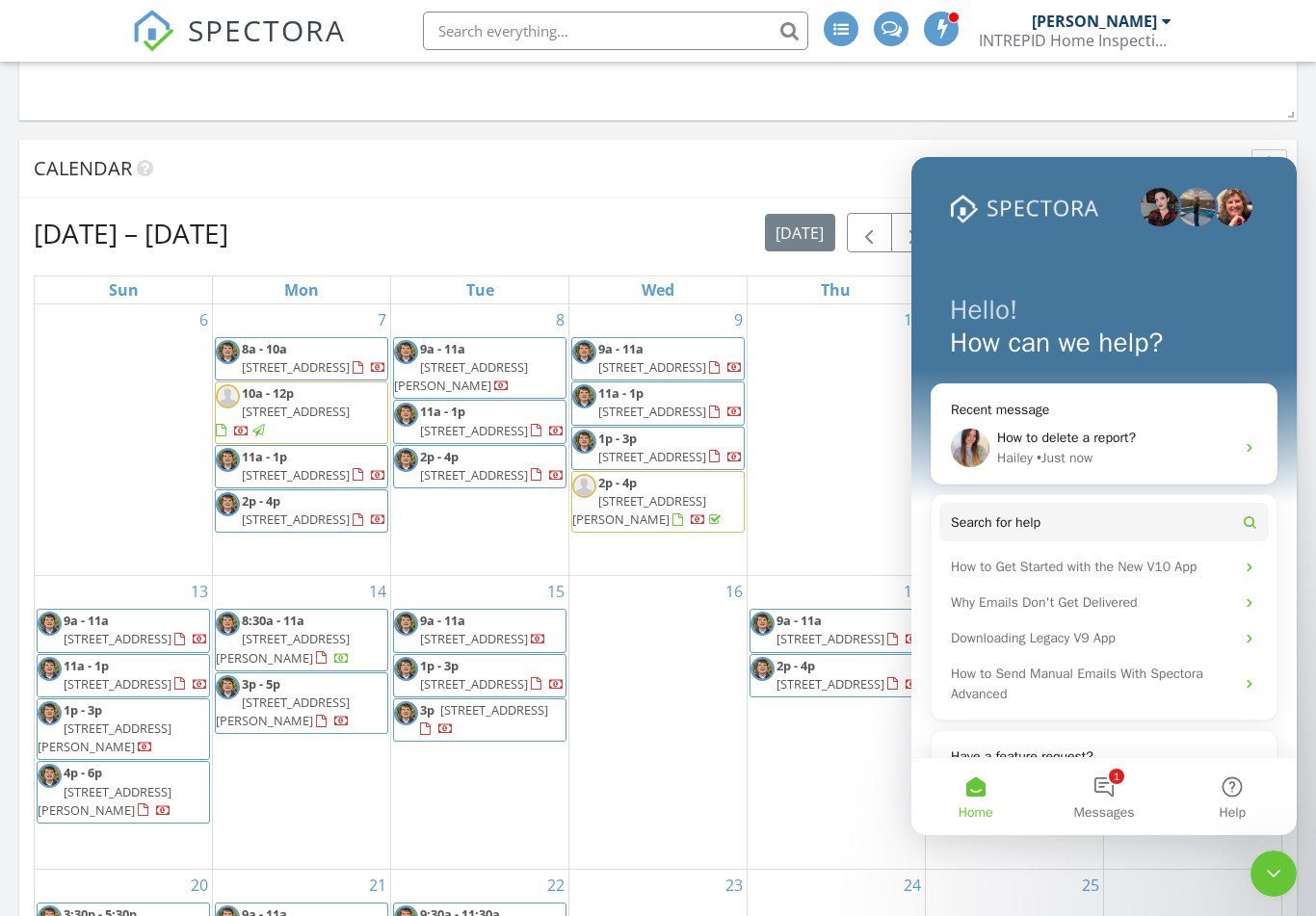 scroll, scrollTop: 0, scrollLeft: 0, axis: both 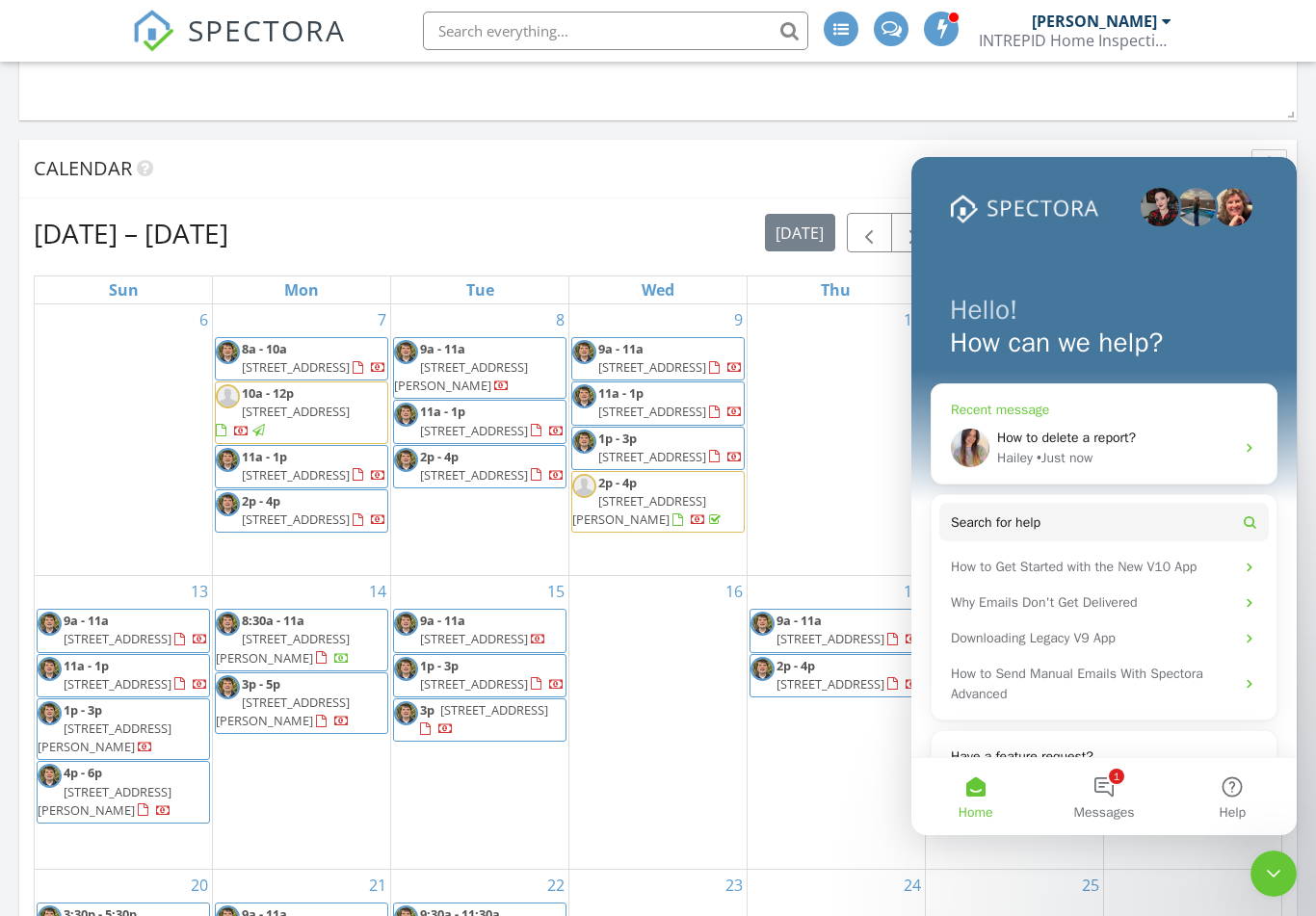 click on "How to delete a report?" at bounding box center [1066, 437] 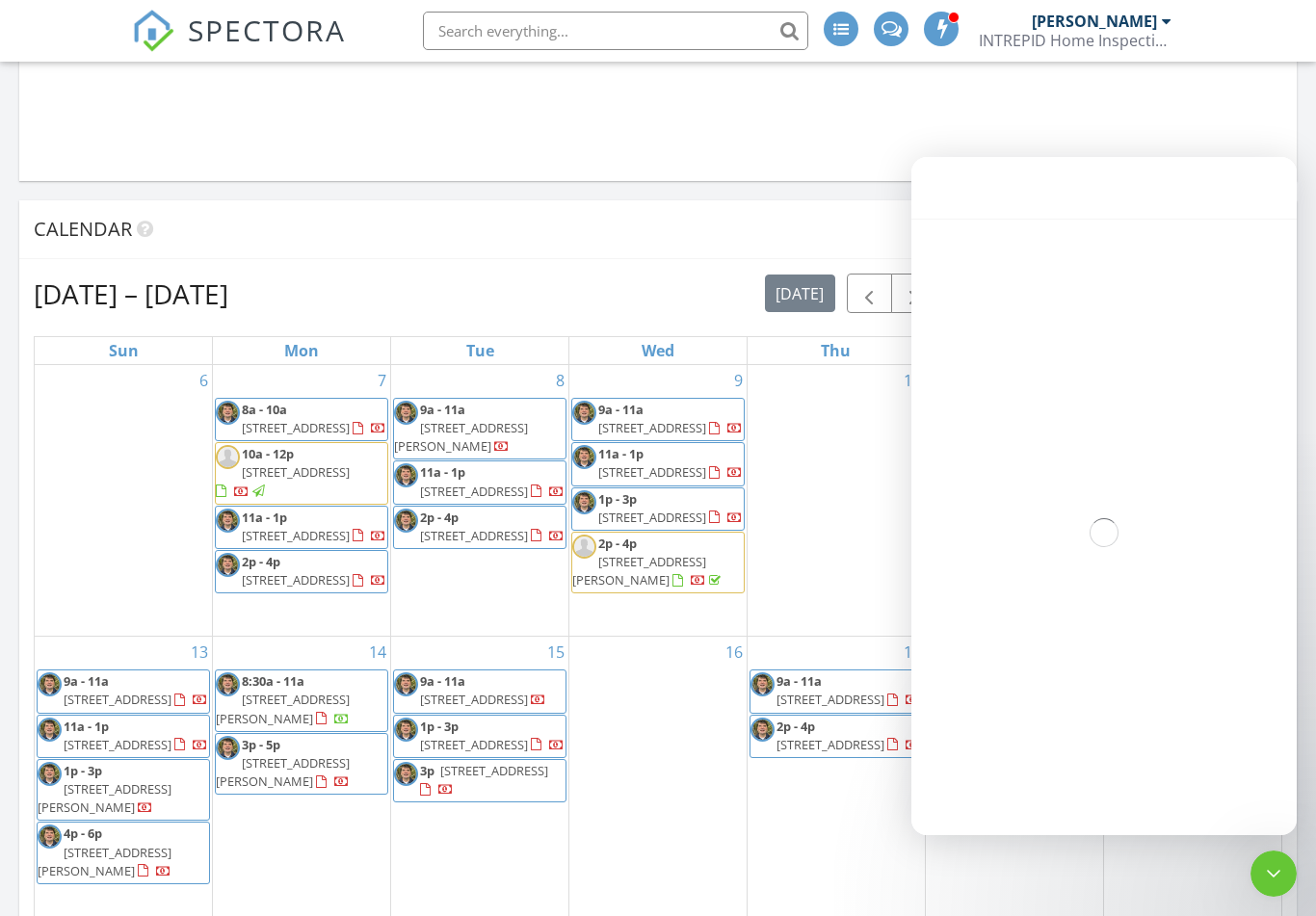 scroll, scrollTop: 12, scrollLeft: 0, axis: vertical 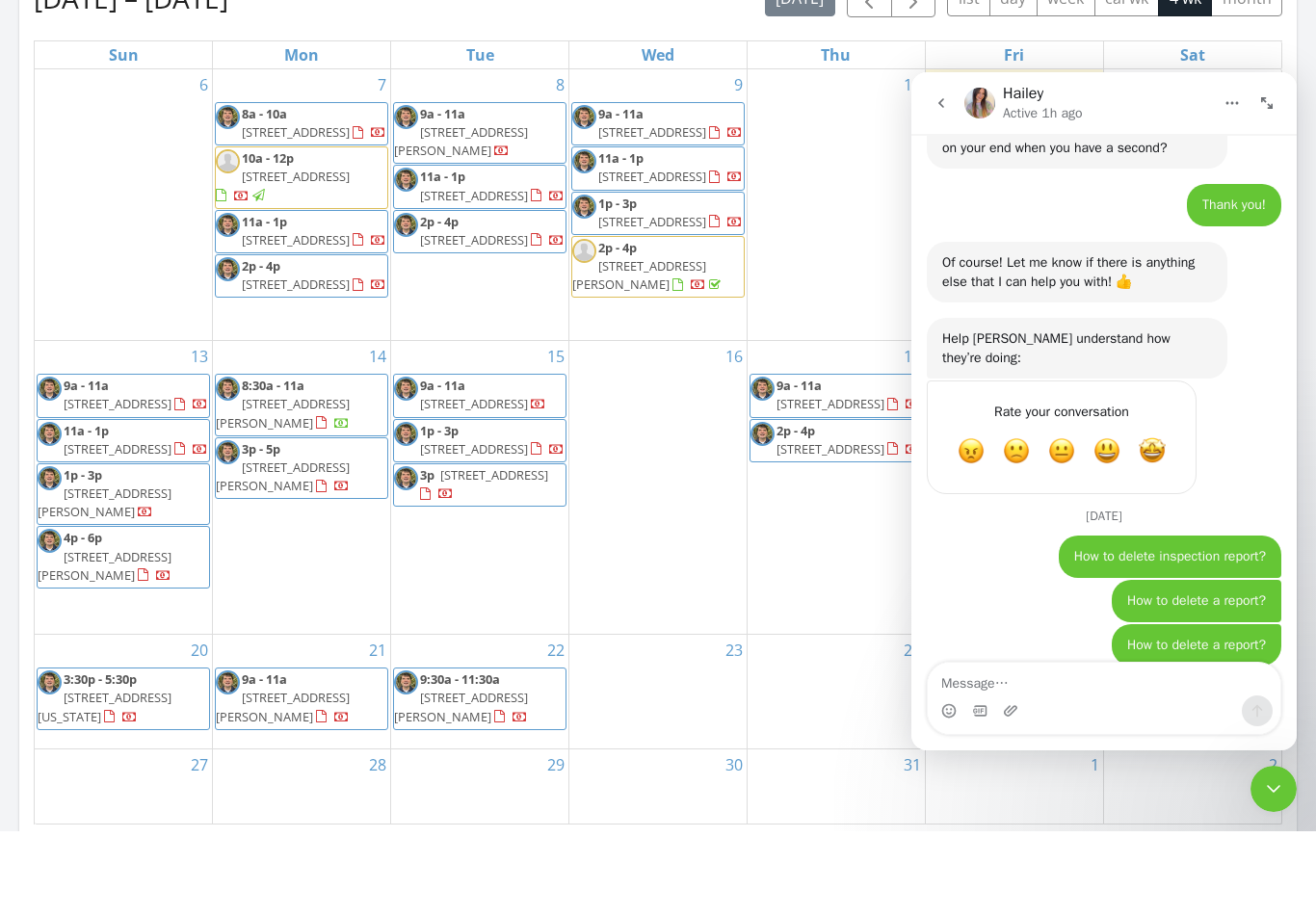 click 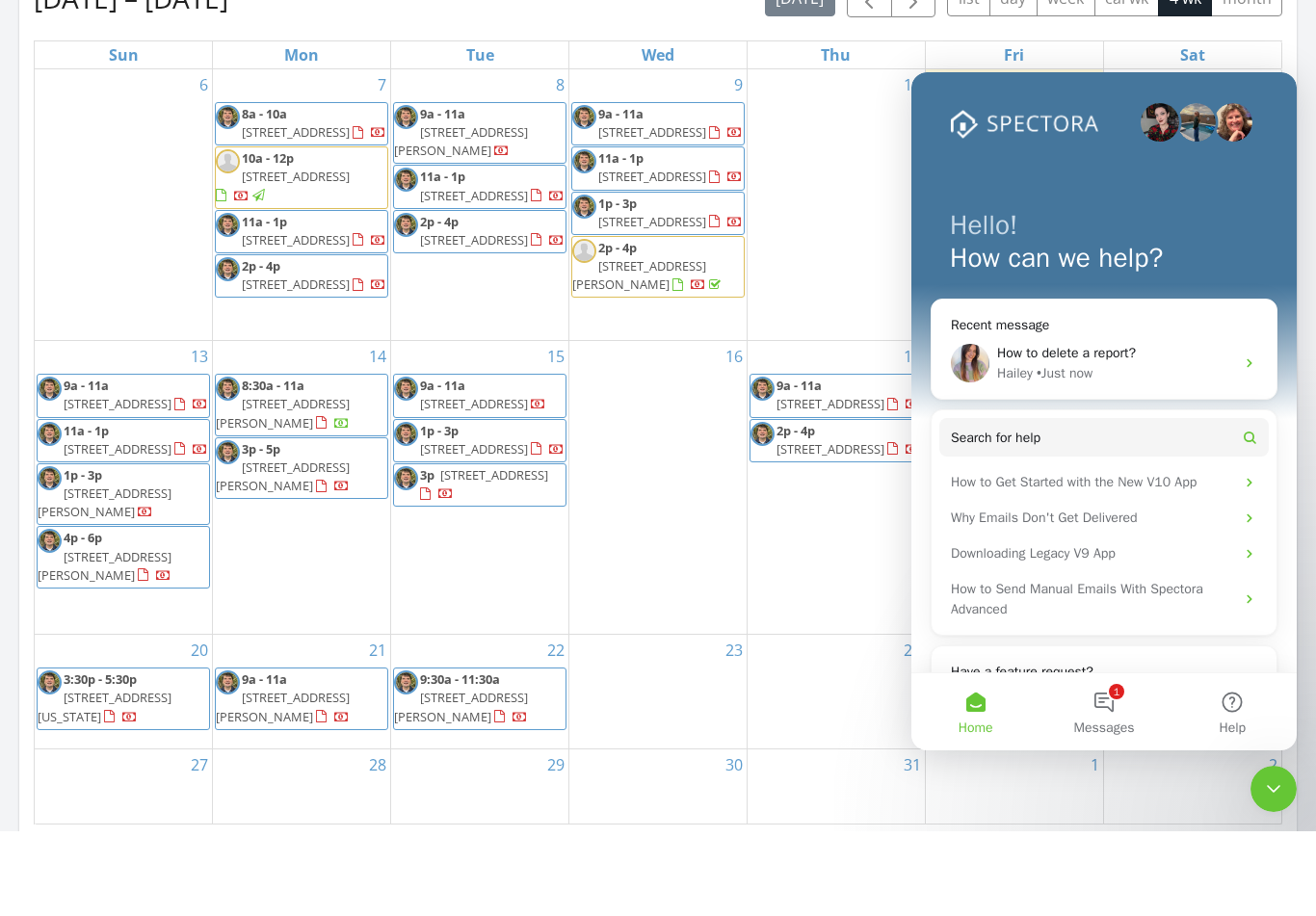 scroll, scrollTop: 0, scrollLeft: 0, axis: both 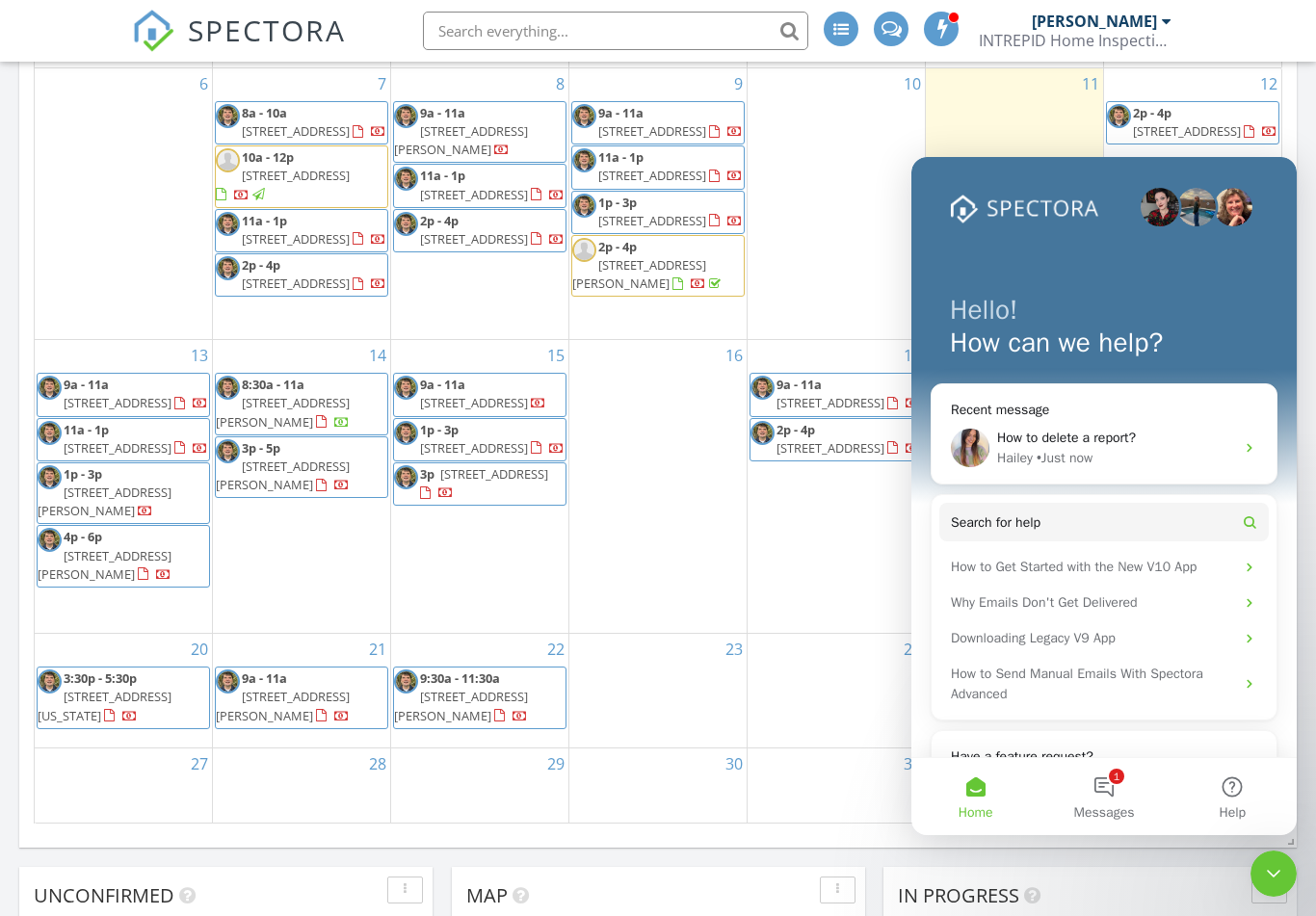 click on "Home" at bounding box center [975, 797] 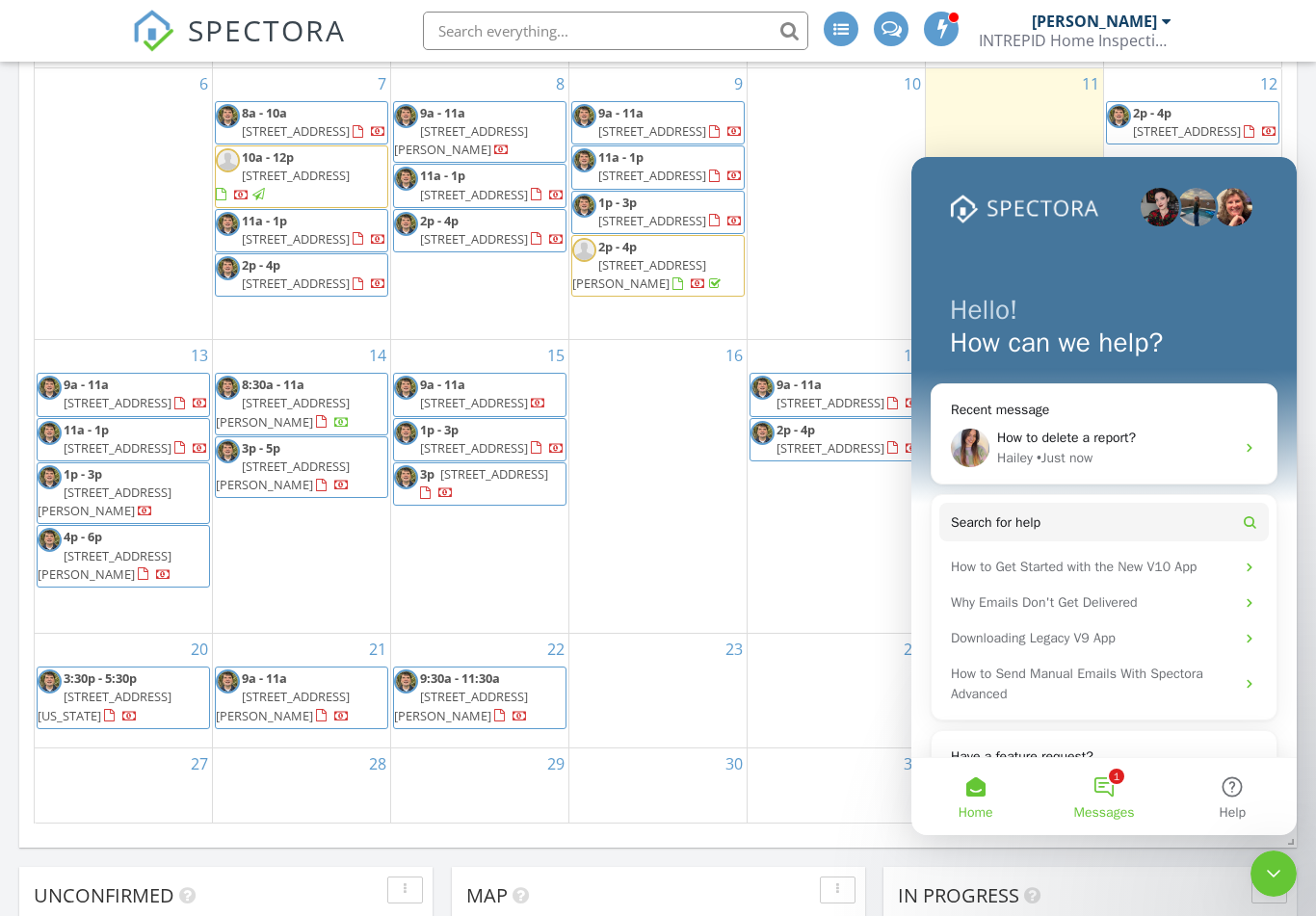 click on "1 Messages" at bounding box center [1103, 797] 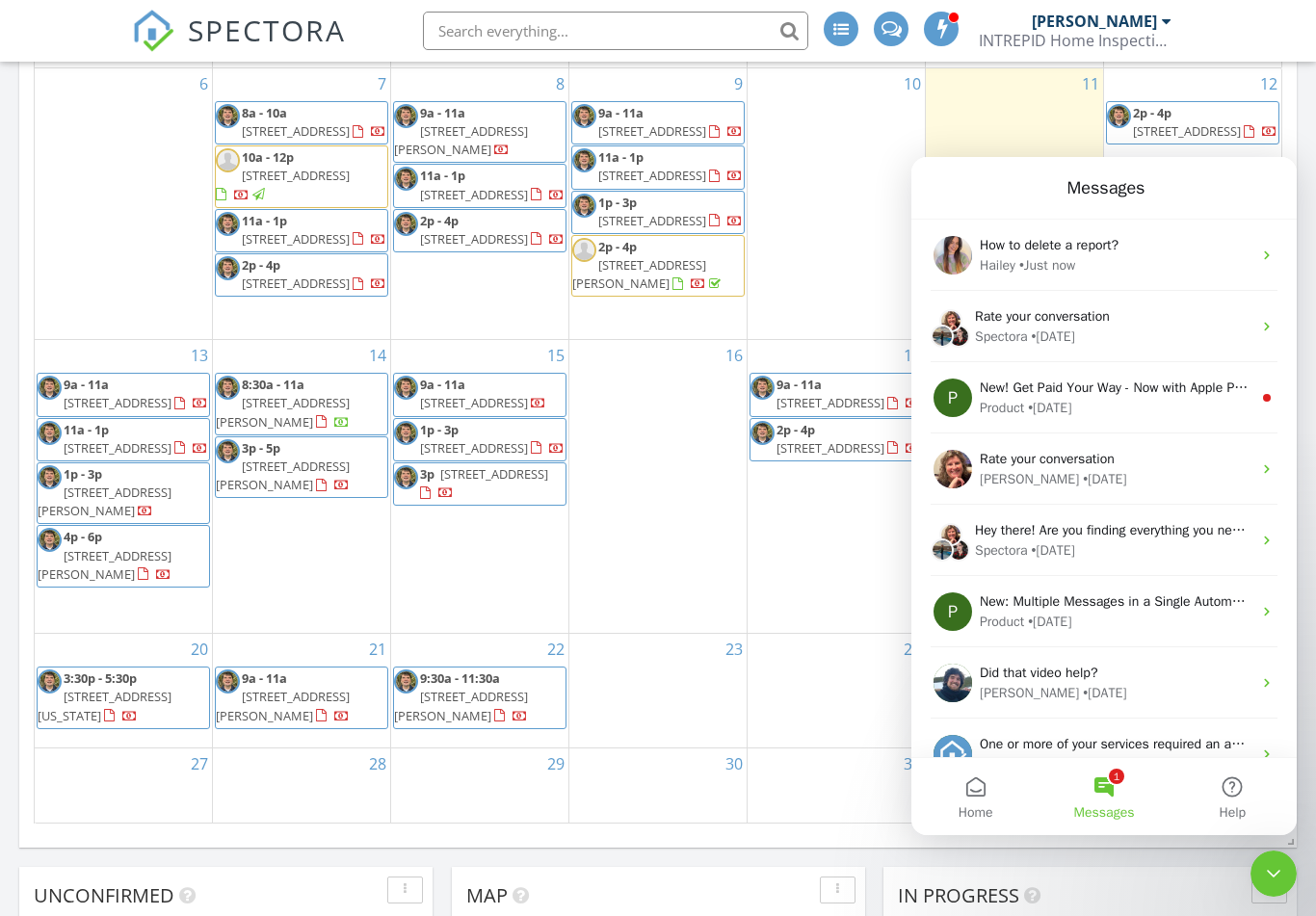 click on "1 Messages" at bounding box center [1103, 797] 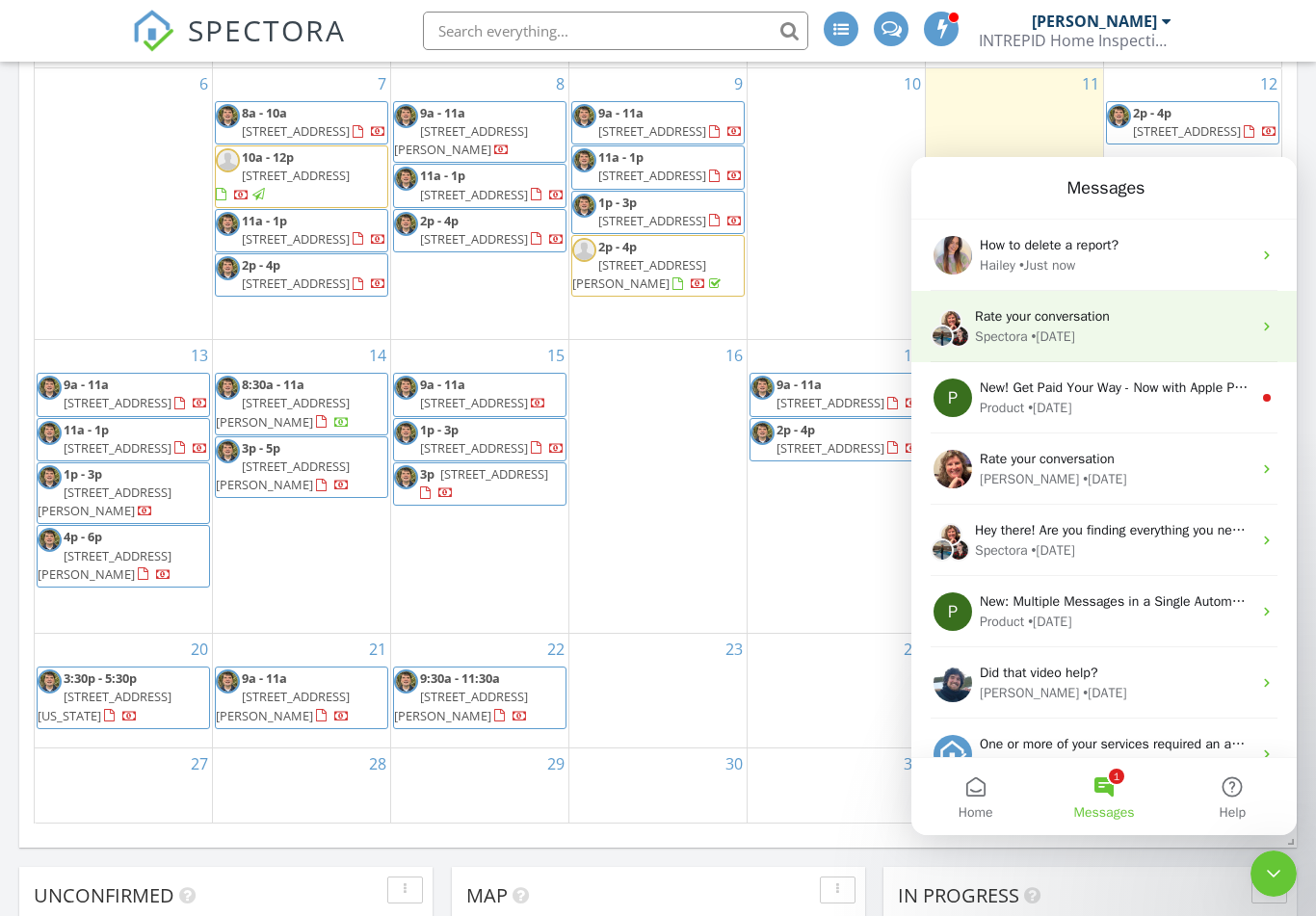 click on "•  2d ago" at bounding box center (1053, 336) 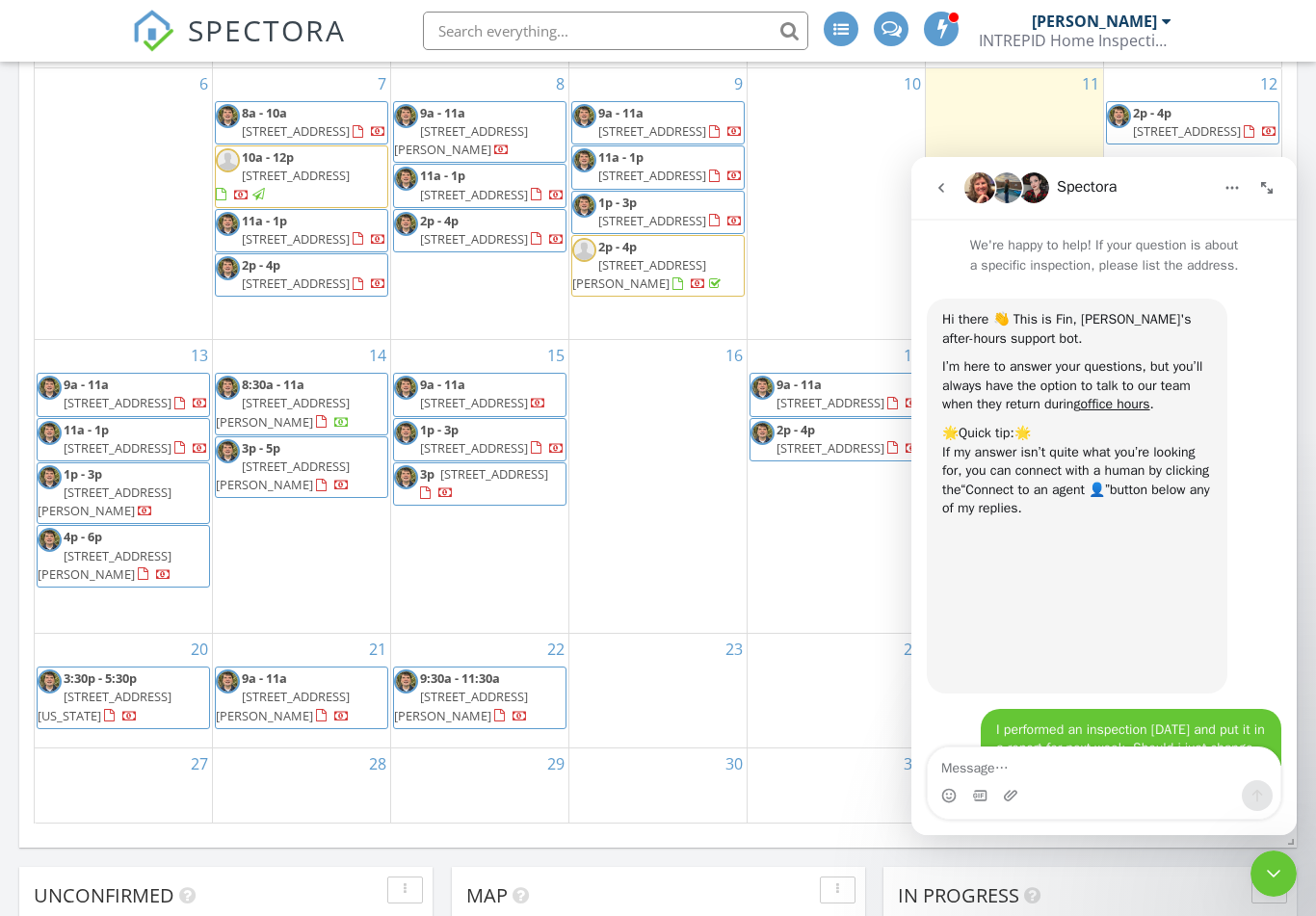 scroll, scrollTop: 668, scrollLeft: 0, axis: vertical 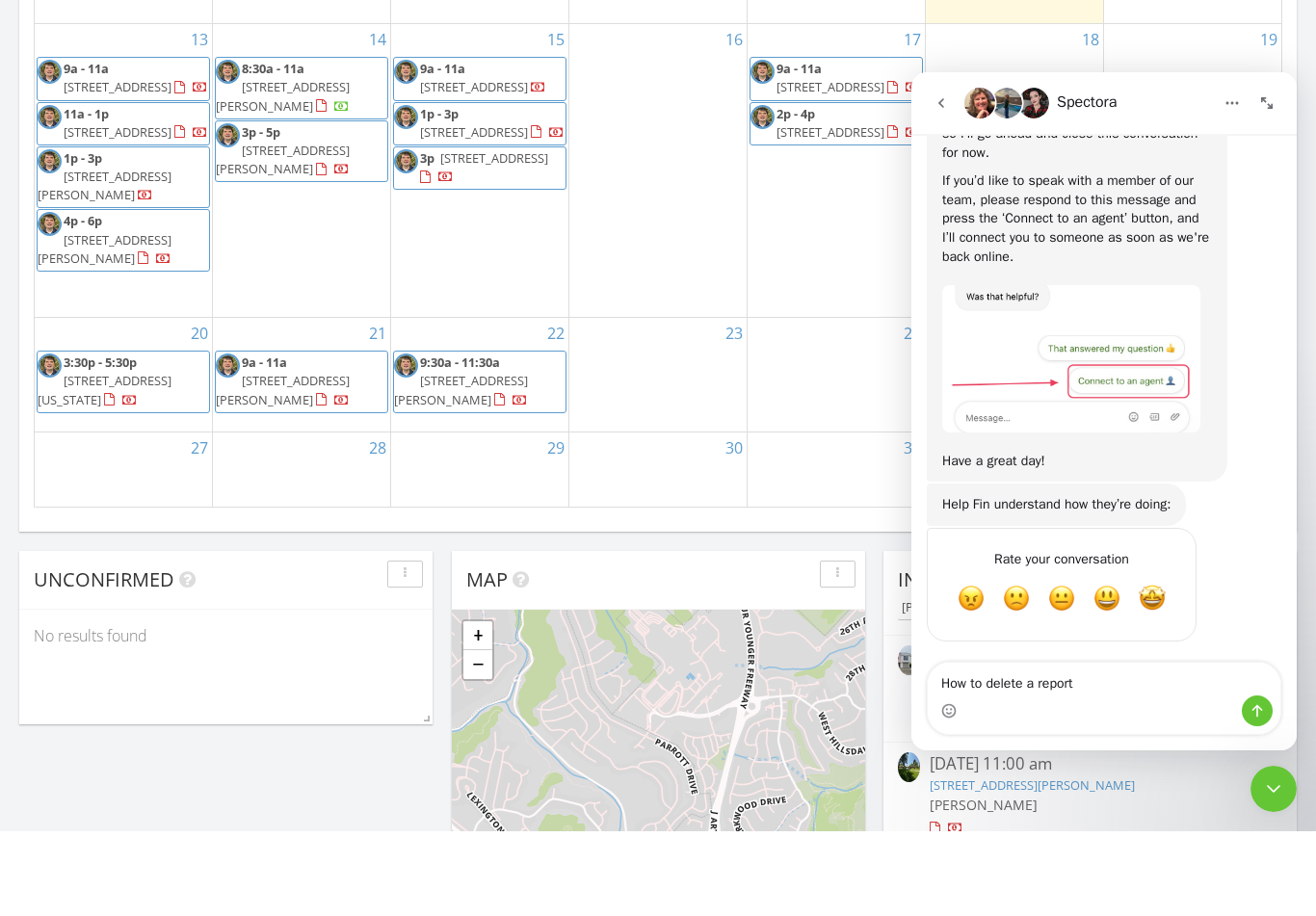 type on "How to delete a report?" 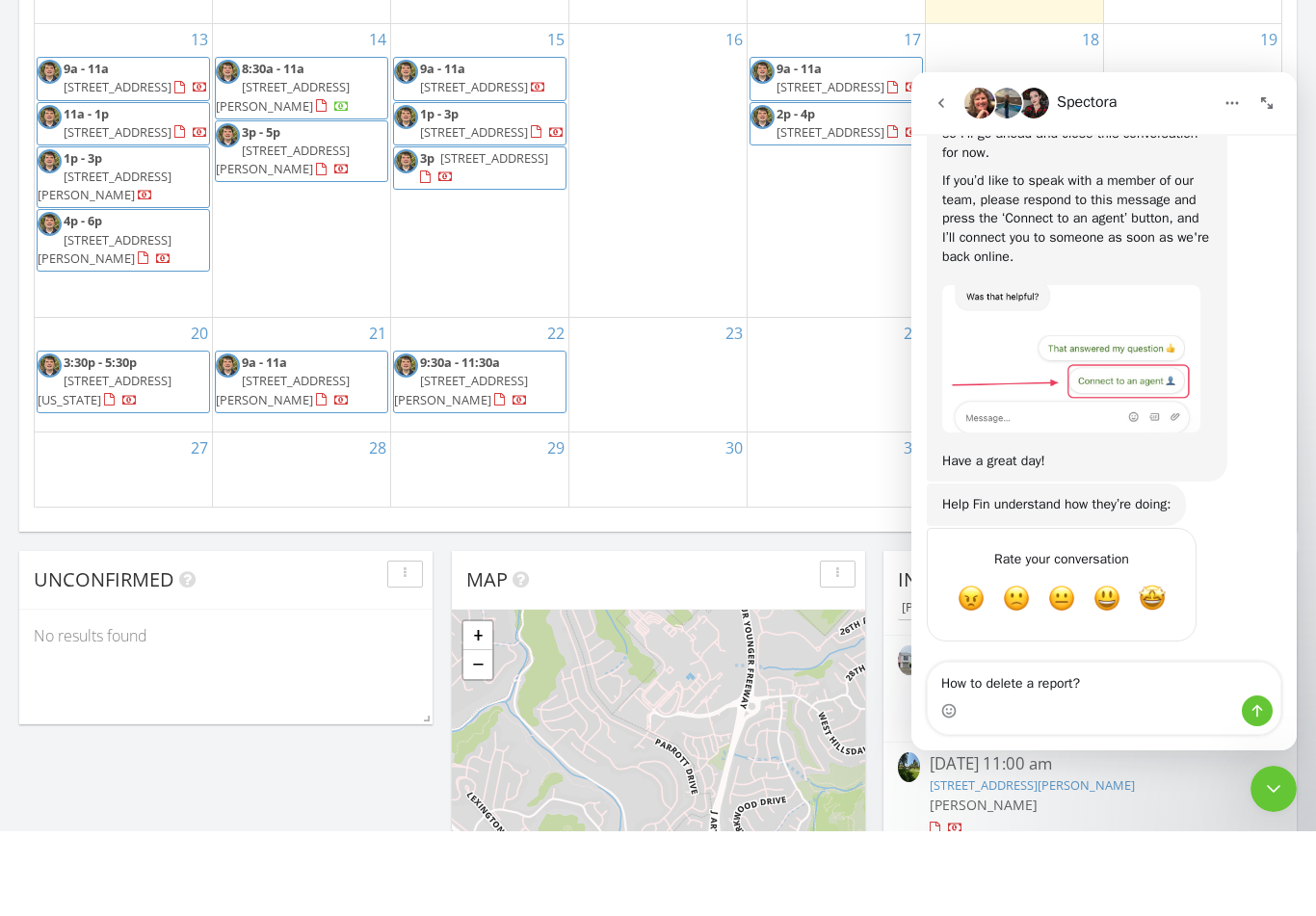 type 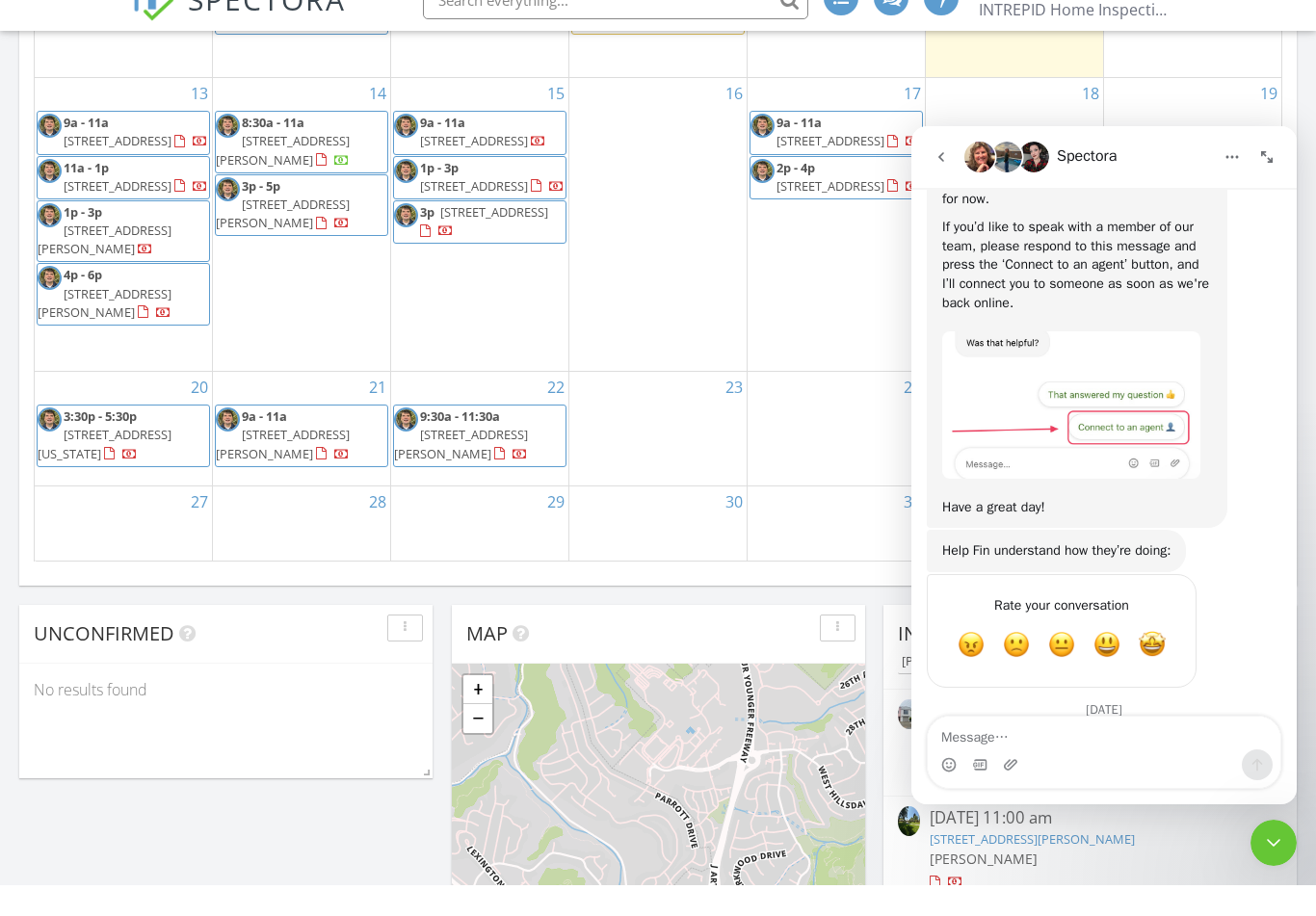 scroll, scrollTop: 1772, scrollLeft: 0, axis: vertical 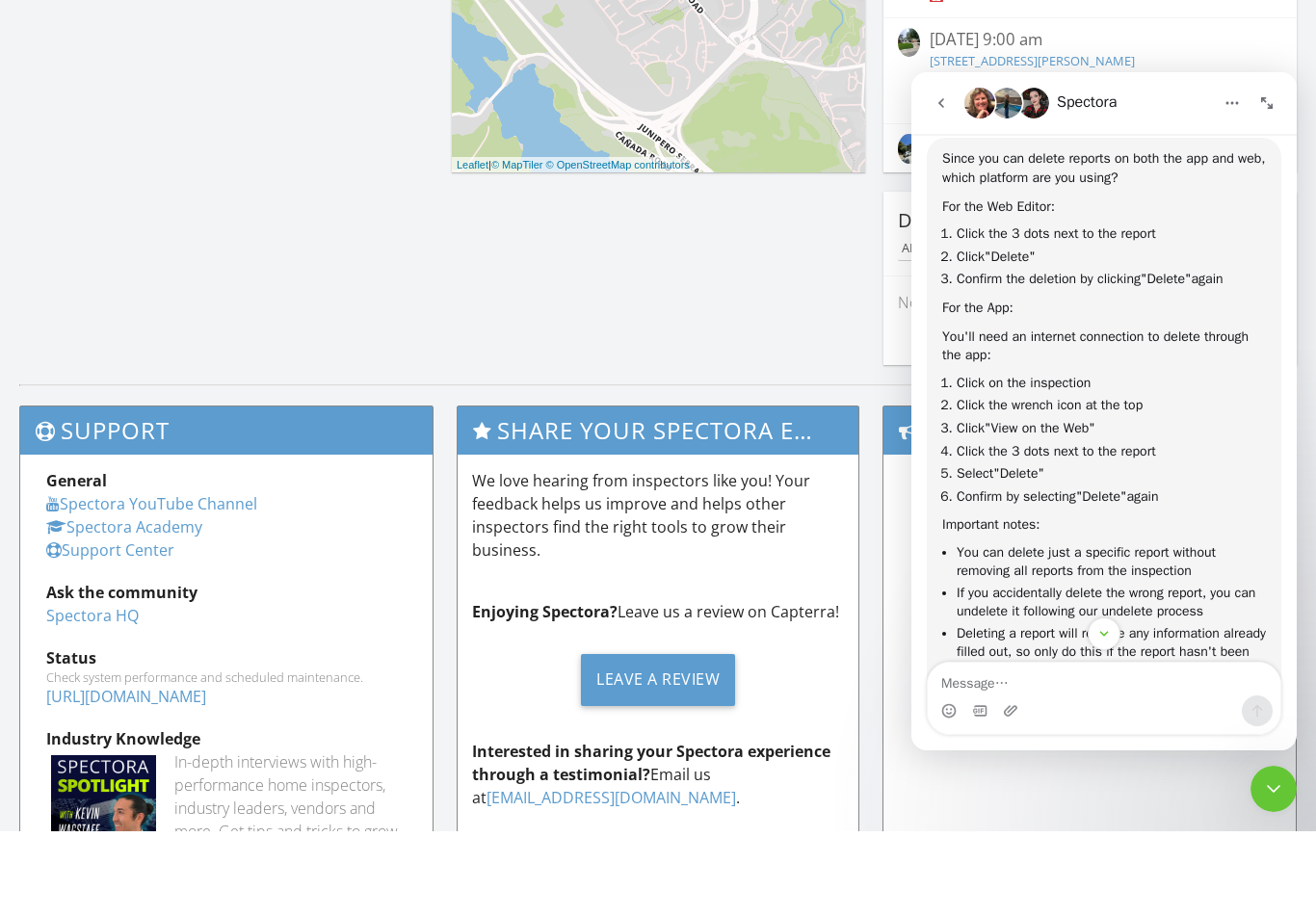 click on "Support
General
Spectora YouTube Channel
Spectora Academy
Support Center
Ask the community
Spectora HQ
Status   Check system performance and scheduled maintenance.   https://status.spectora.com   Industry Knowledge
In-depth interviews with high-performance home inspectors,
industry leaders, vendors and more. Get tips and tricks to
grow your business!
Listen Here
Share Your Spectora Experience
We love hearing from inspectors like you! Your feedback helps us improve and helps other inspectors find the right tools to grow their business.
Enjoying Spectora?
Leave us a review on Capterra!" at bounding box center [658, 822] 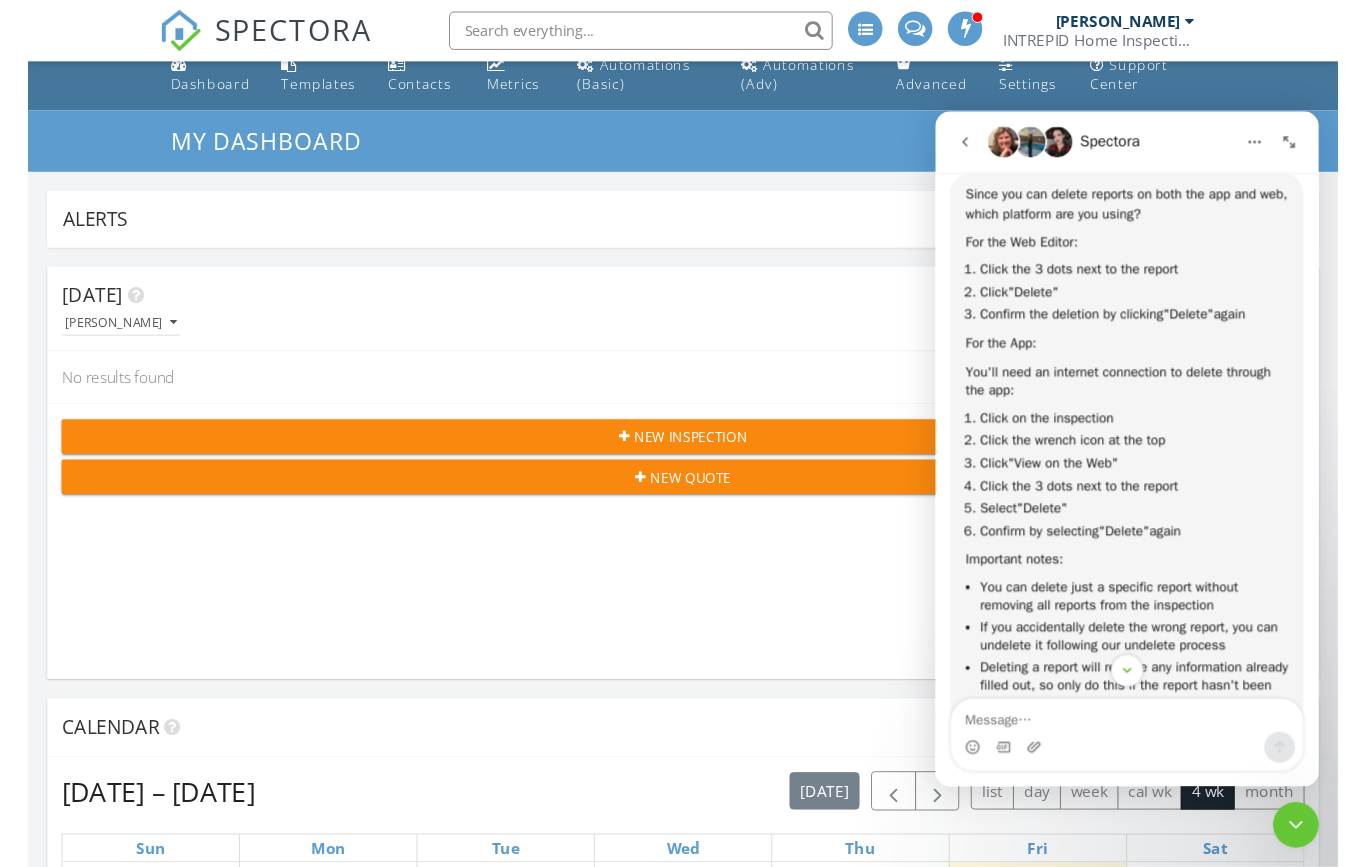 scroll, scrollTop: 60, scrollLeft: 0, axis: vertical 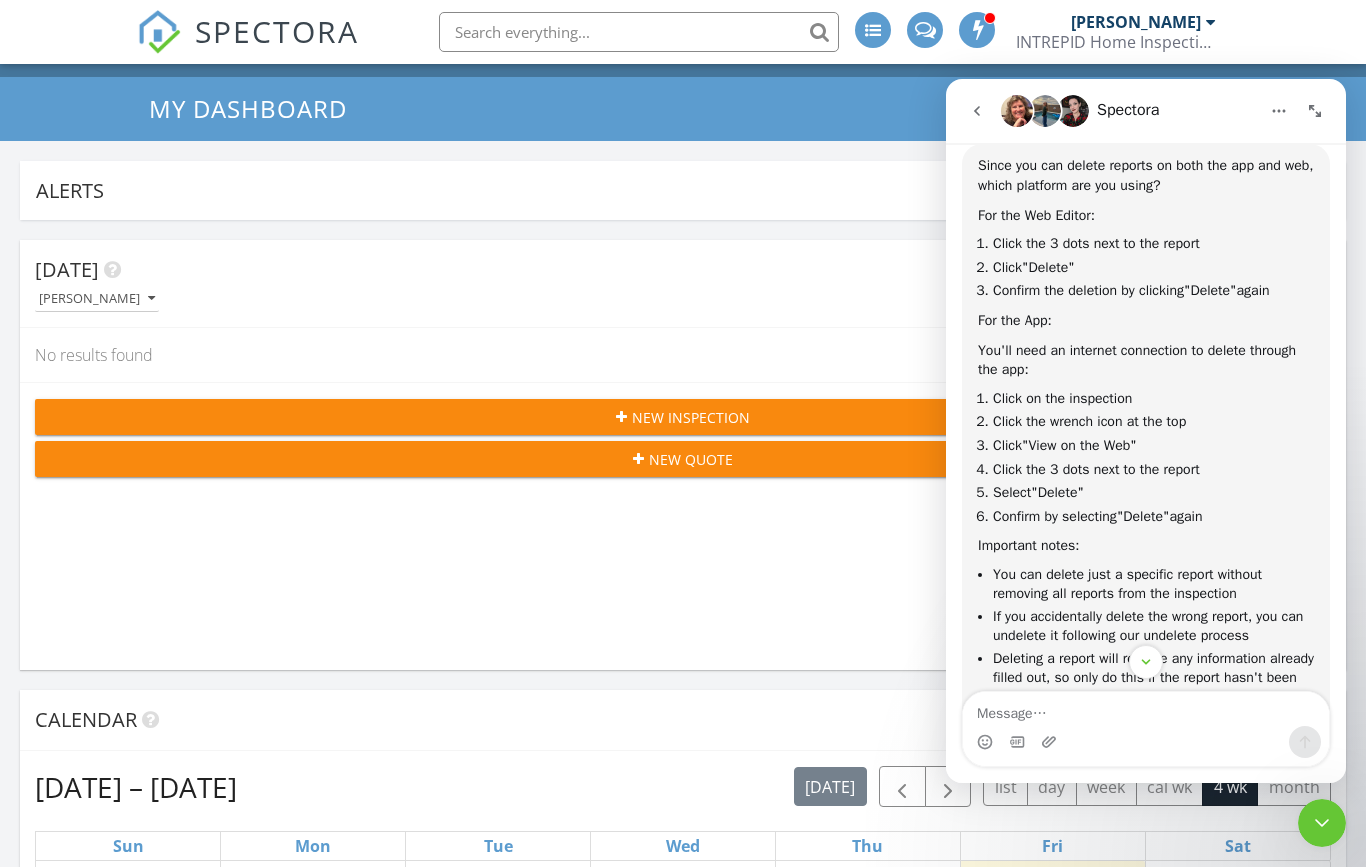 click at bounding box center (1322, 823) 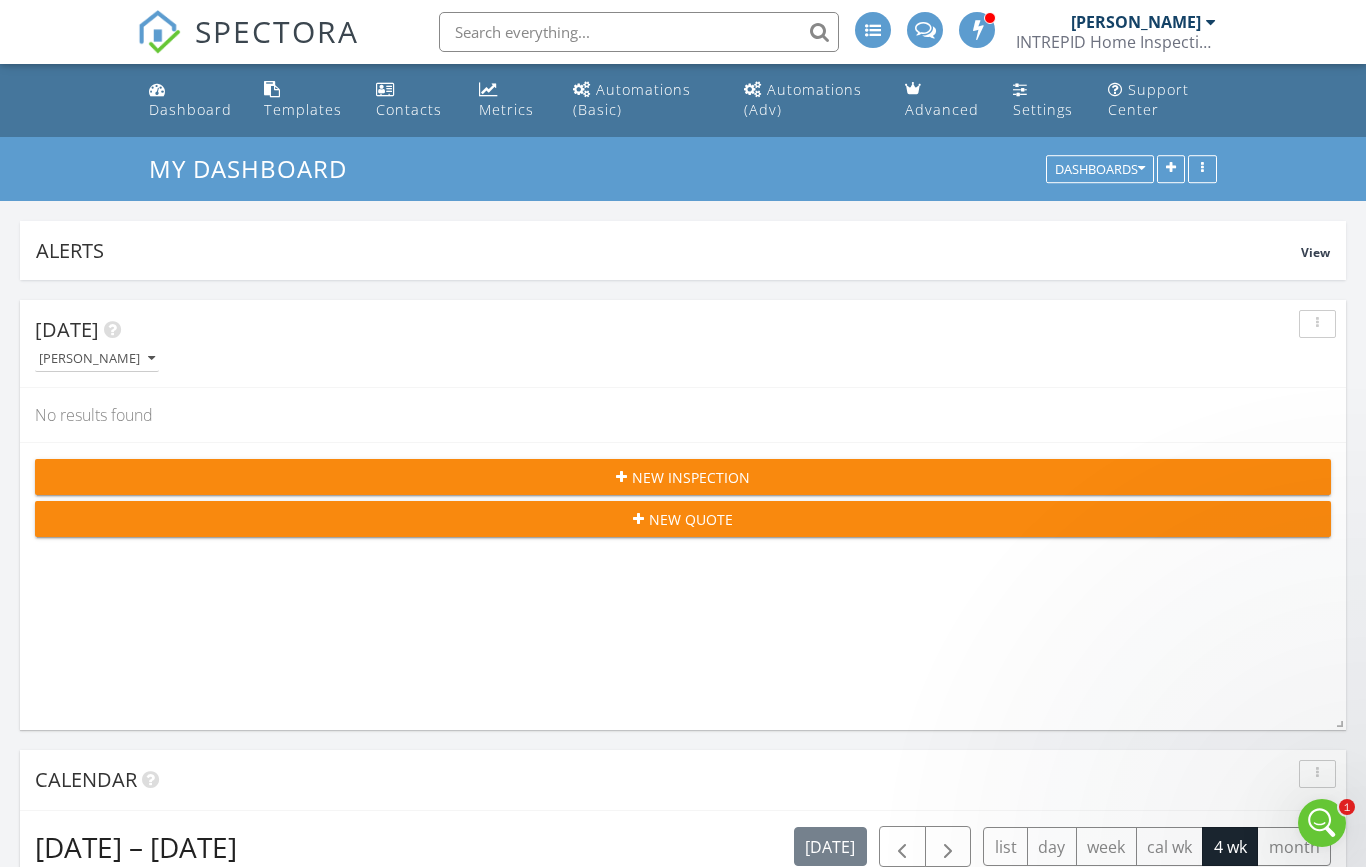 scroll, scrollTop: 0, scrollLeft: 0, axis: both 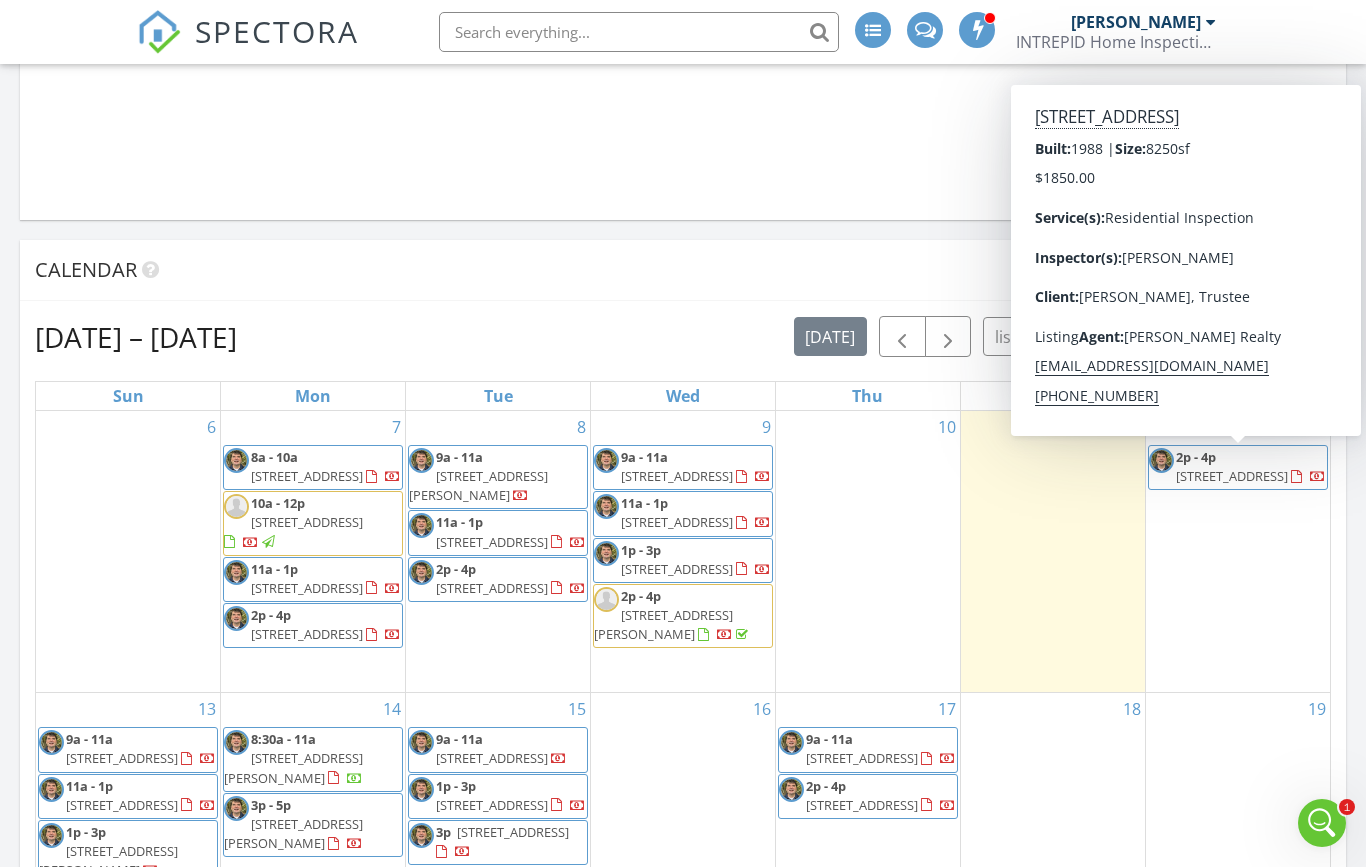click on "372 Mountain Home Rd, Woodside 94062" at bounding box center [1232, 476] 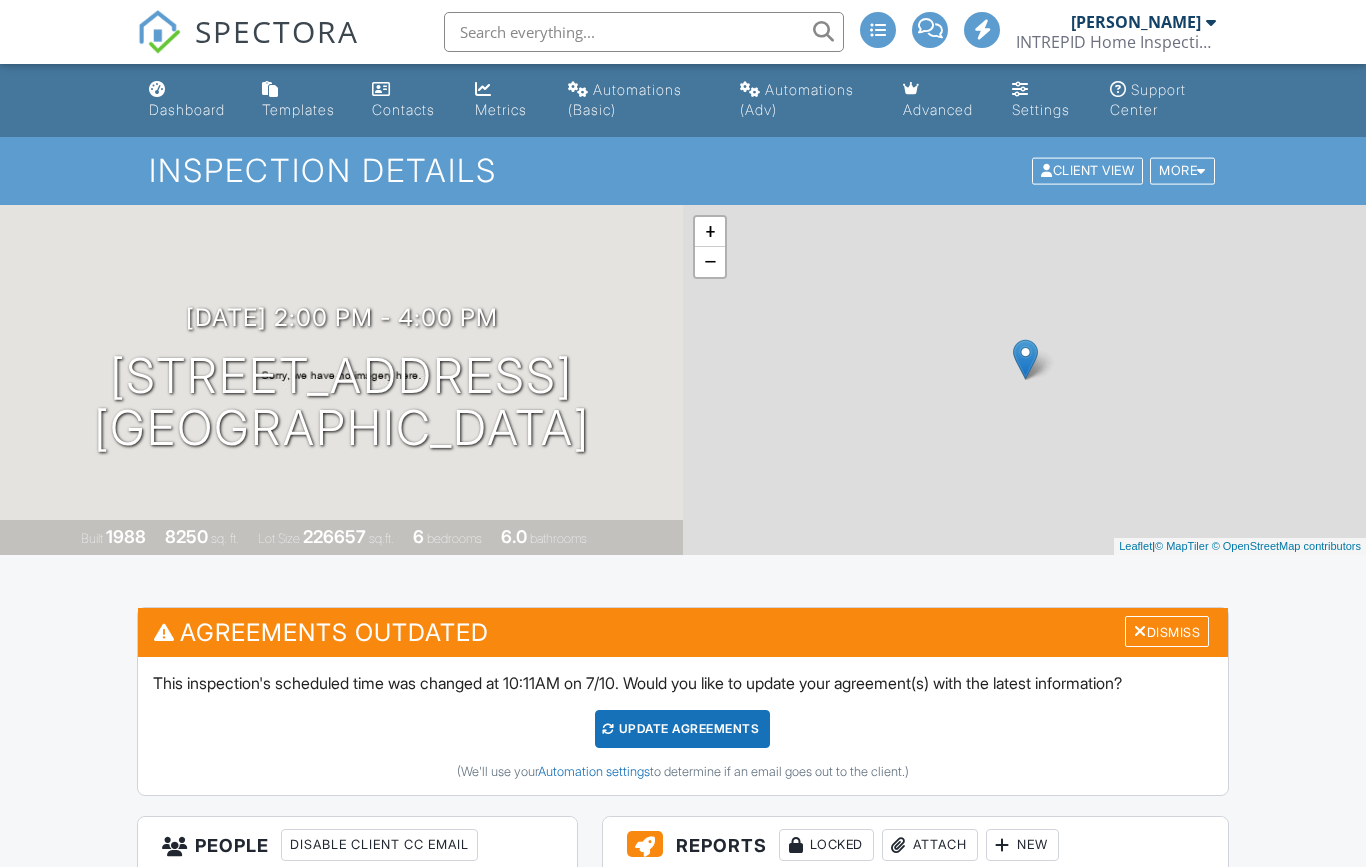 scroll, scrollTop: 0, scrollLeft: 0, axis: both 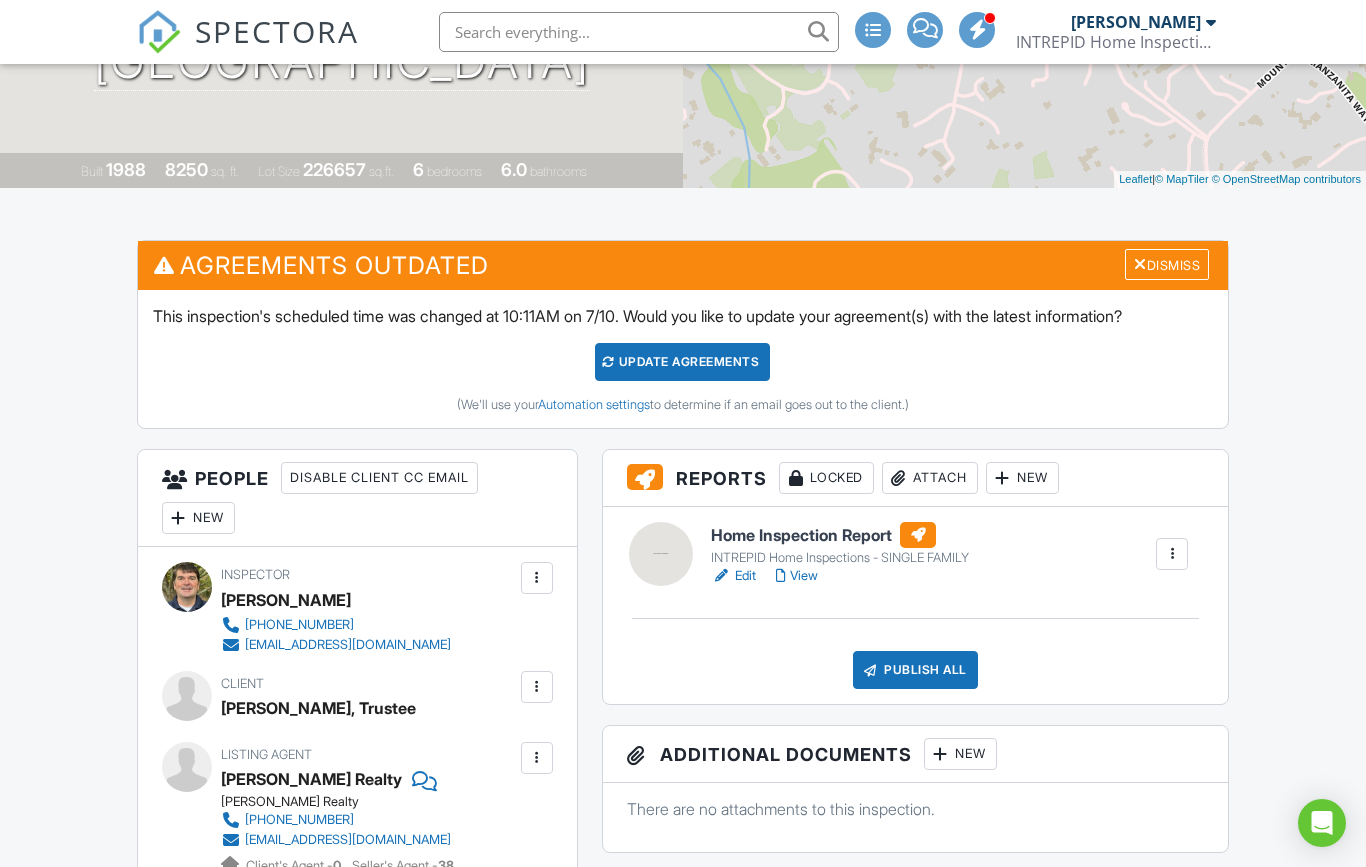 click on "Edit" at bounding box center [733, 576] 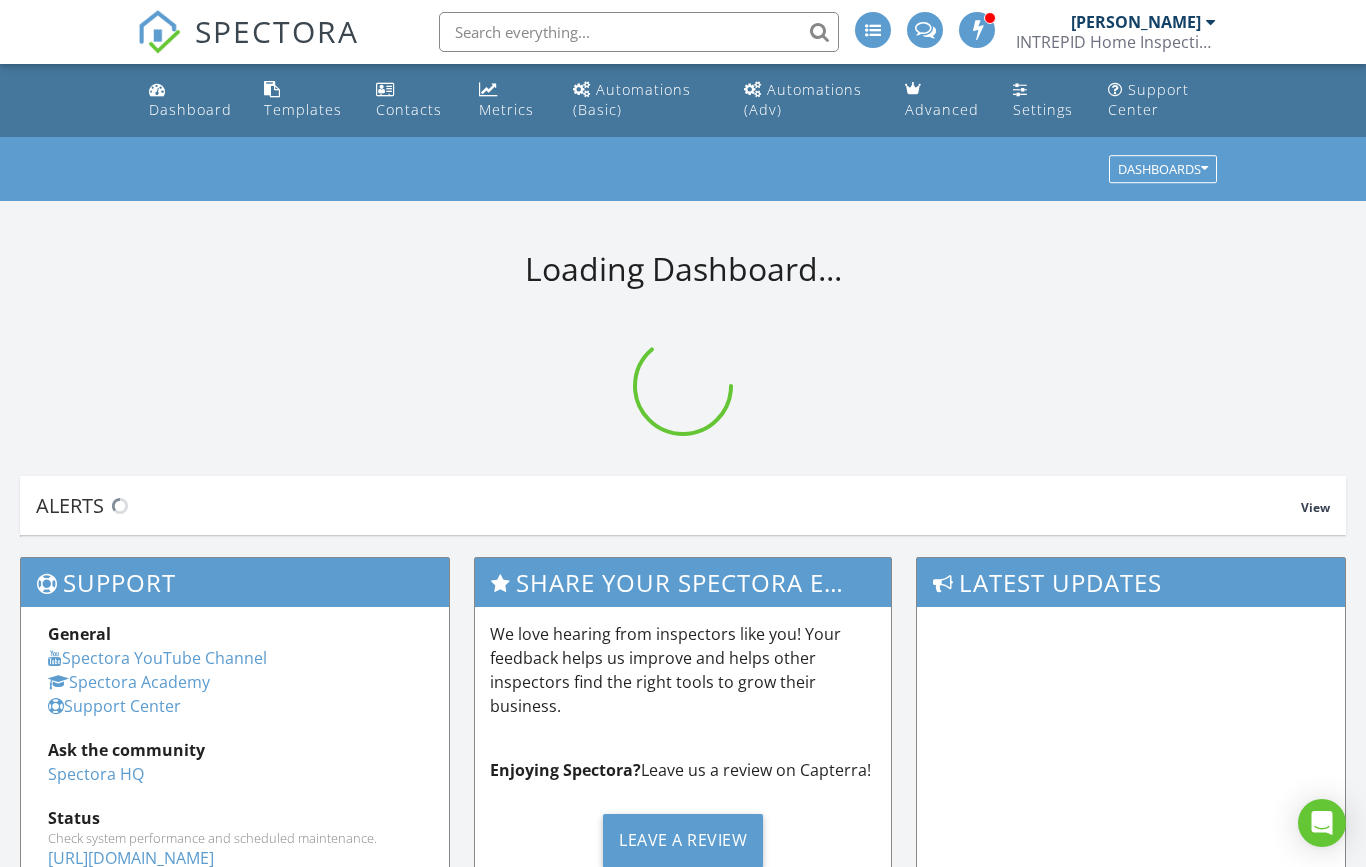 scroll, scrollTop: 0, scrollLeft: 0, axis: both 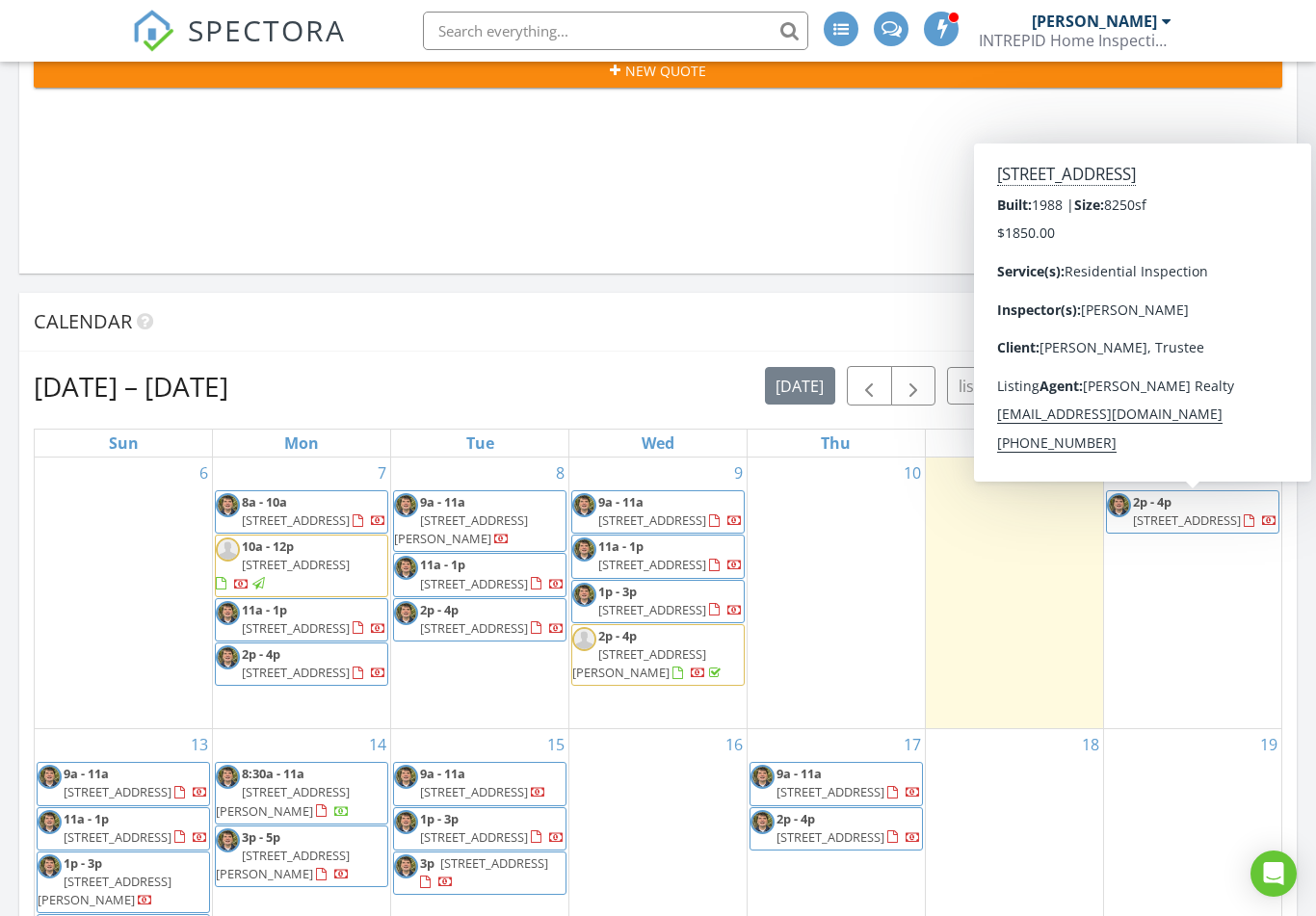 click on "372 Mountain Home Rd, Woodside 94062" at bounding box center [1187, 520] 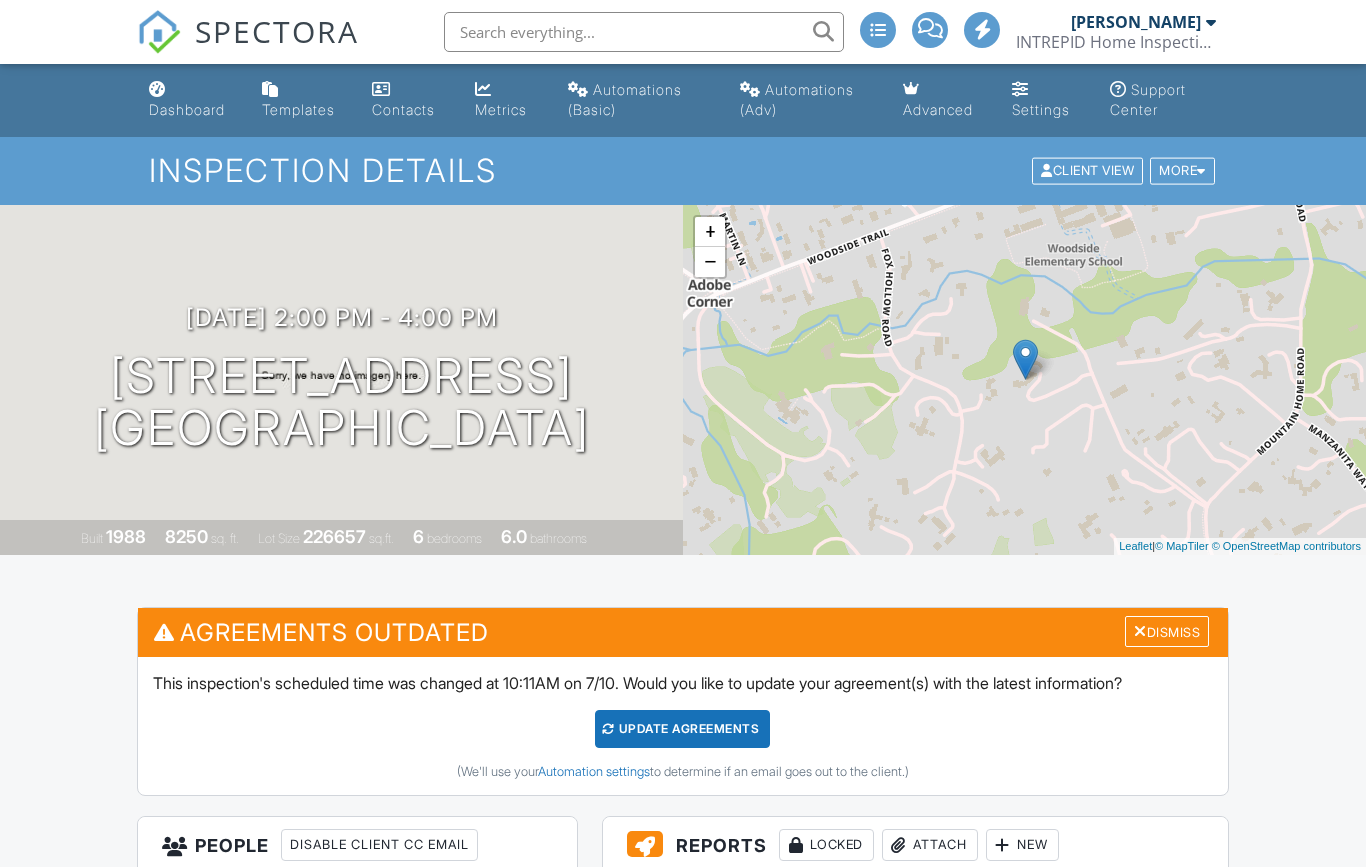 scroll, scrollTop: 0, scrollLeft: 0, axis: both 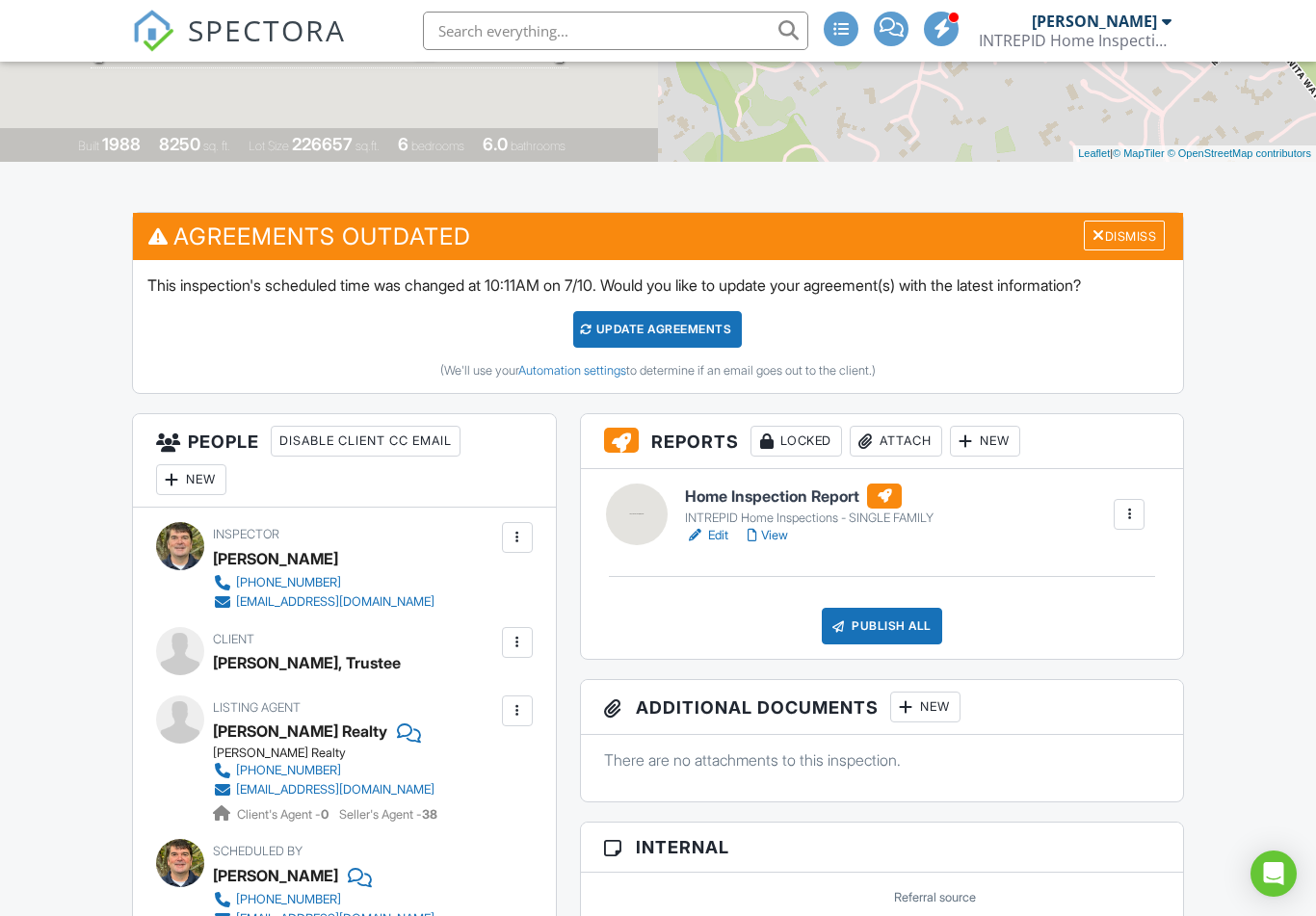 click on "Edit" at bounding box center (706, 536) 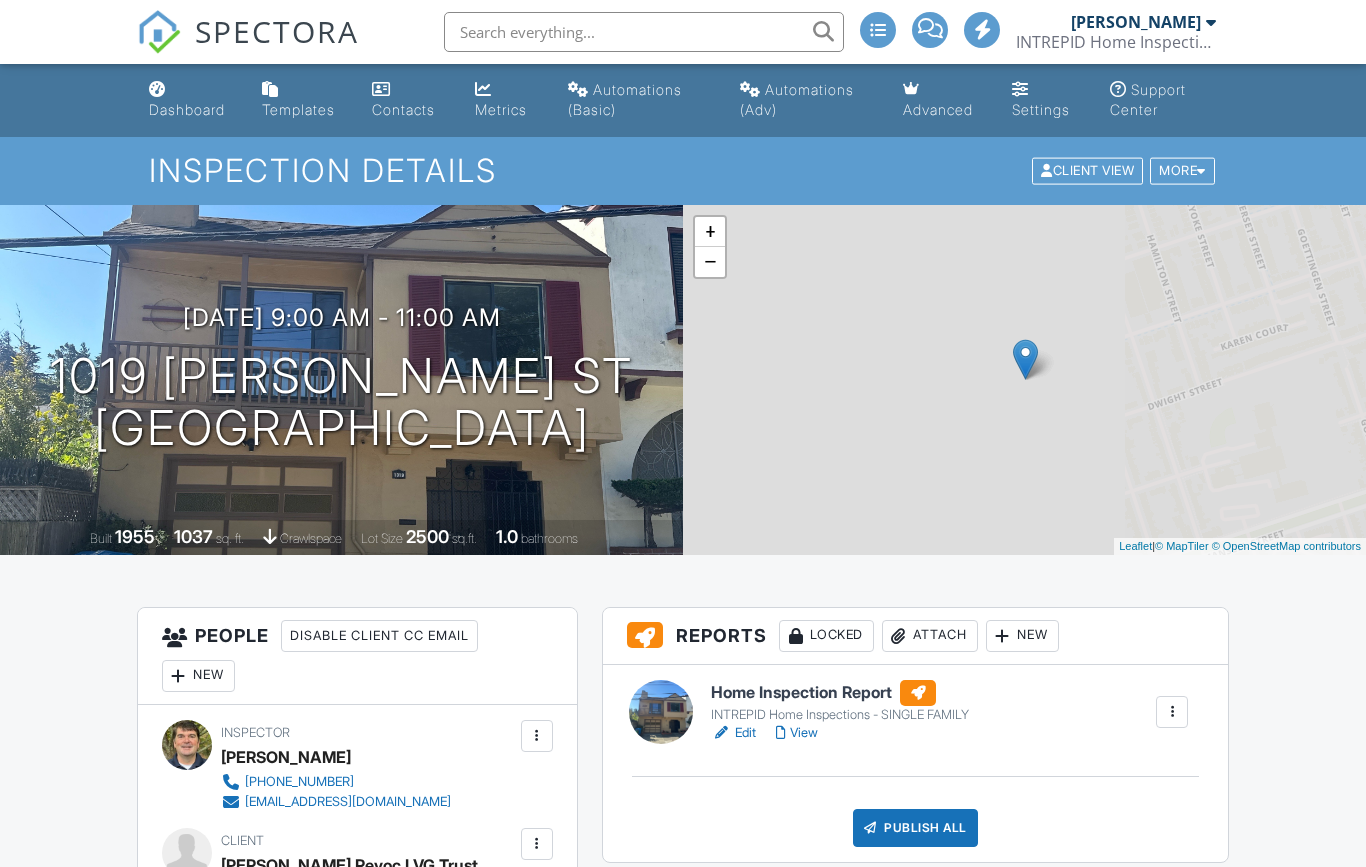 scroll, scrollTop: 0, scrollLeft: 0, axis: both 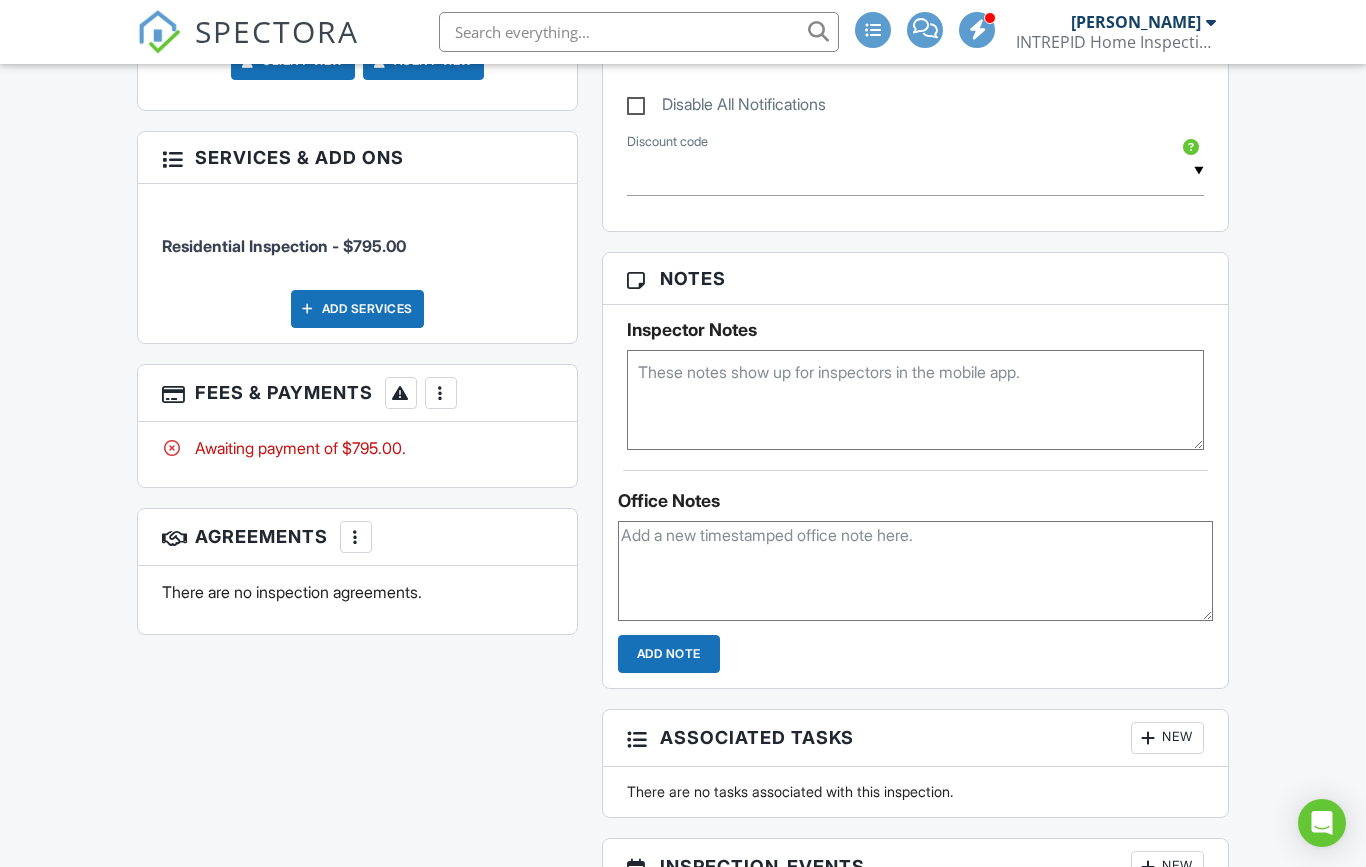 click at bounding box center (441, 393) 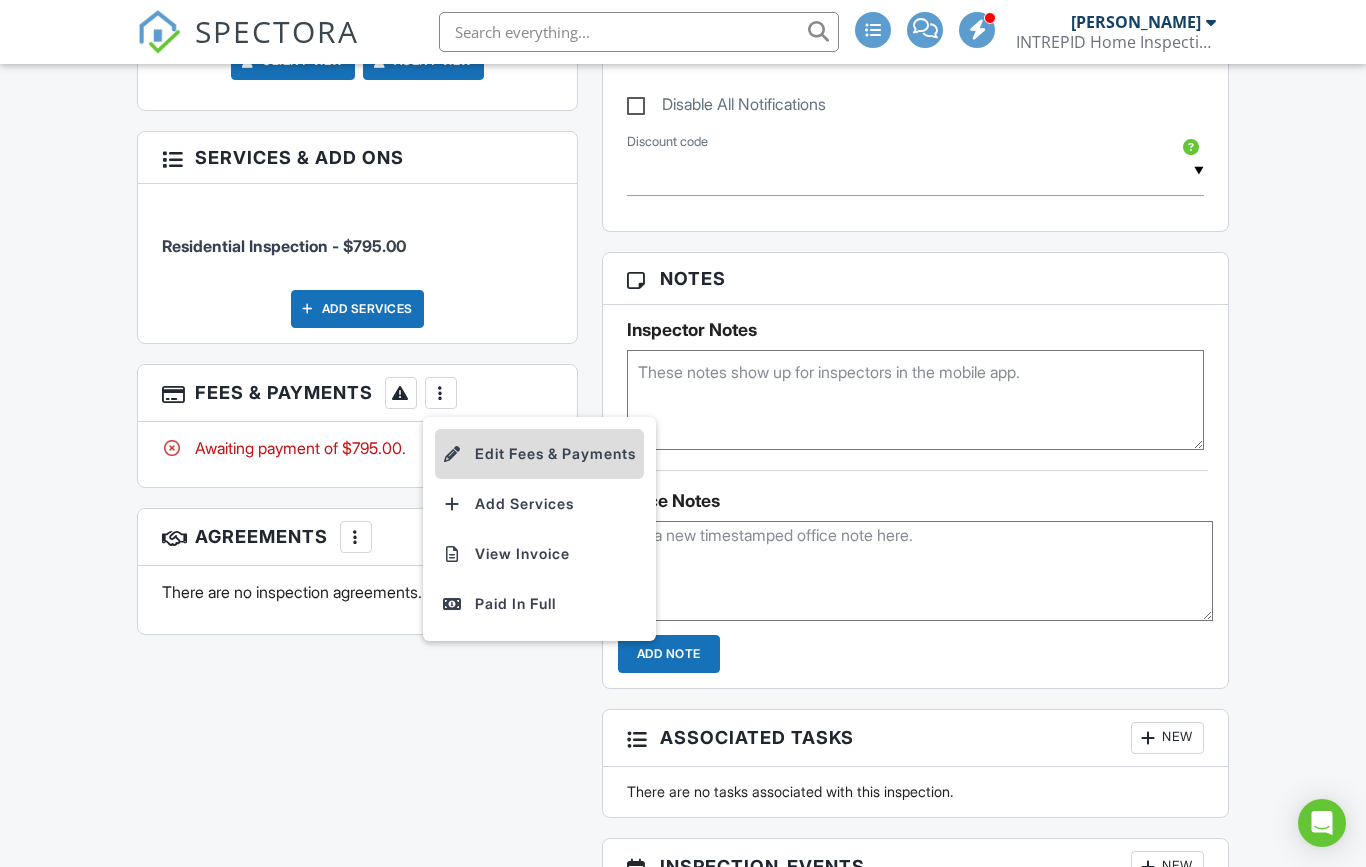 click on "Edit Fees & Payments" at bounding box center (539, 454) 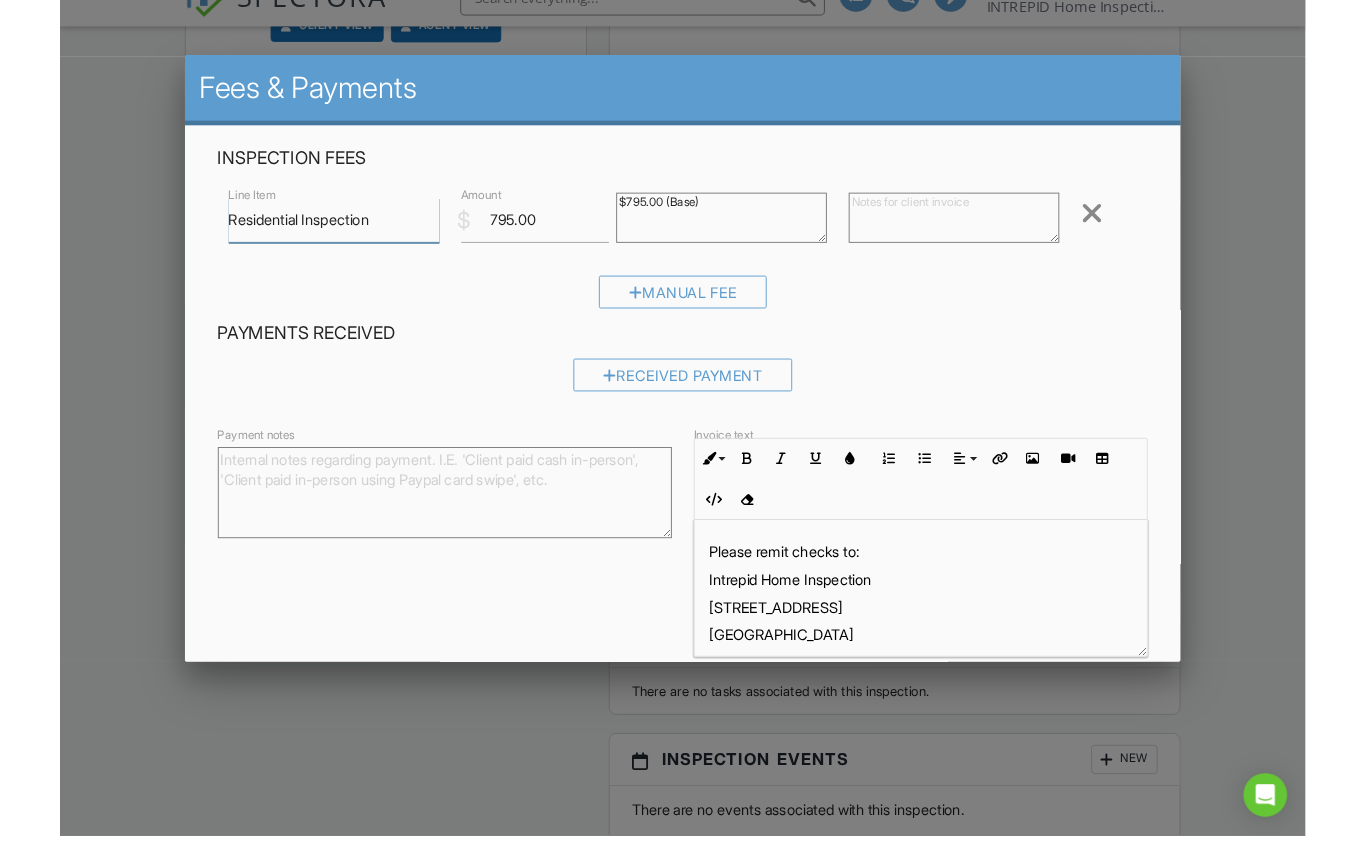 scroll, scrollTop: 1157, scrollLeft: 0, axis: vertical 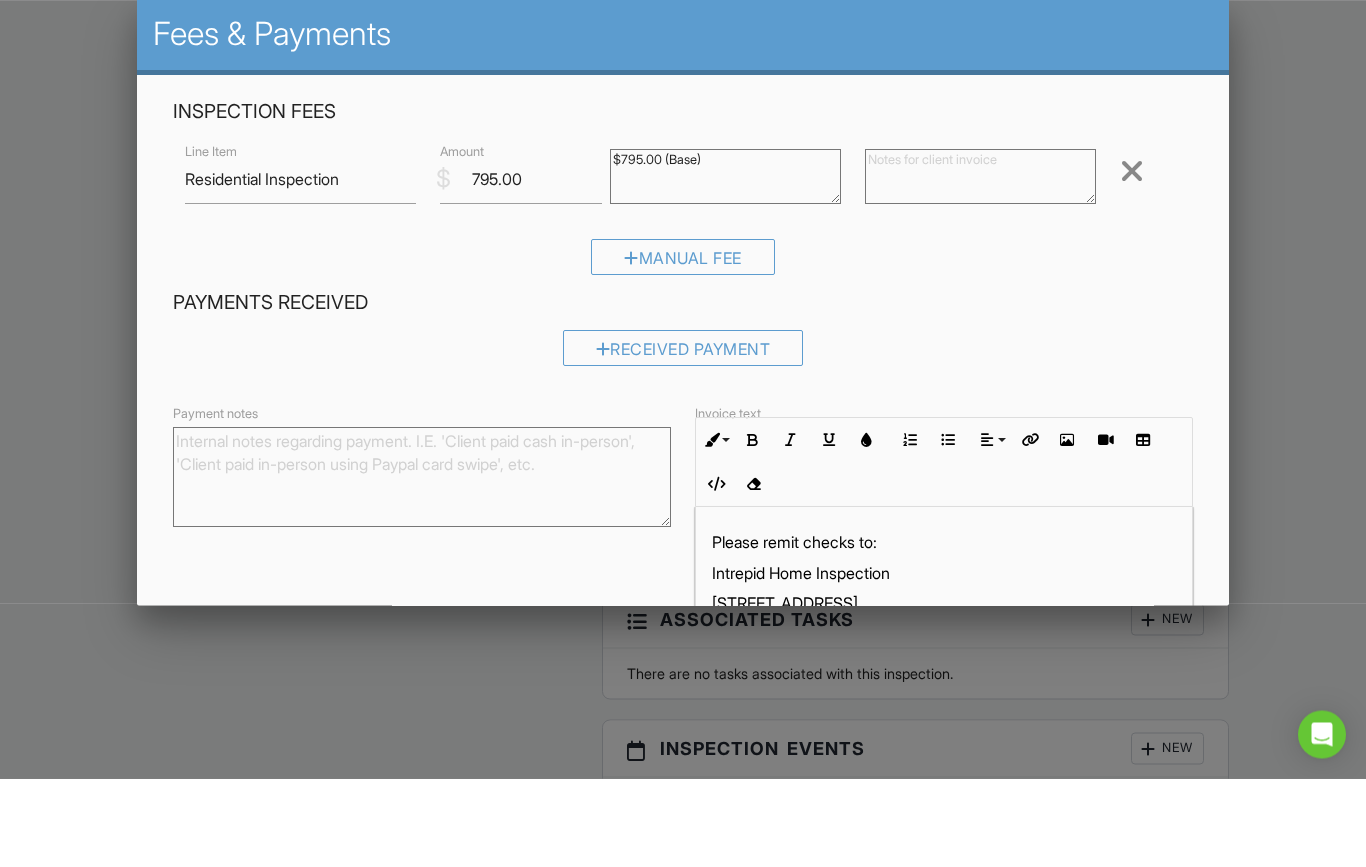click at bounding box center (683, 442) 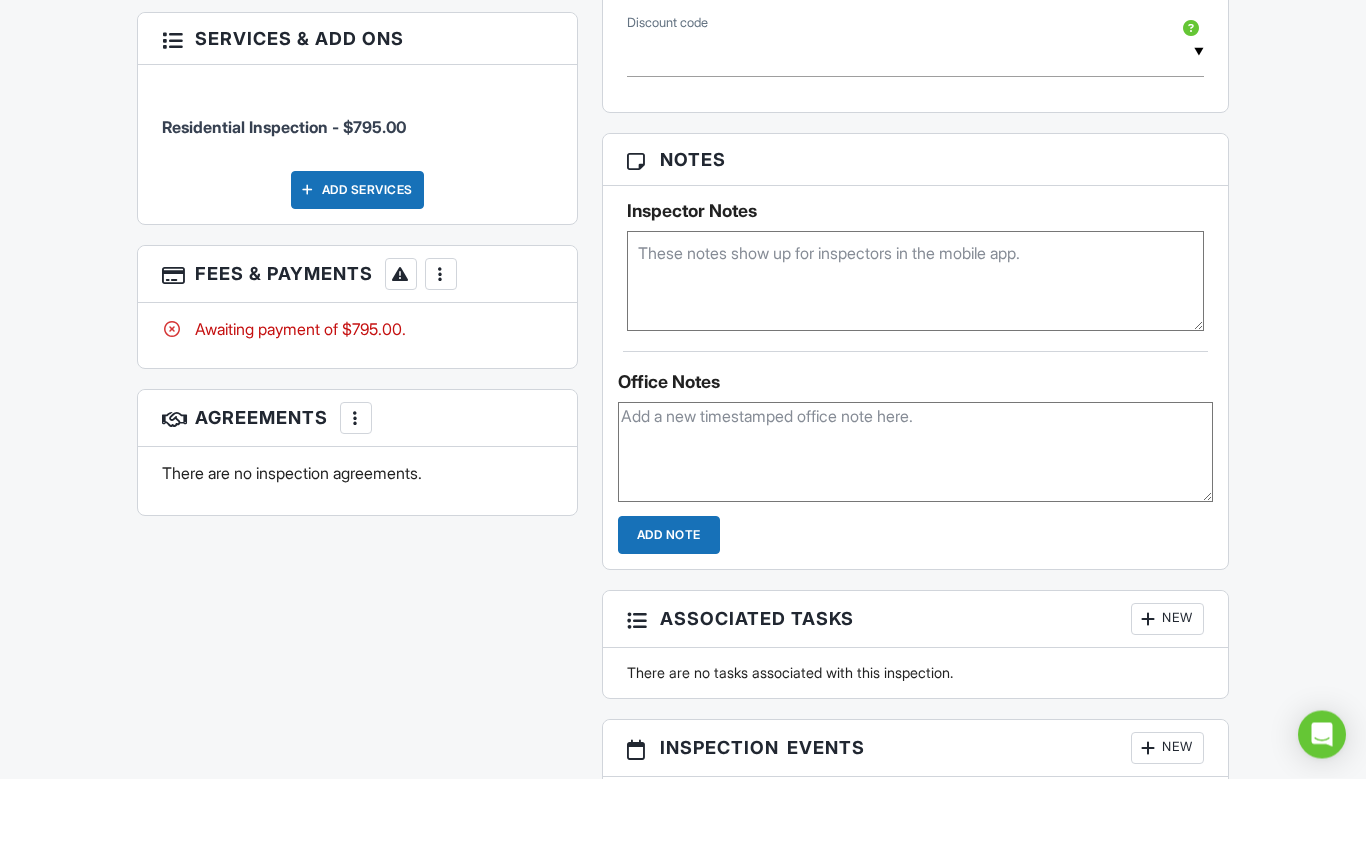 scroll, scrollTop: 1246, scrollLeft: 0, axis: vertical 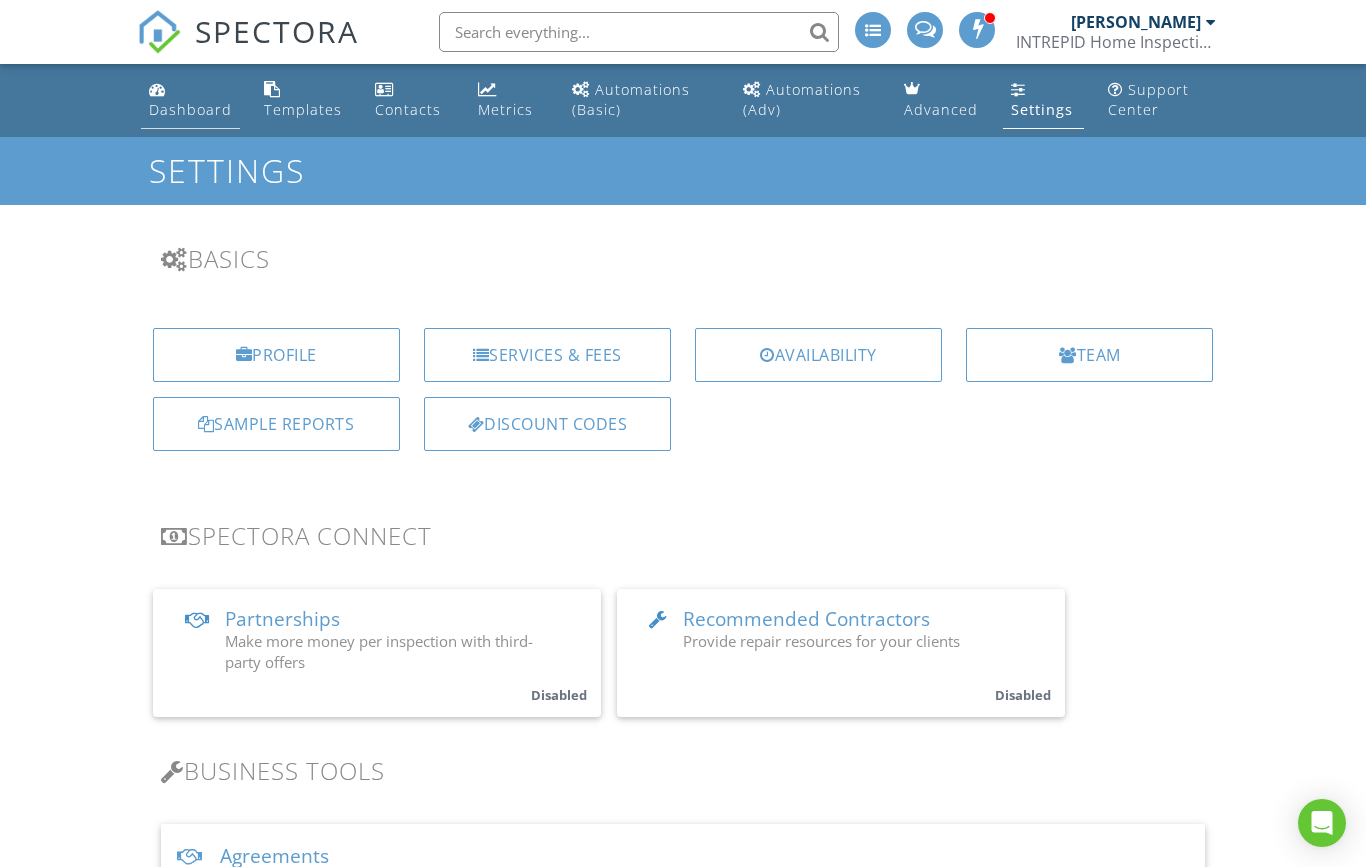 click on "Dashboard" at bounding box center [190, 109] 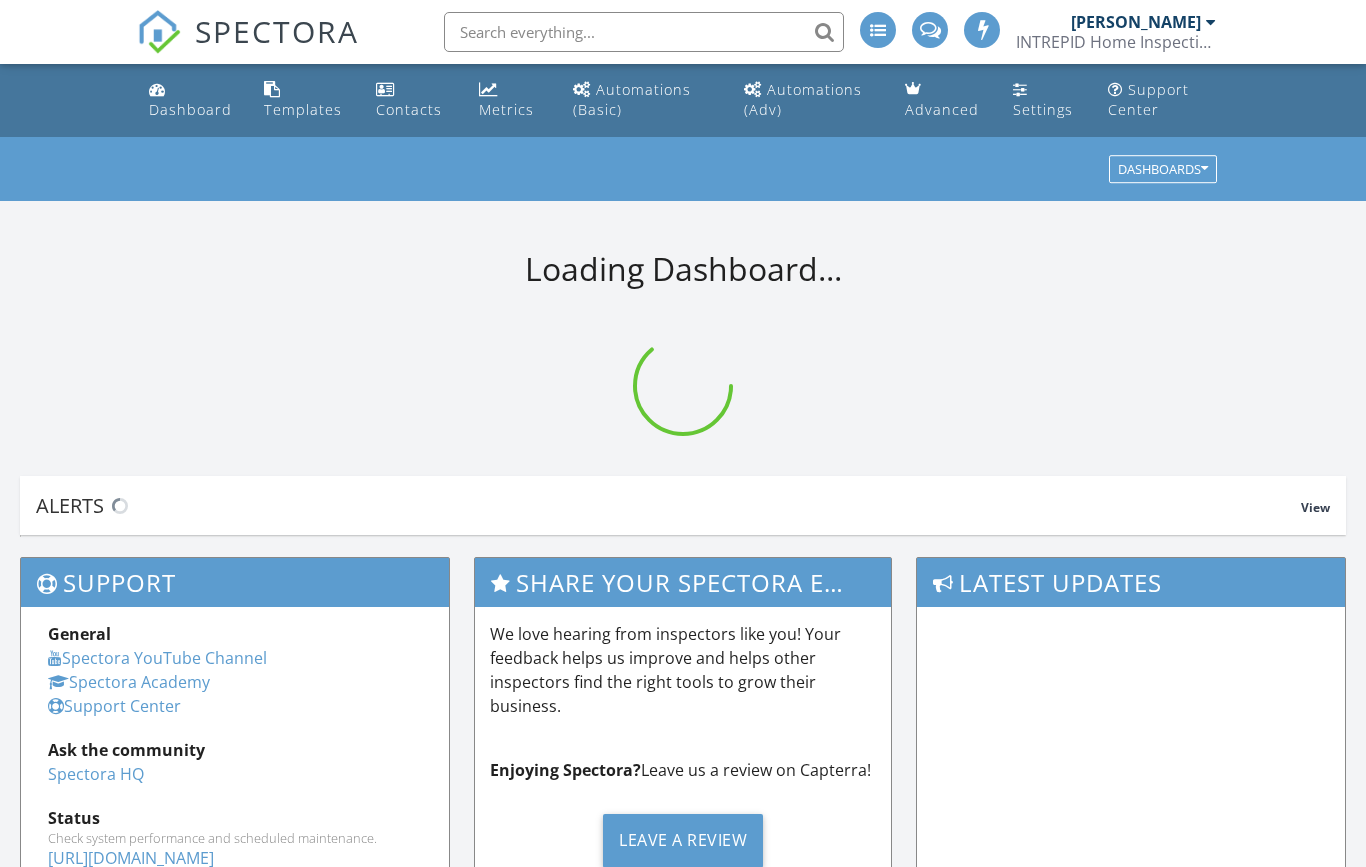 scroll, scrollTop: 0, scrollLeft: 0, axis: both 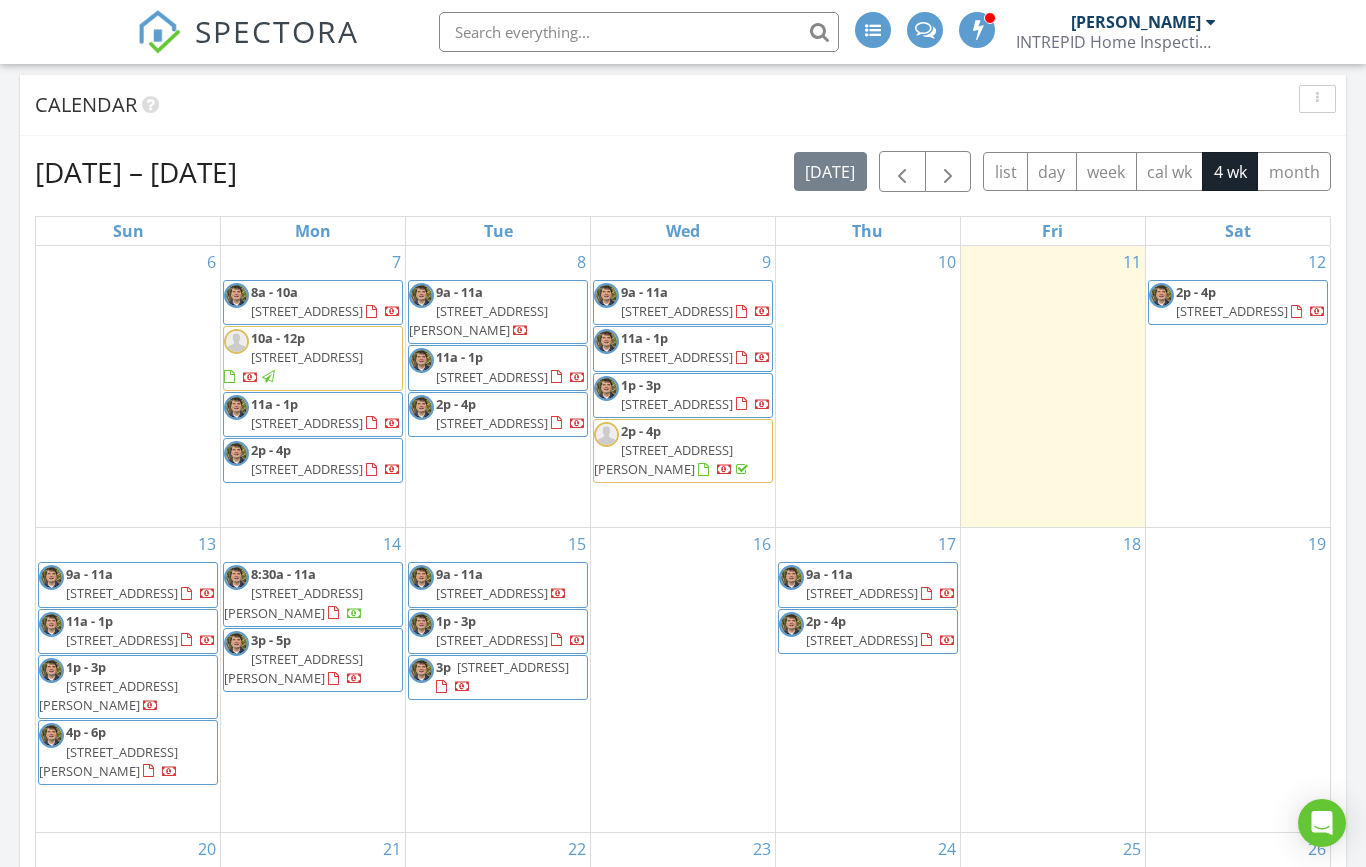 click on "12
2p - 4p
[STREET_ADDRESS]" at bounding box center (1238, 386) 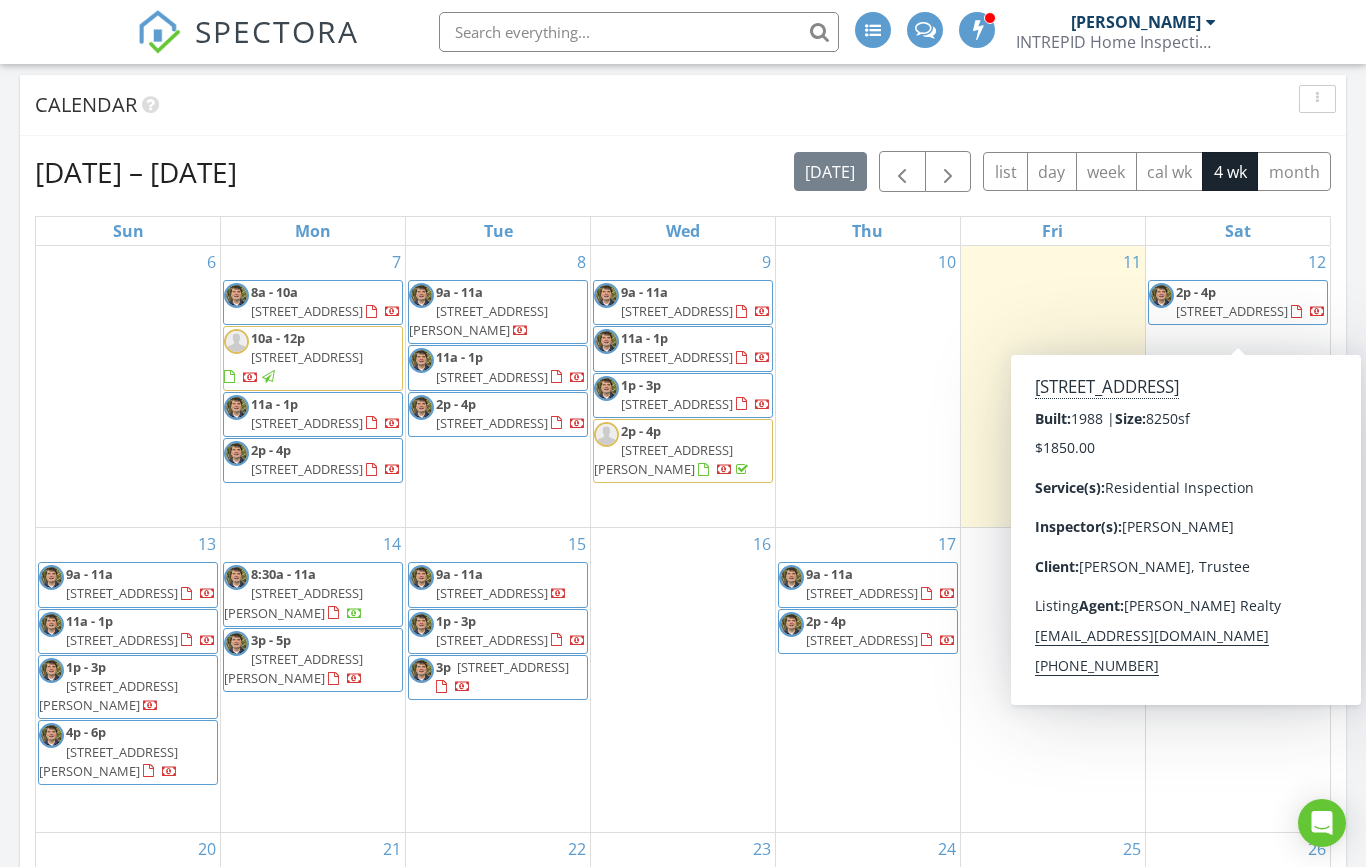 click on "[STREET_ADDRESS]" at bounding box center [1232, 311] 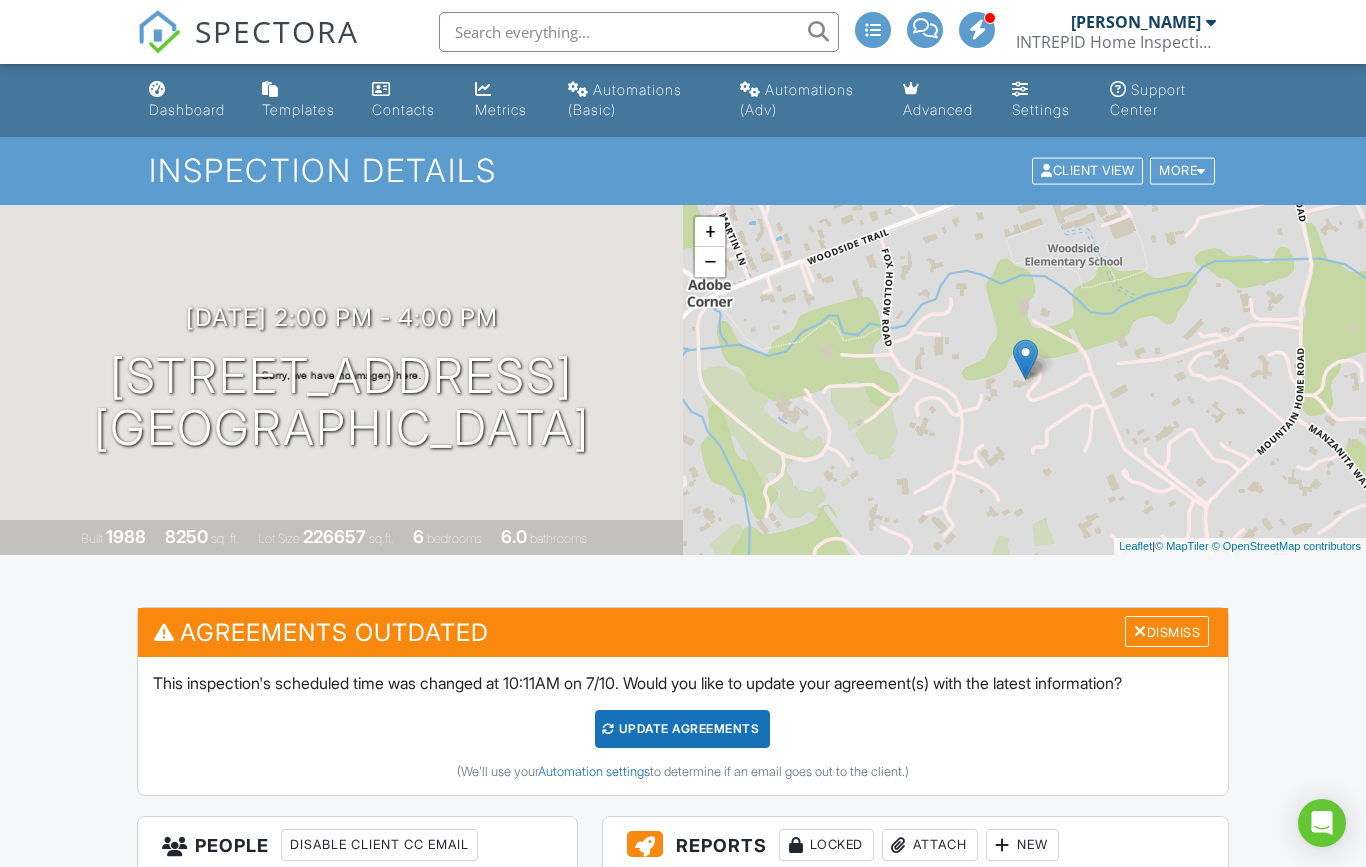 scroll, scrollTop: 0, scrollLeft: 0, axis: both 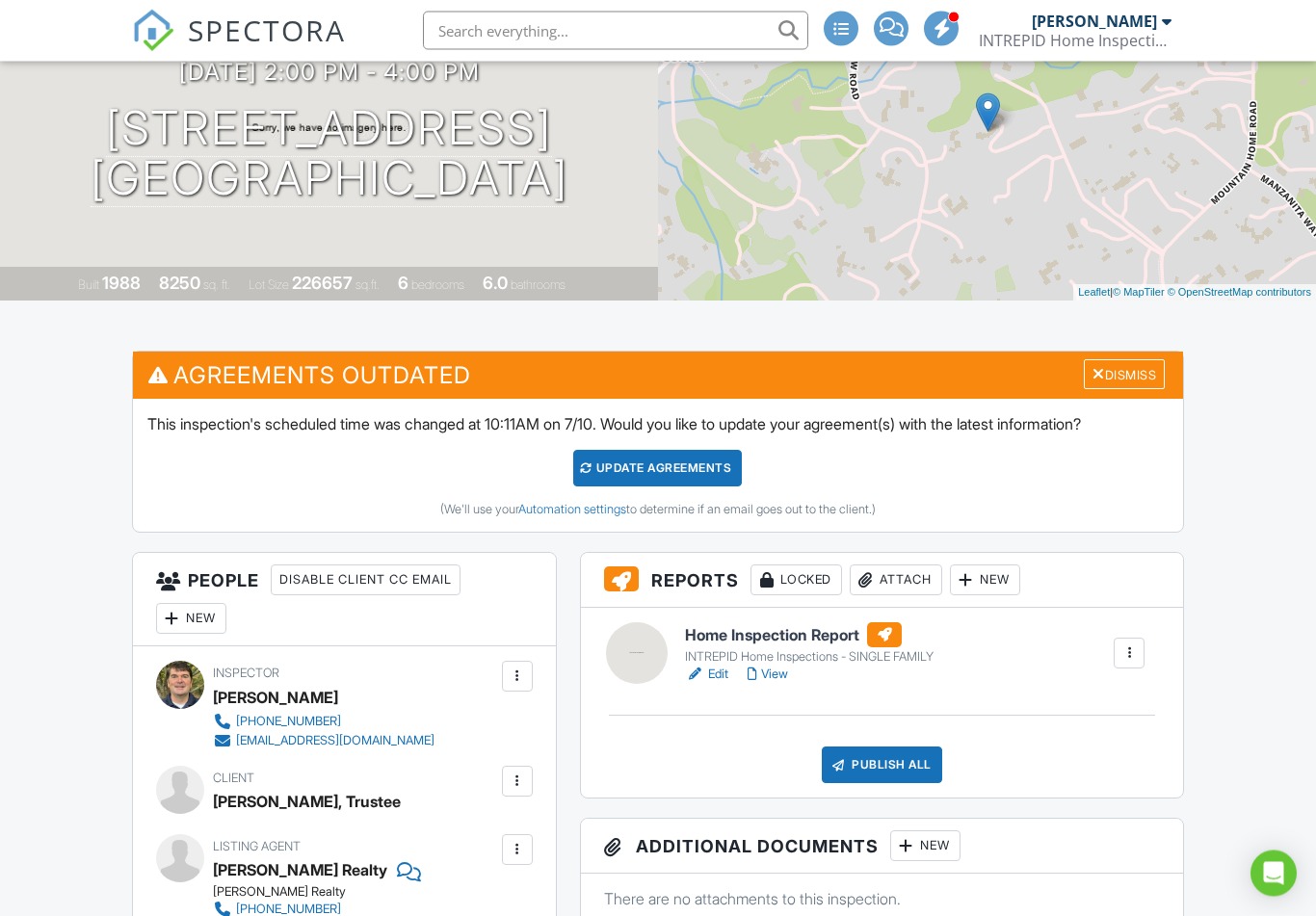 click at bounding box center (1129, 654) 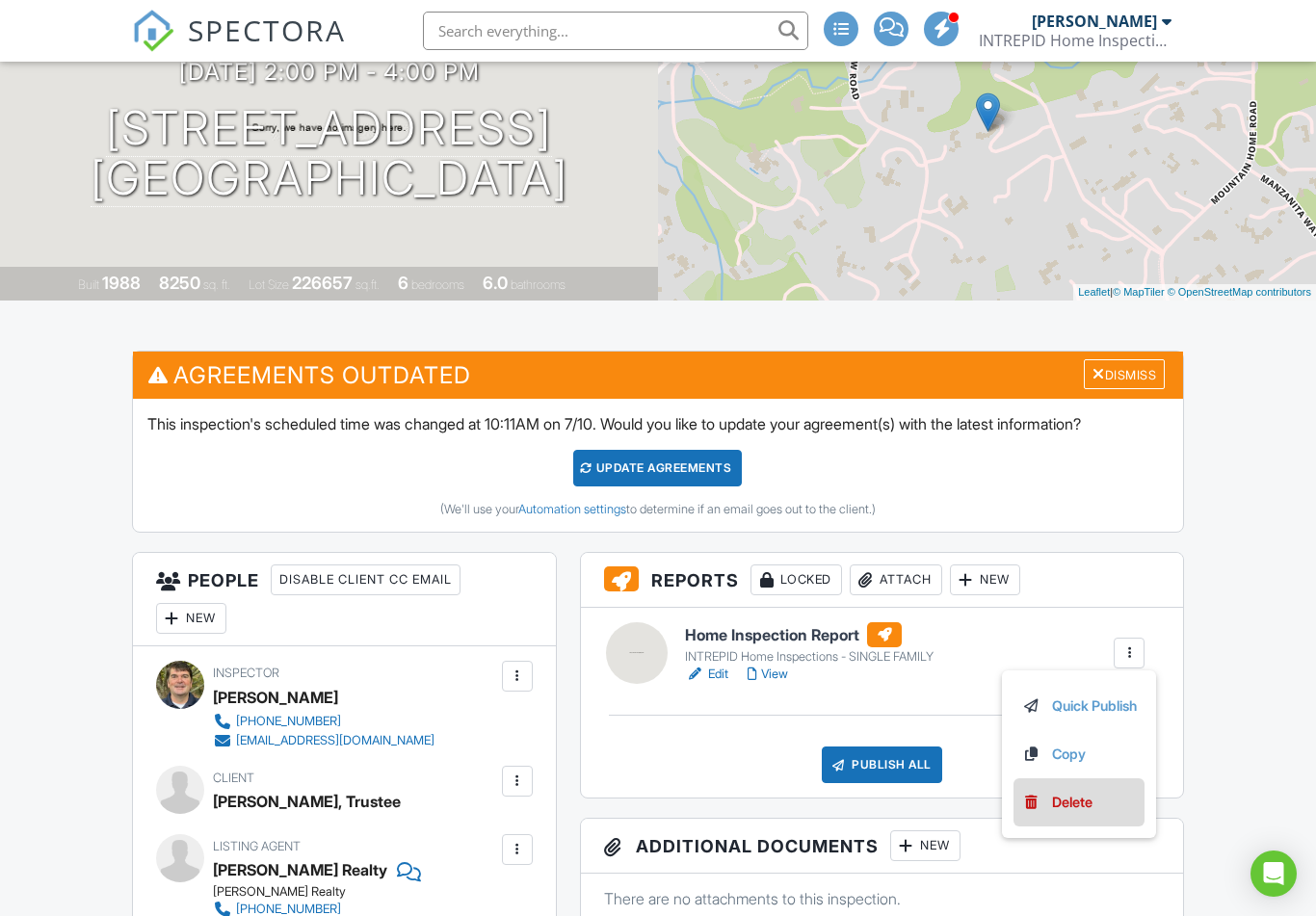 click on "Delete" at bounding box center [1072, 802] 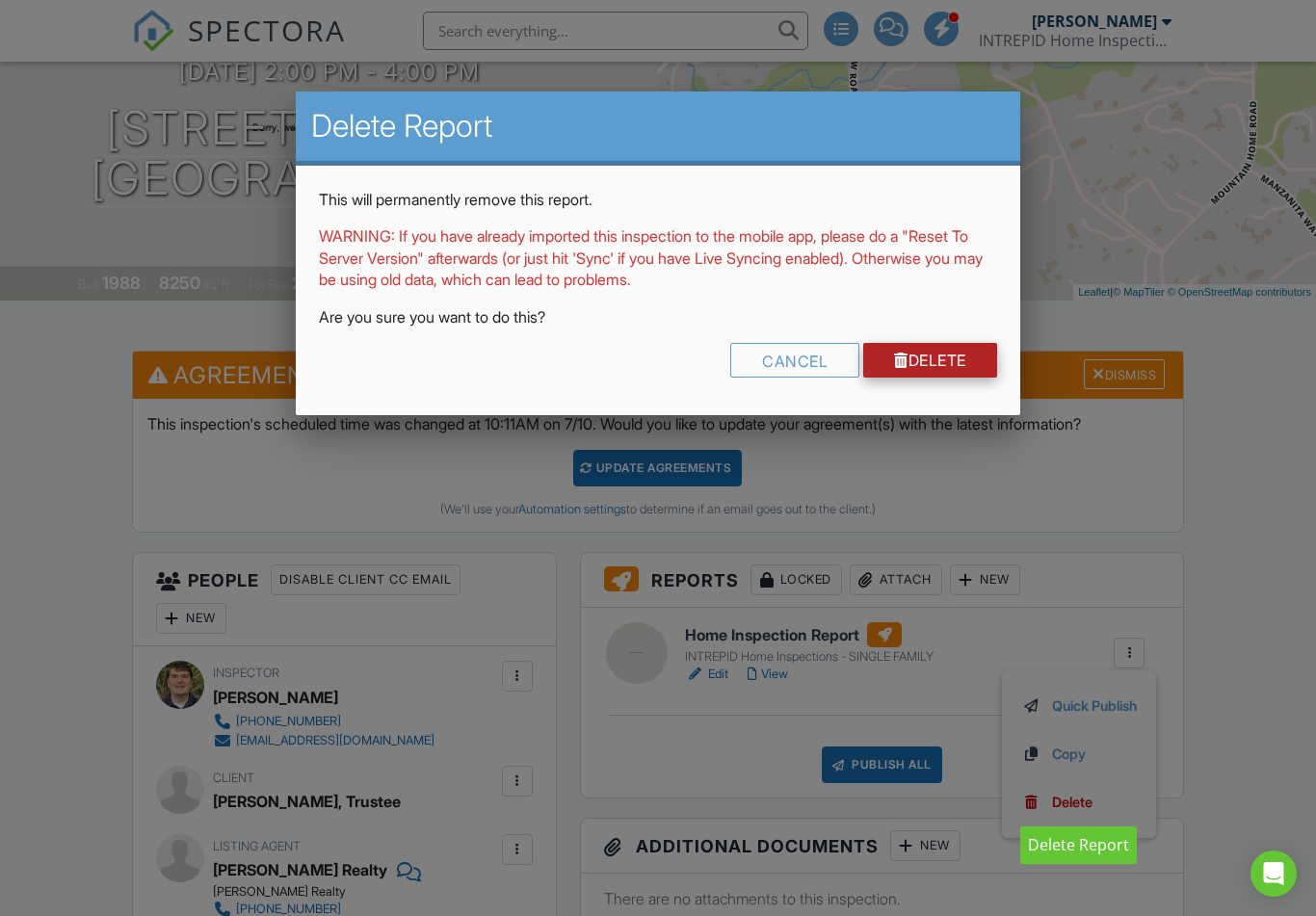 click on "Delete" at bounding box center (930, 360) 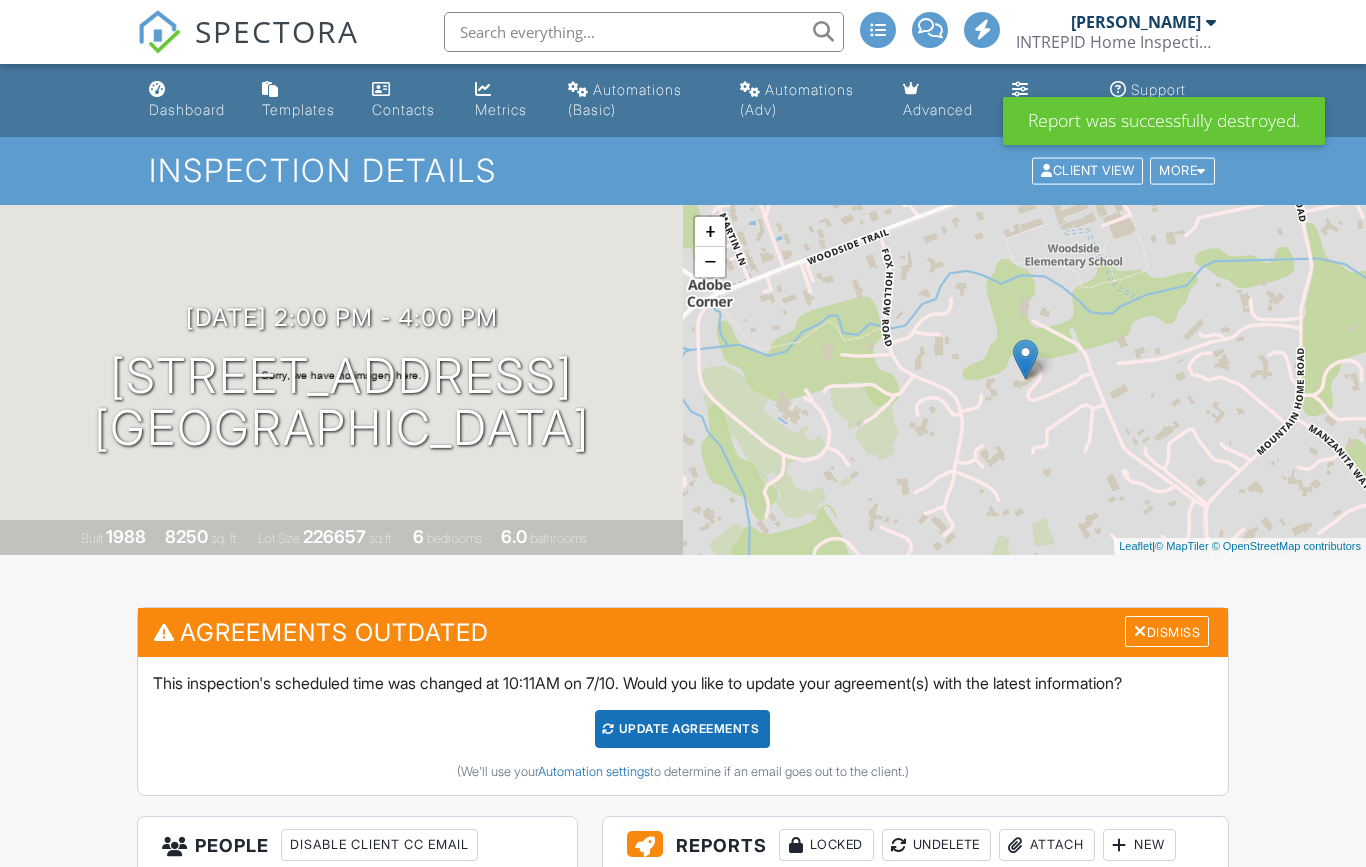scroll, scrollTop: 0, scrollLeft: 0, axis: both 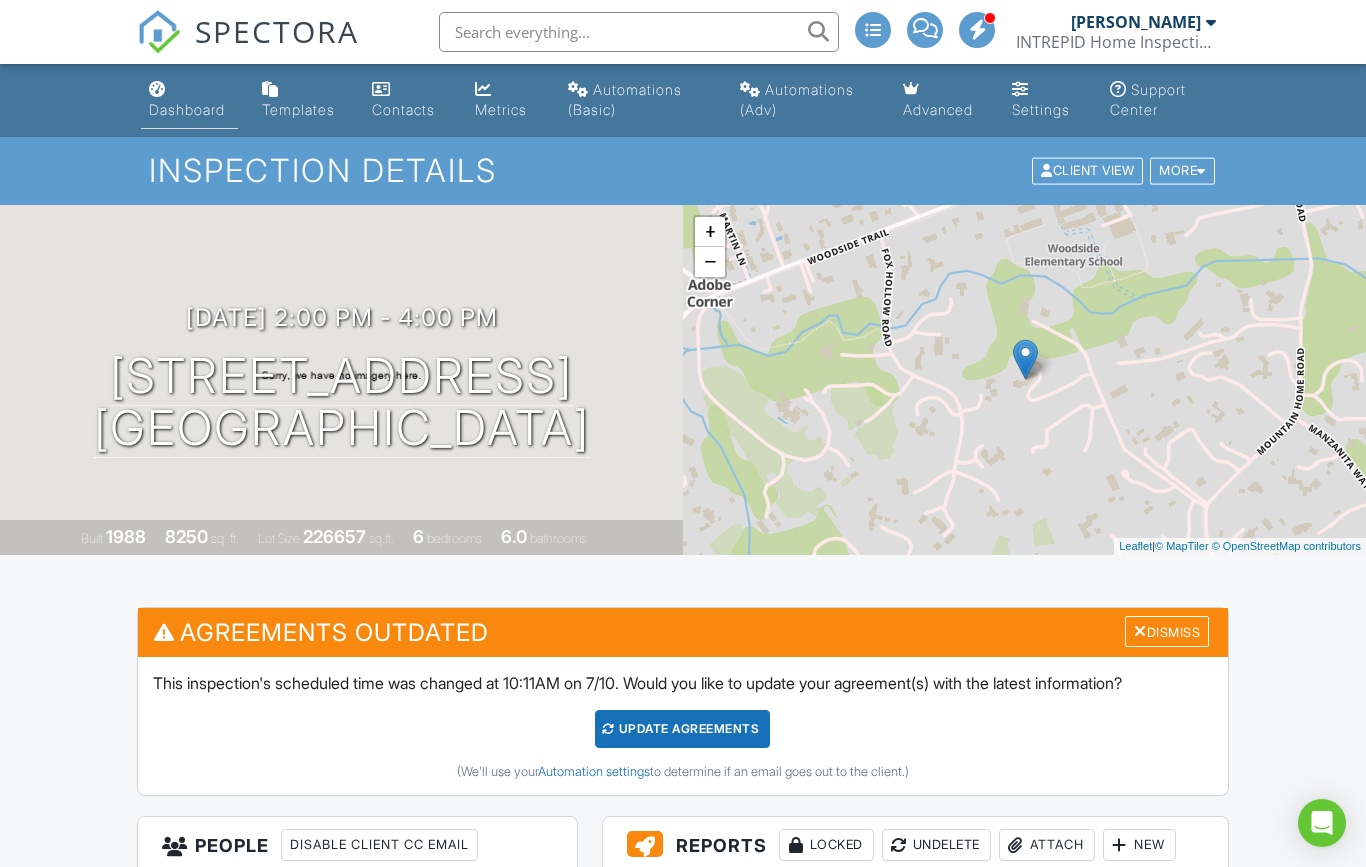 click on "Dashboard" at bounding box center (189, 100) 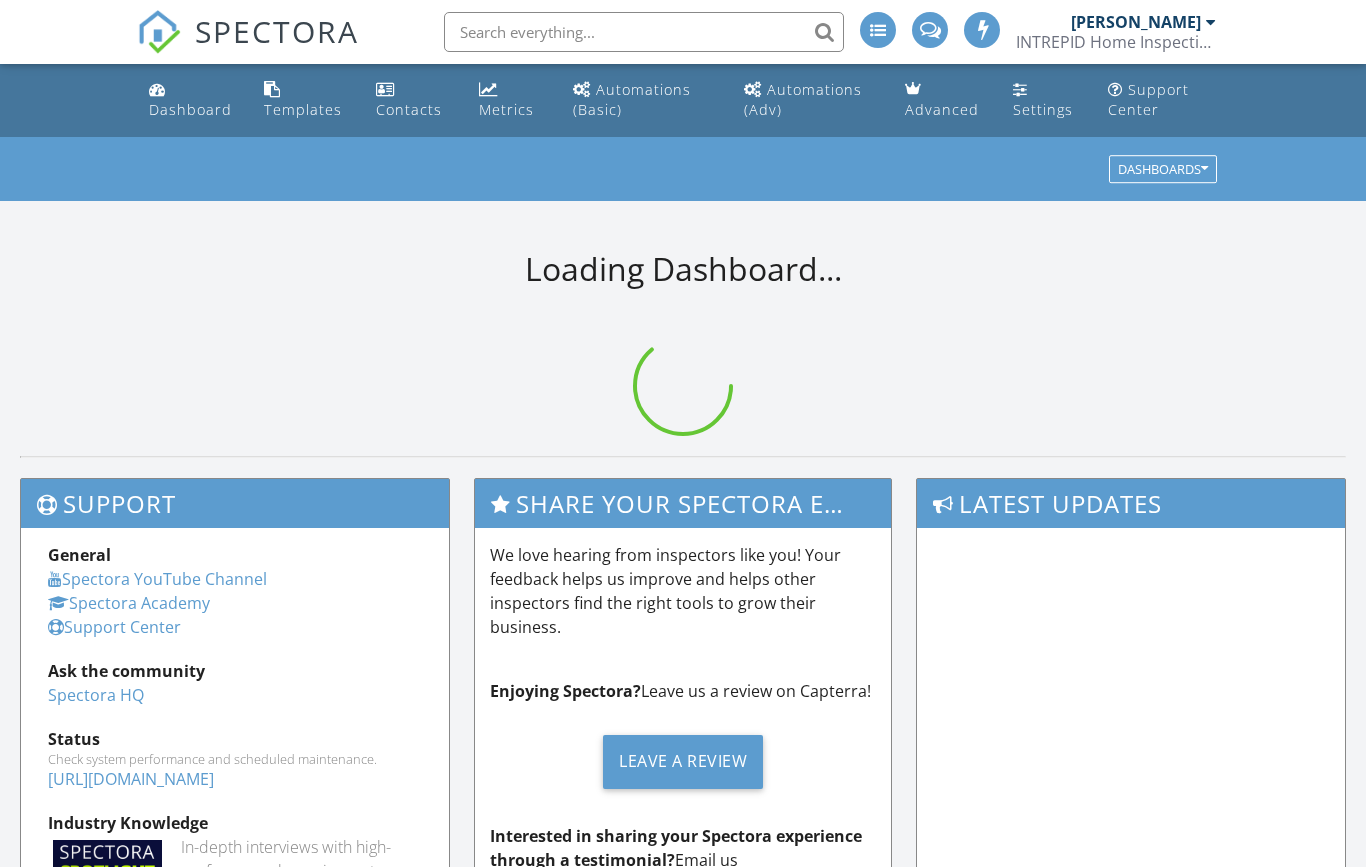 scroll, scrollTop: 0, scrollLeft: 0, axis: both 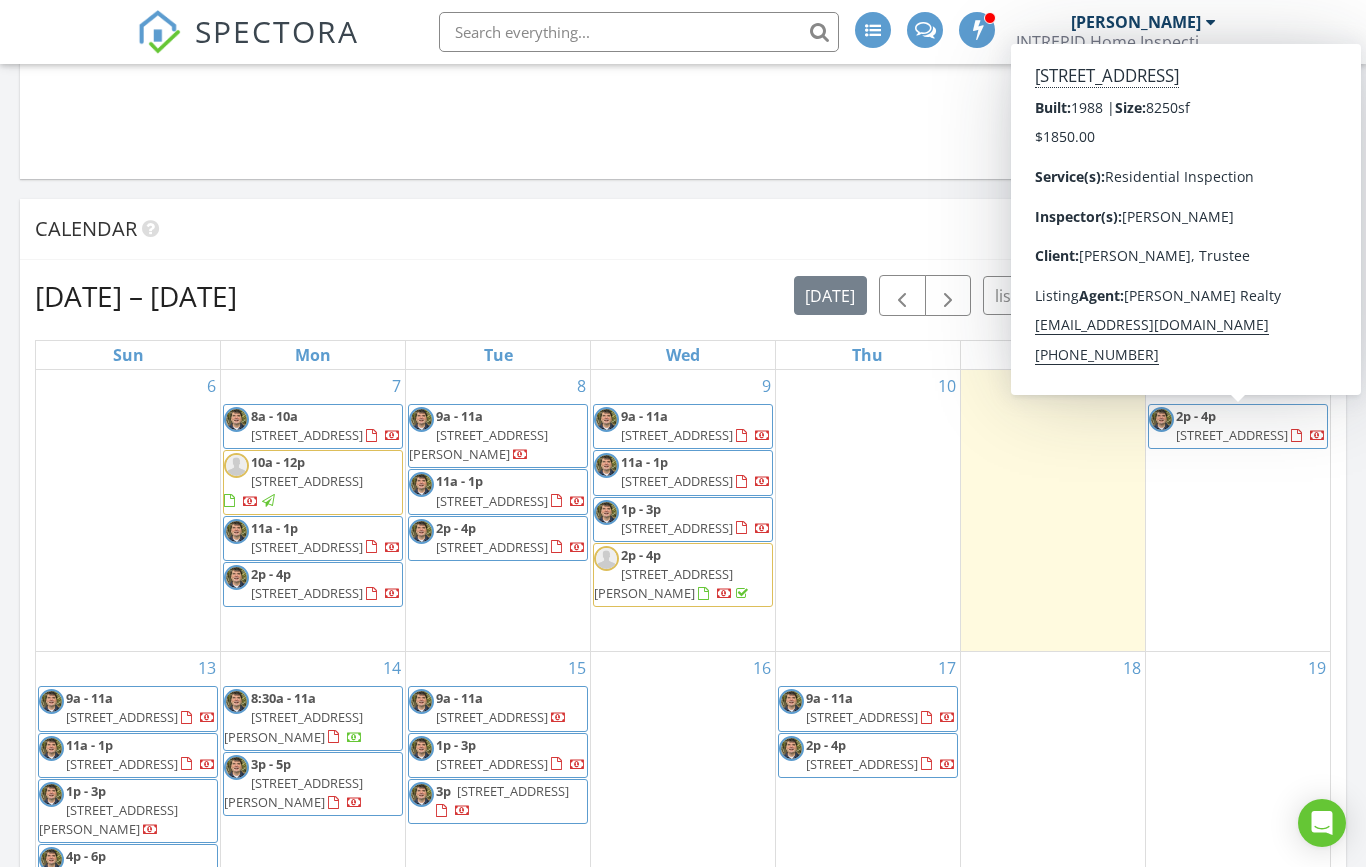 click on "[STREET_ADDRESS]" at bounding box center (1232, 435) 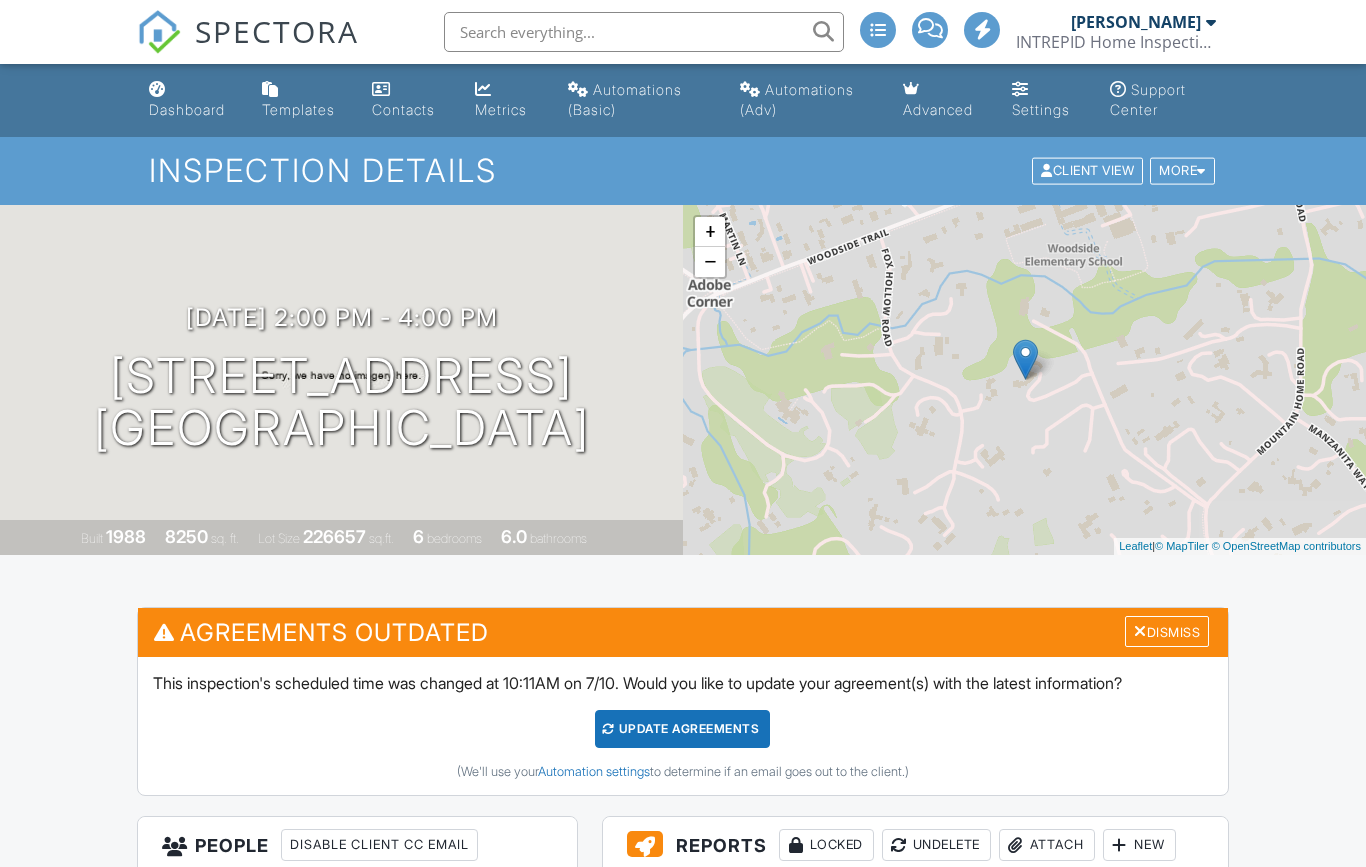 scroll, scrollTop: 0, scrollLeft: 0, axis: both 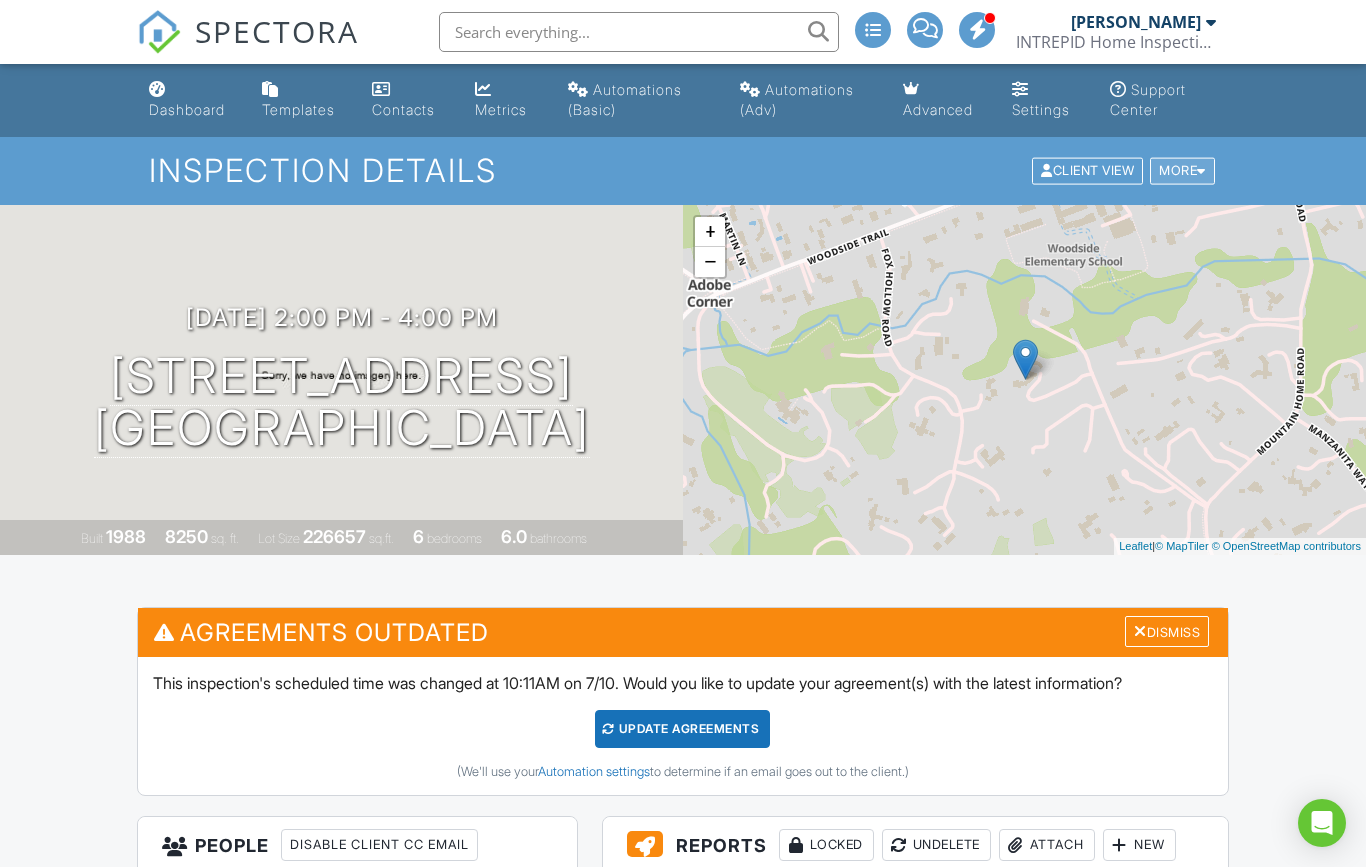 click on "More" at bounding box center (1182, 171) 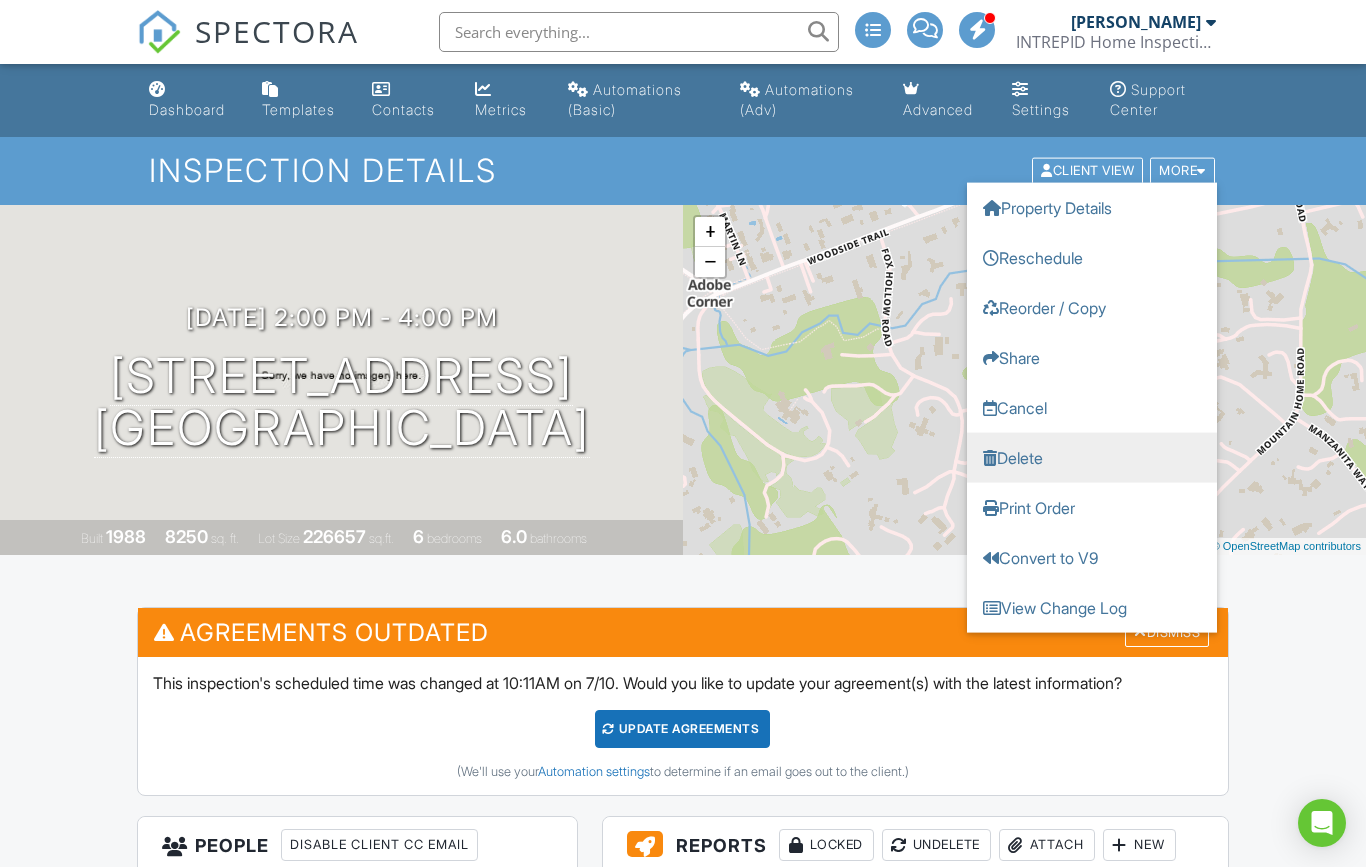 click on "Delete" at bounding box center [1092, 458] 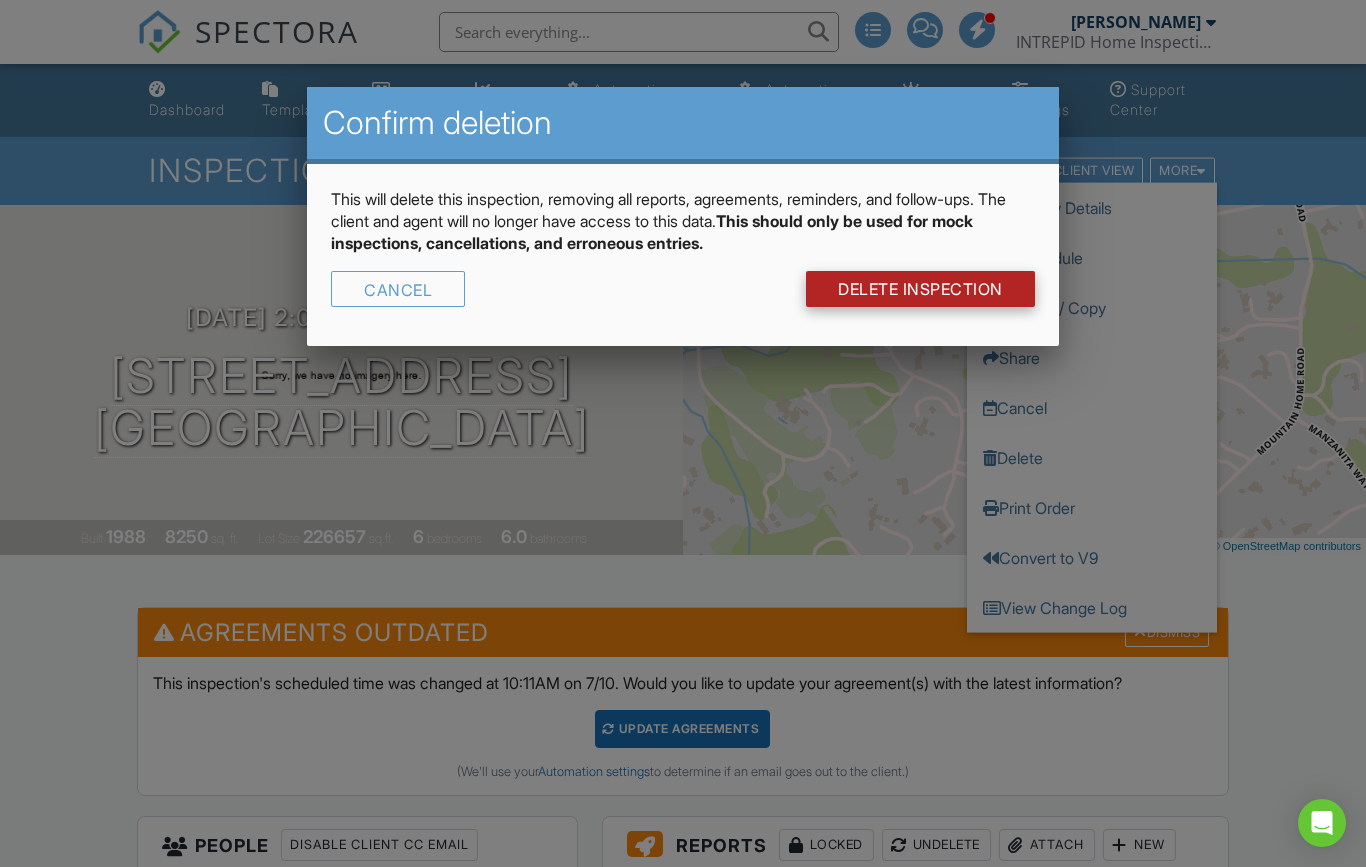 click on "DELETE Inspection" at bounding box center (920, 289) 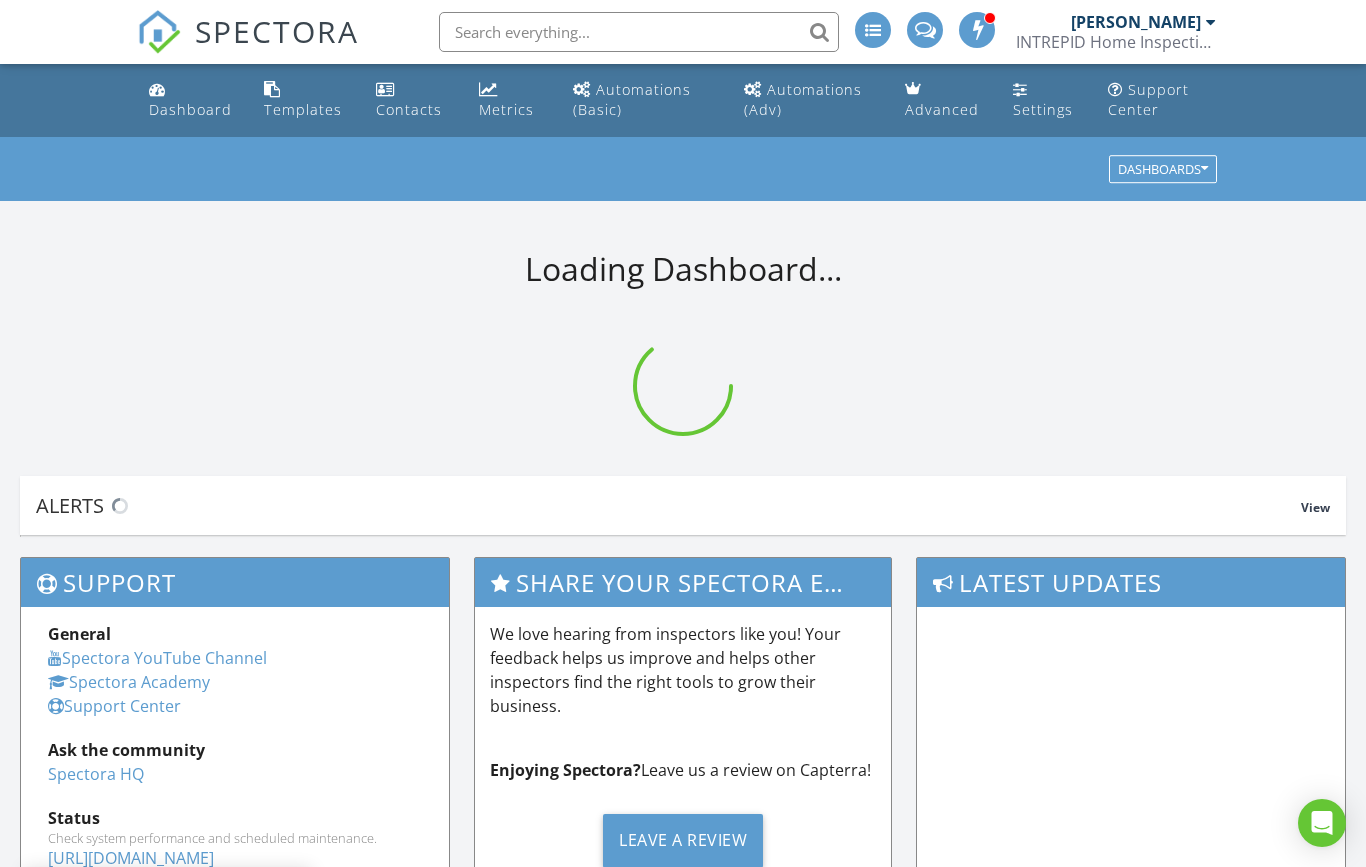 scroll, scrollTop: 0, scrollLeft: 0, axis: both 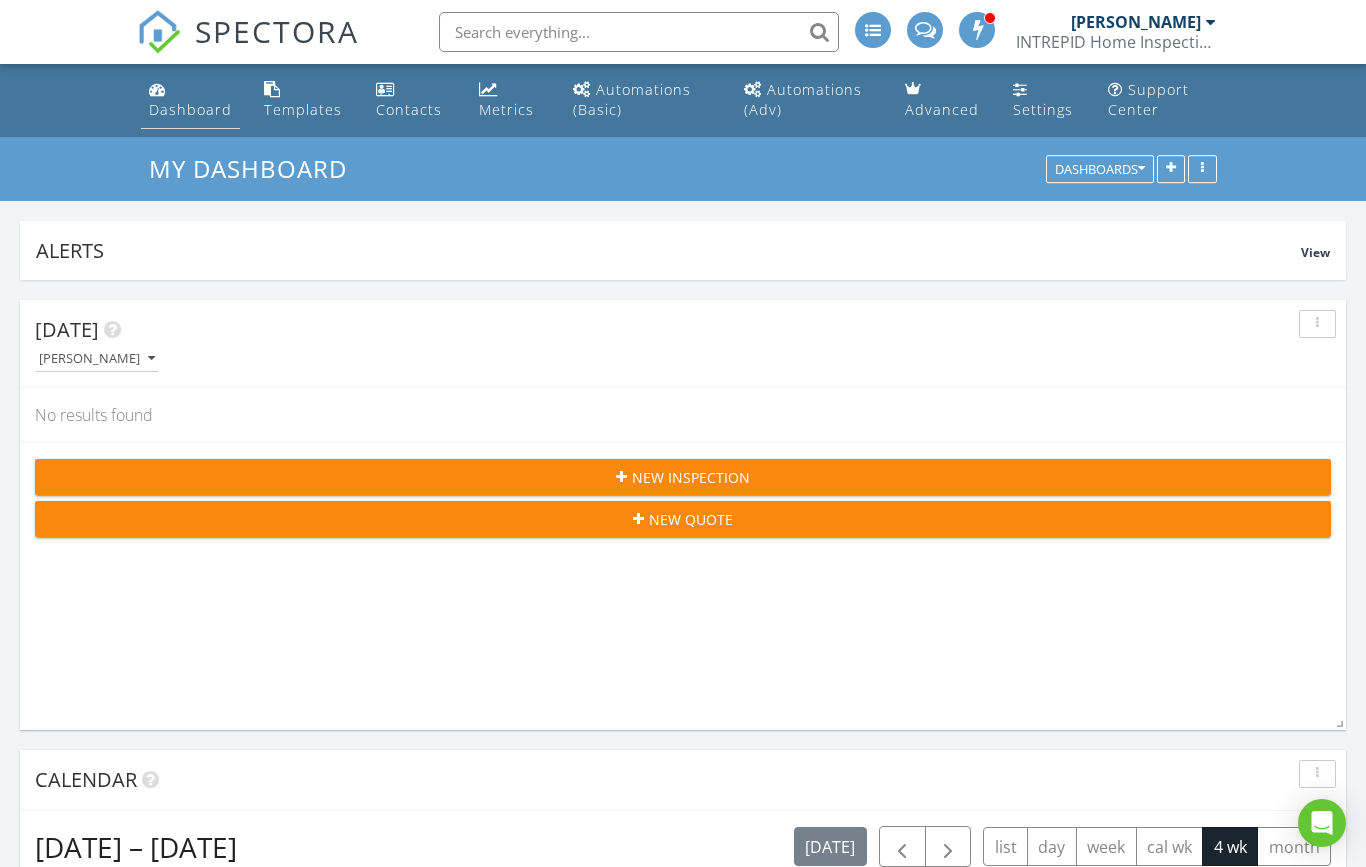 click on "Dashboard" at bounding box center [191, 100] 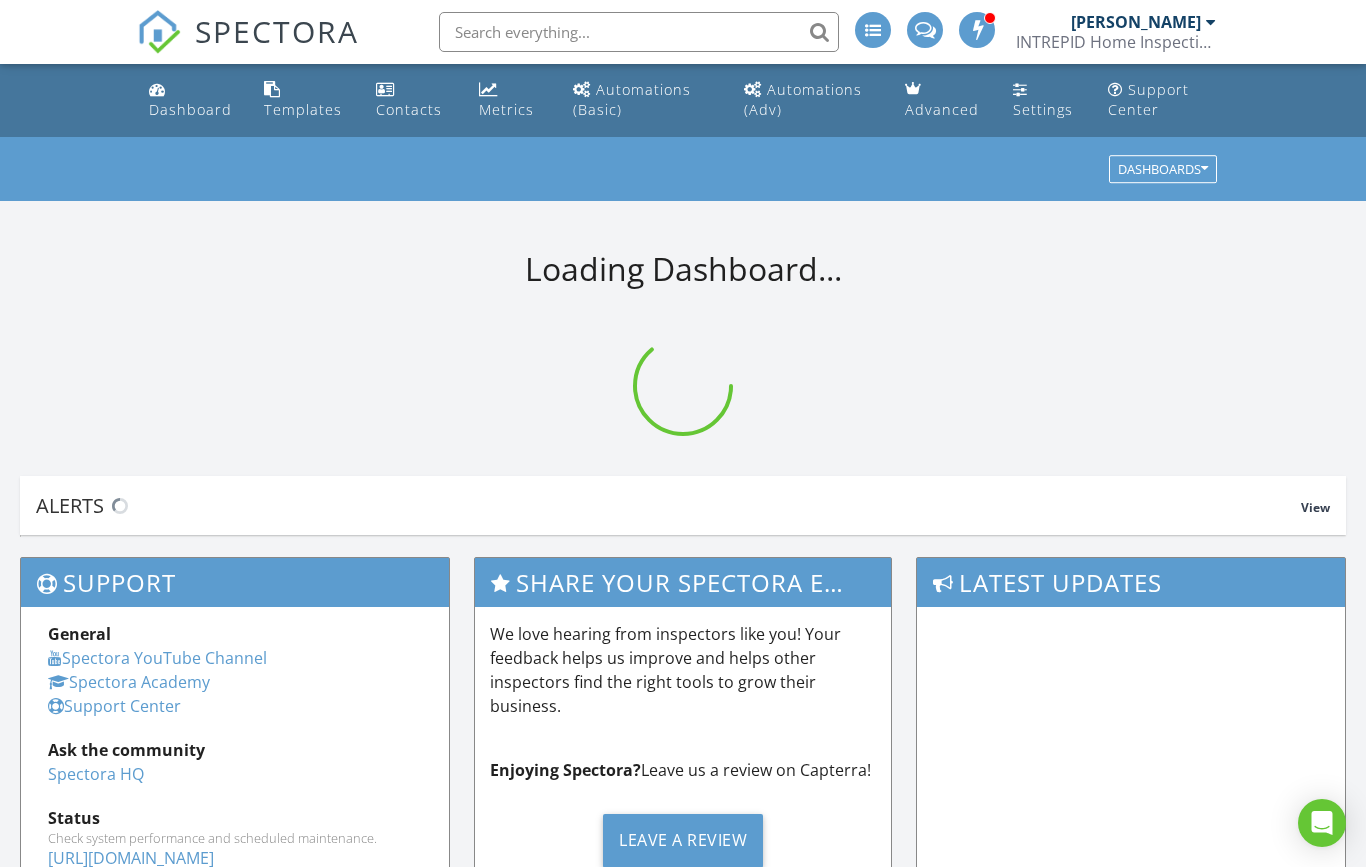 scroll, scrollTop: 0, scrollLeft: 0, axis: both 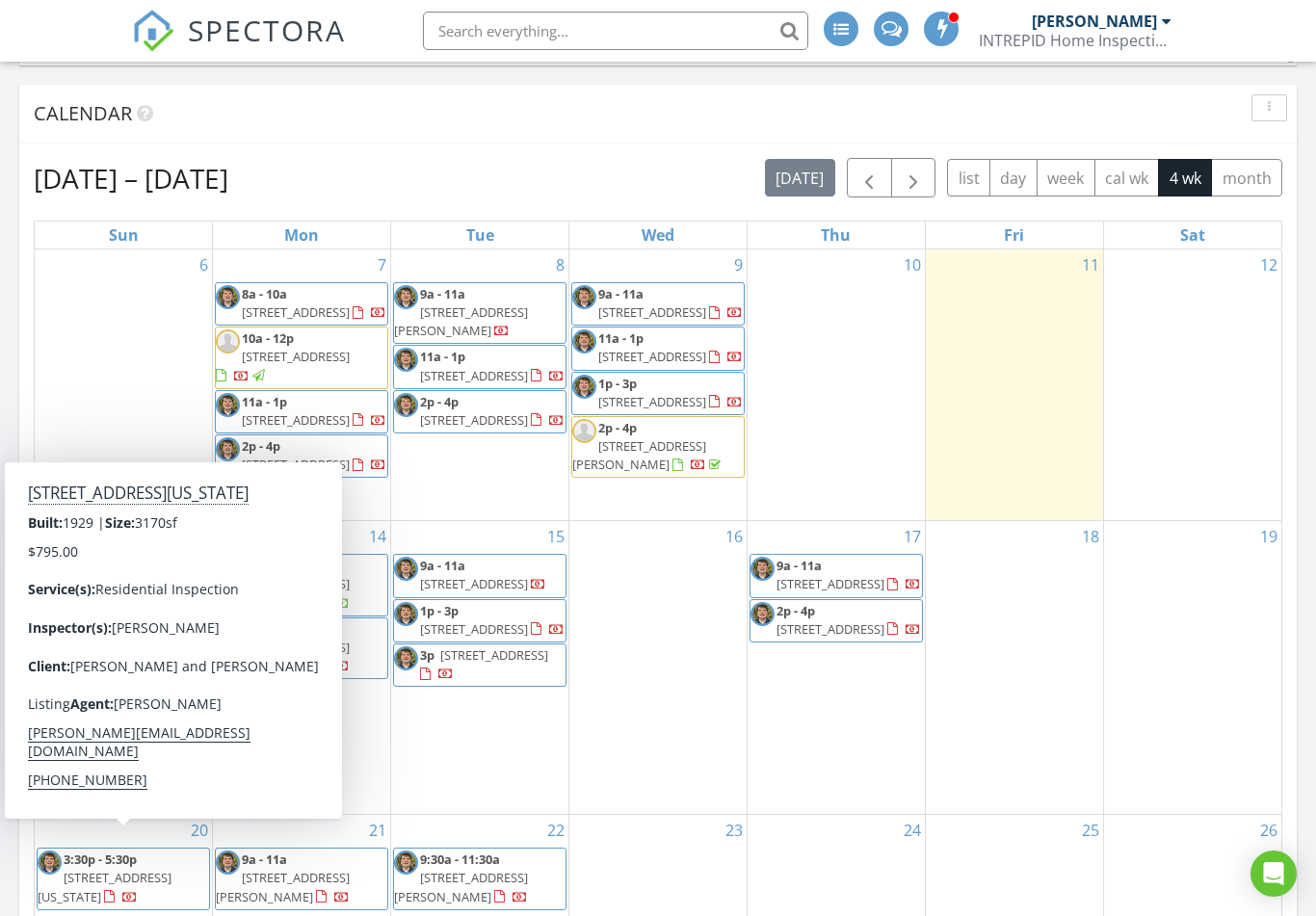 click on "[STREET_ADDRESS][US_STATE]" at bounding box center [104, 886] 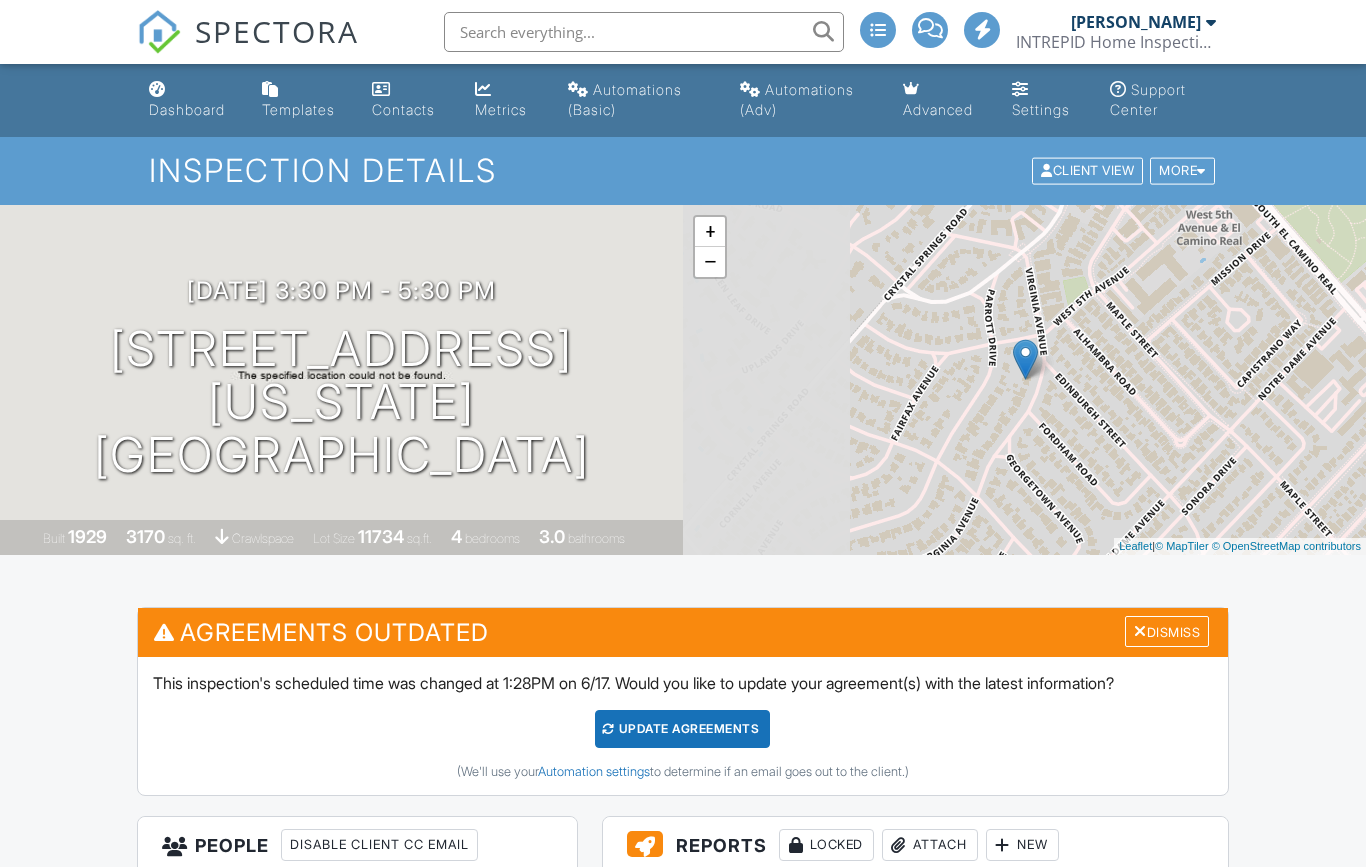 scroll, scrollTop: 0, scrollLeft: 0, axis: both 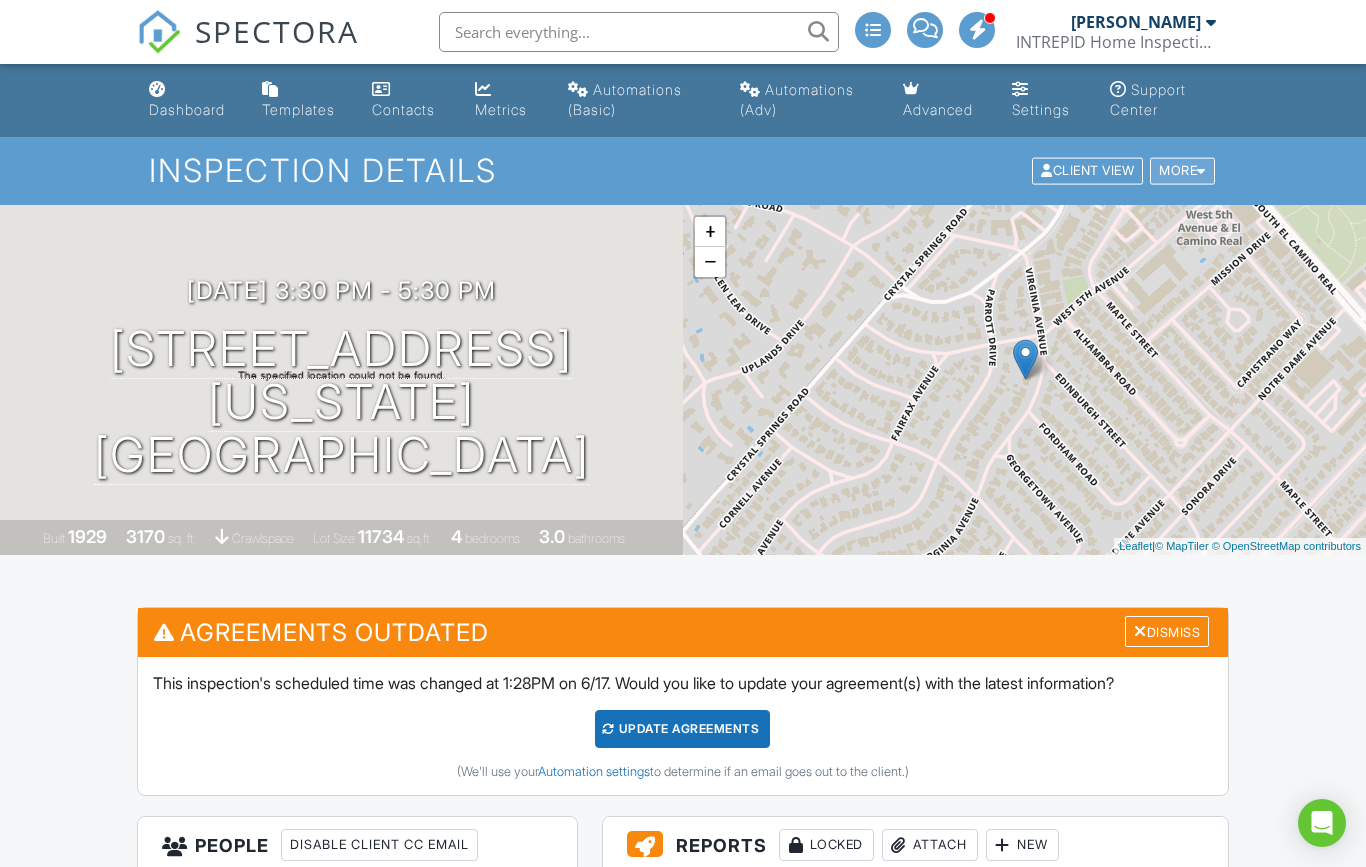 click on "More" at bounding box center (1182, 171) 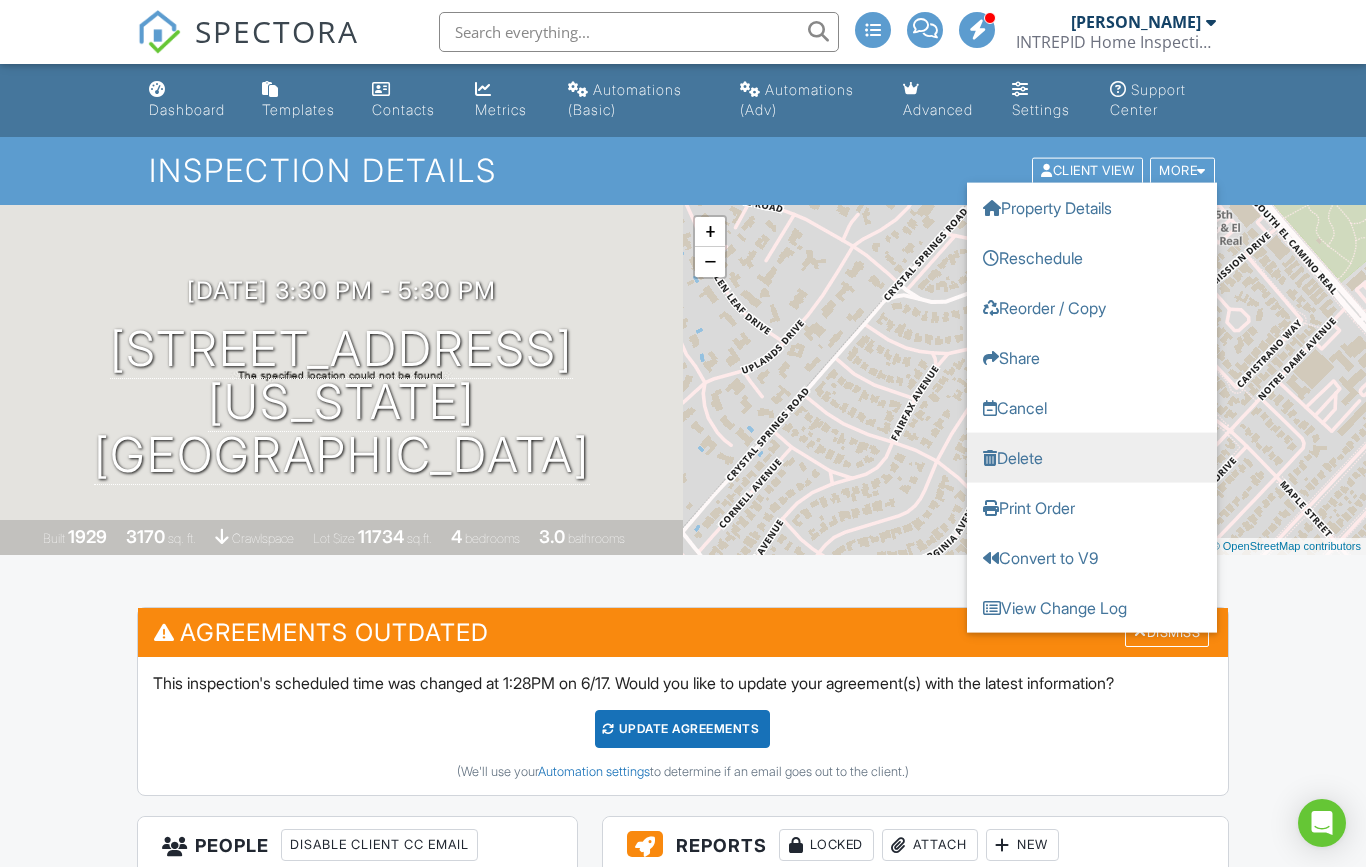 click on "Delete" at bounding box center [1092, 458] 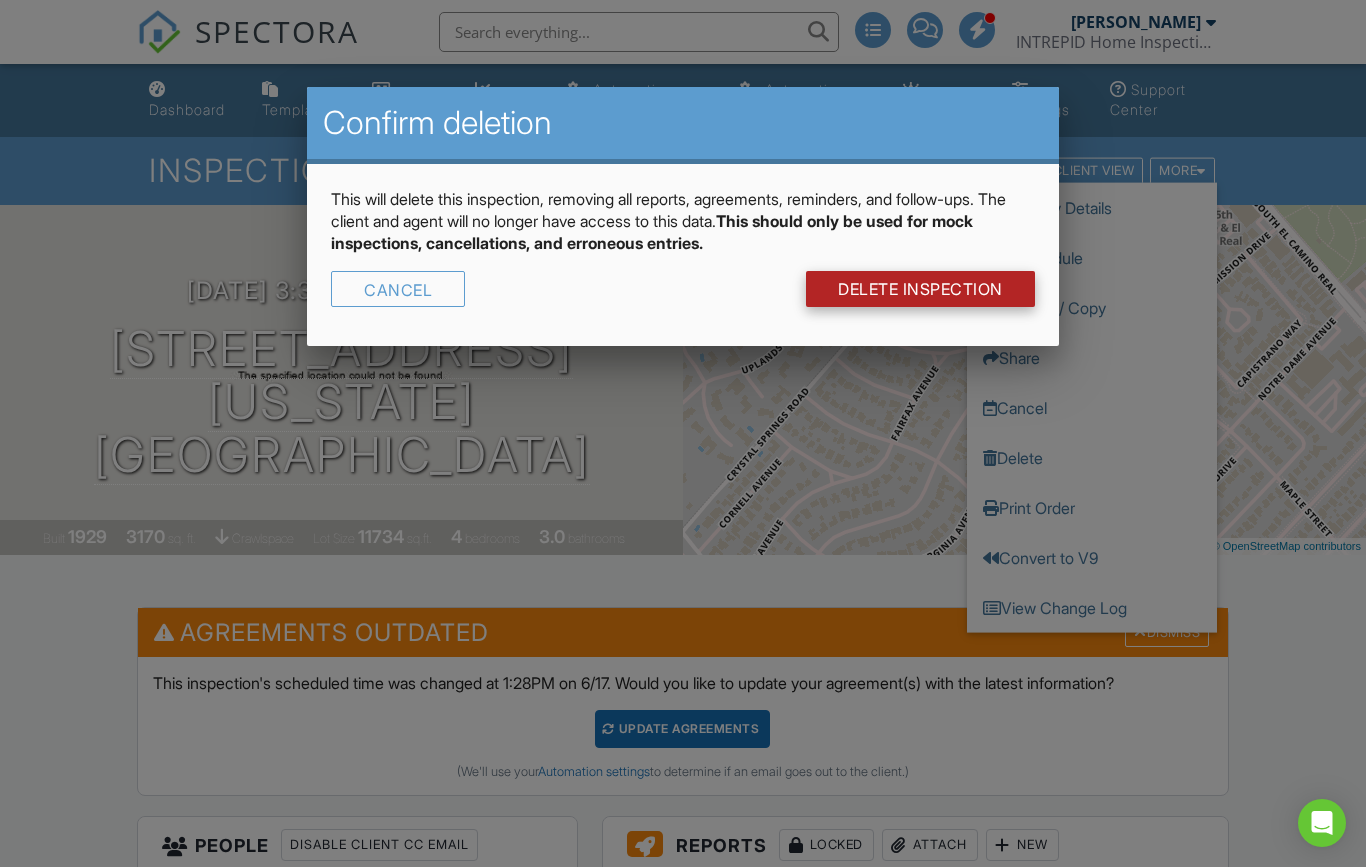 click on "DELETE Inspection" at bounding box center (920, 289) 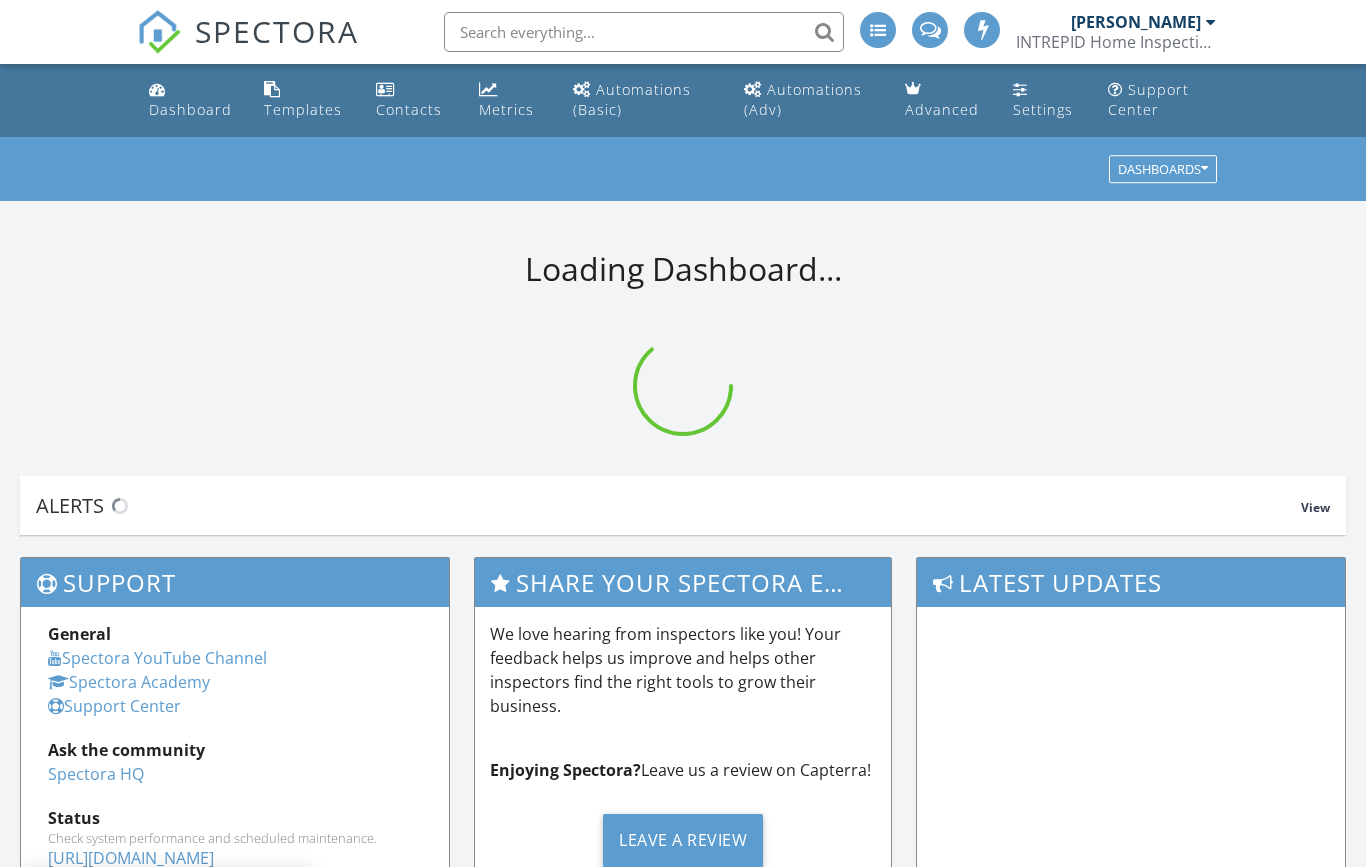 scroll, scrollTop: 0, scrollLeft: 0, axis: both 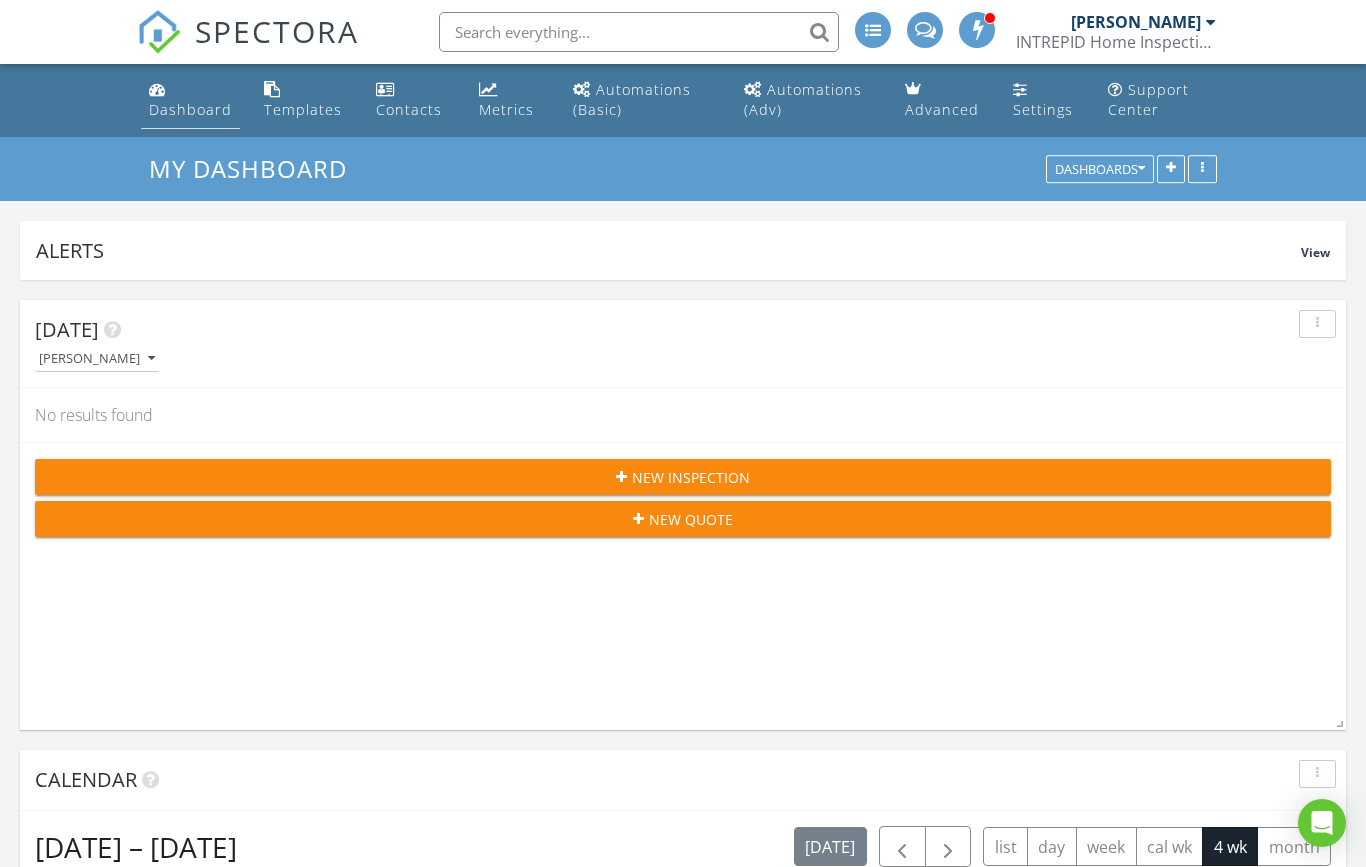 click at bounding box center [157, 89] 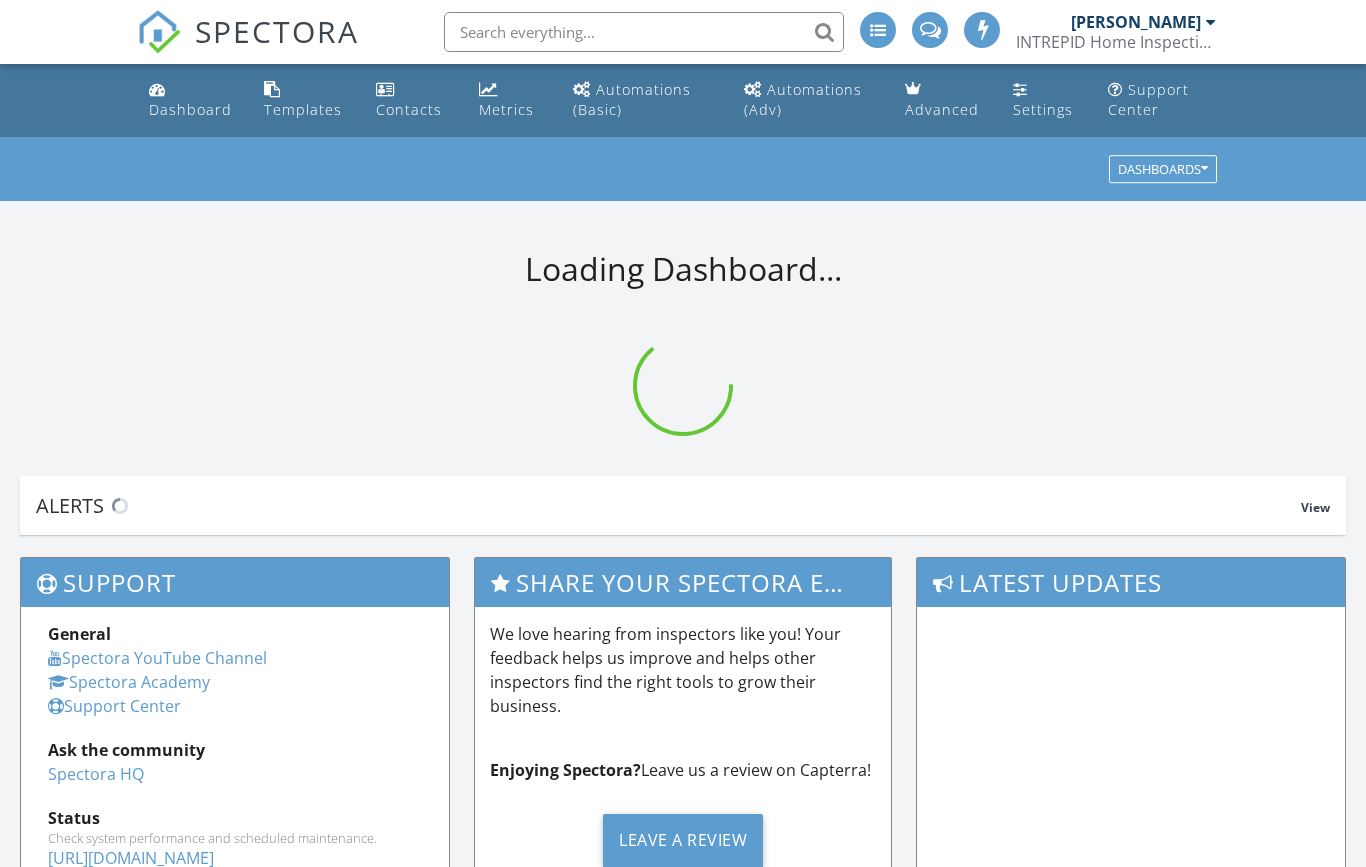 scroll, scrollTop: 0, scrollLeft: 0, axis: both 